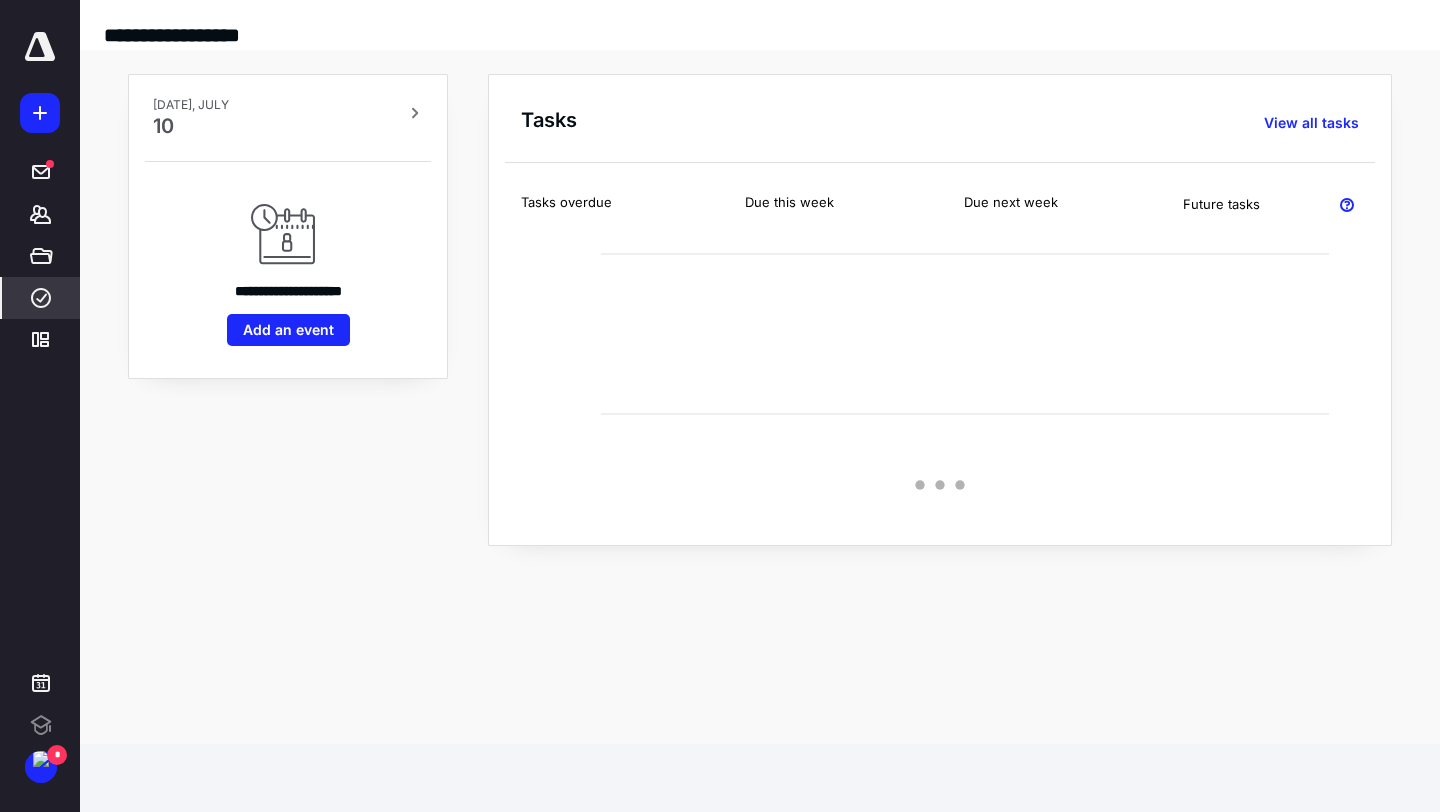 scroll, scrollTop: 0, scrollLeft: 0, axis: both 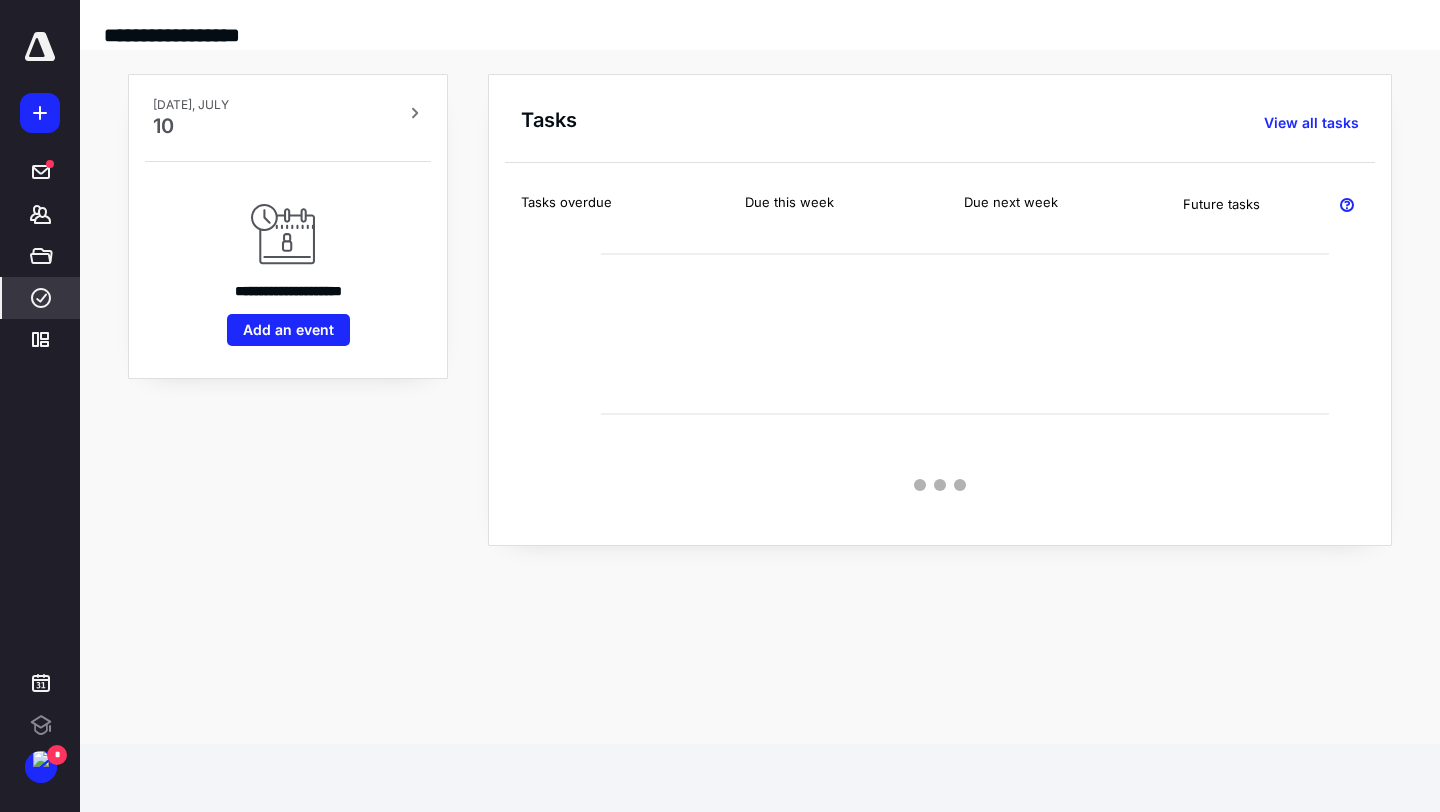 click on "****" at bounding box center (41, 298) 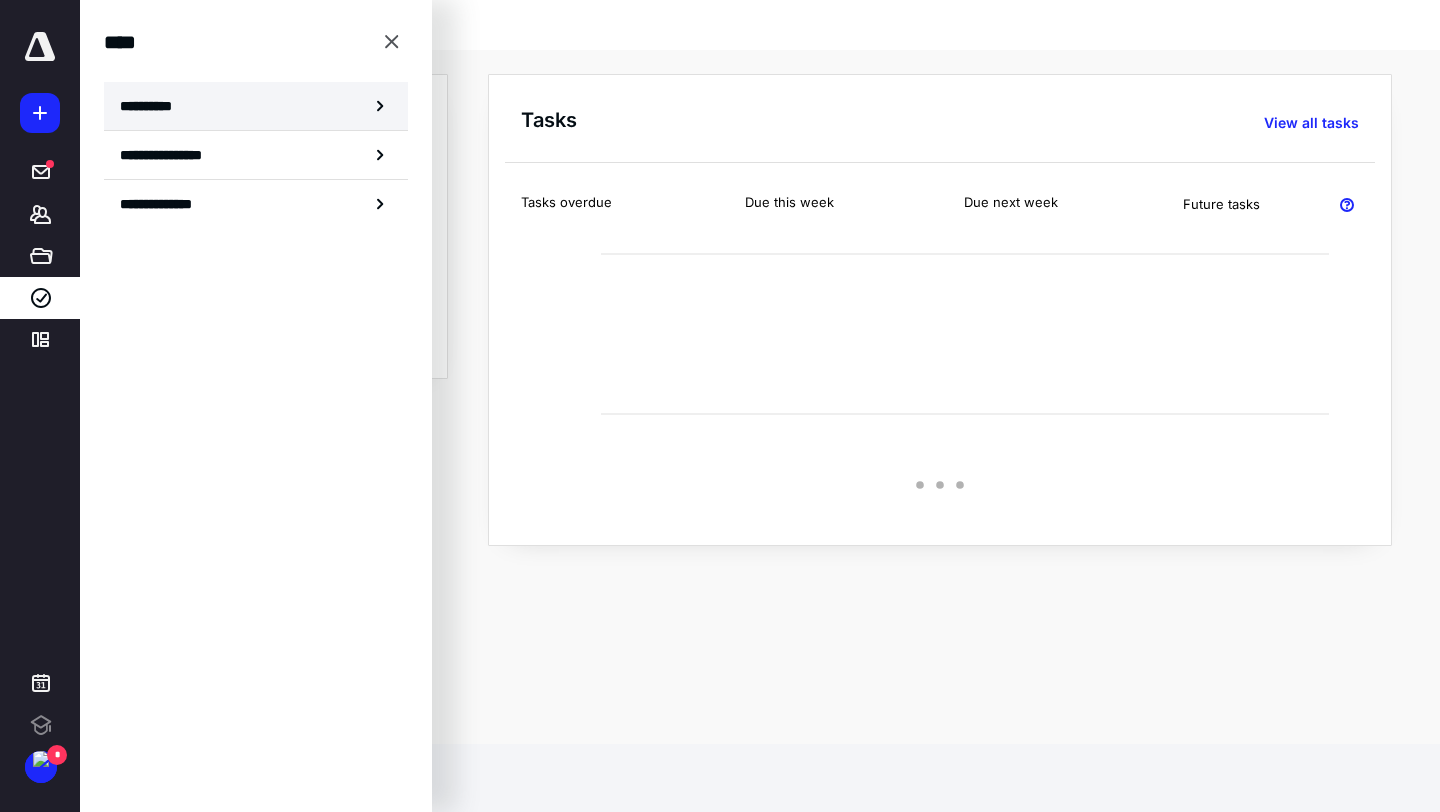 scroll, scrollTop: 0, scrollLeft: 0, axis: both 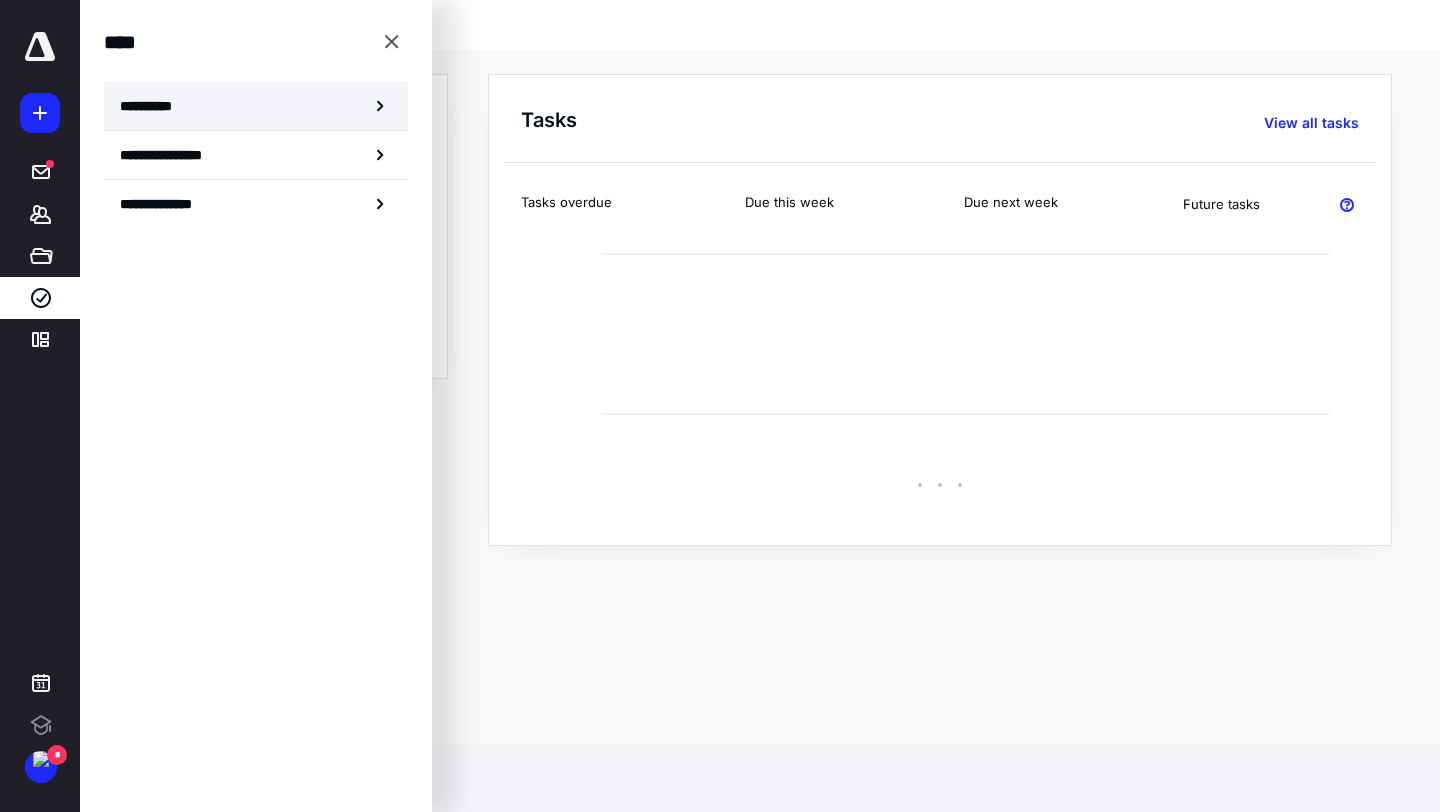 click on "**********" at bounding box center (256, 106) 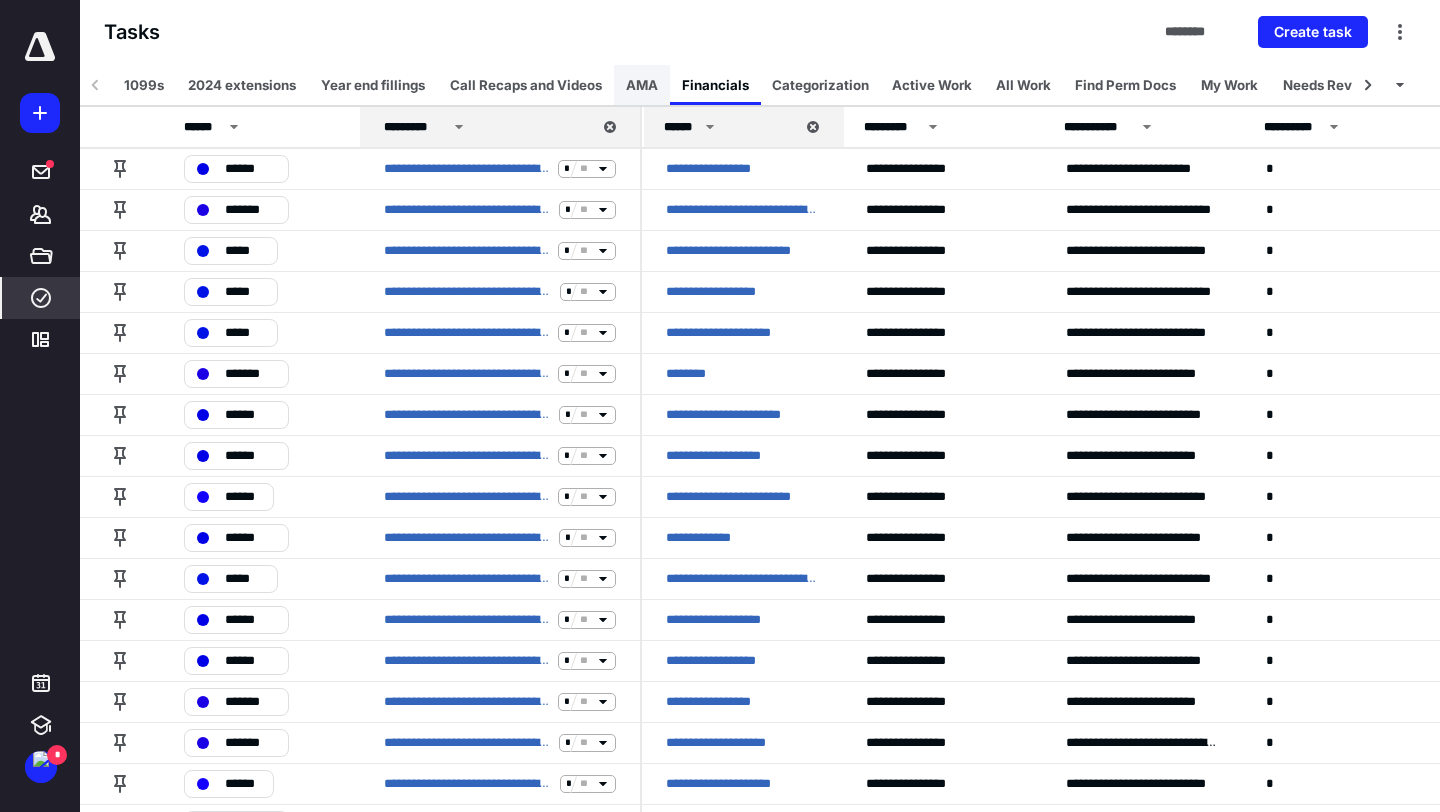 click on "AMA" at bounding box center [642, 85] 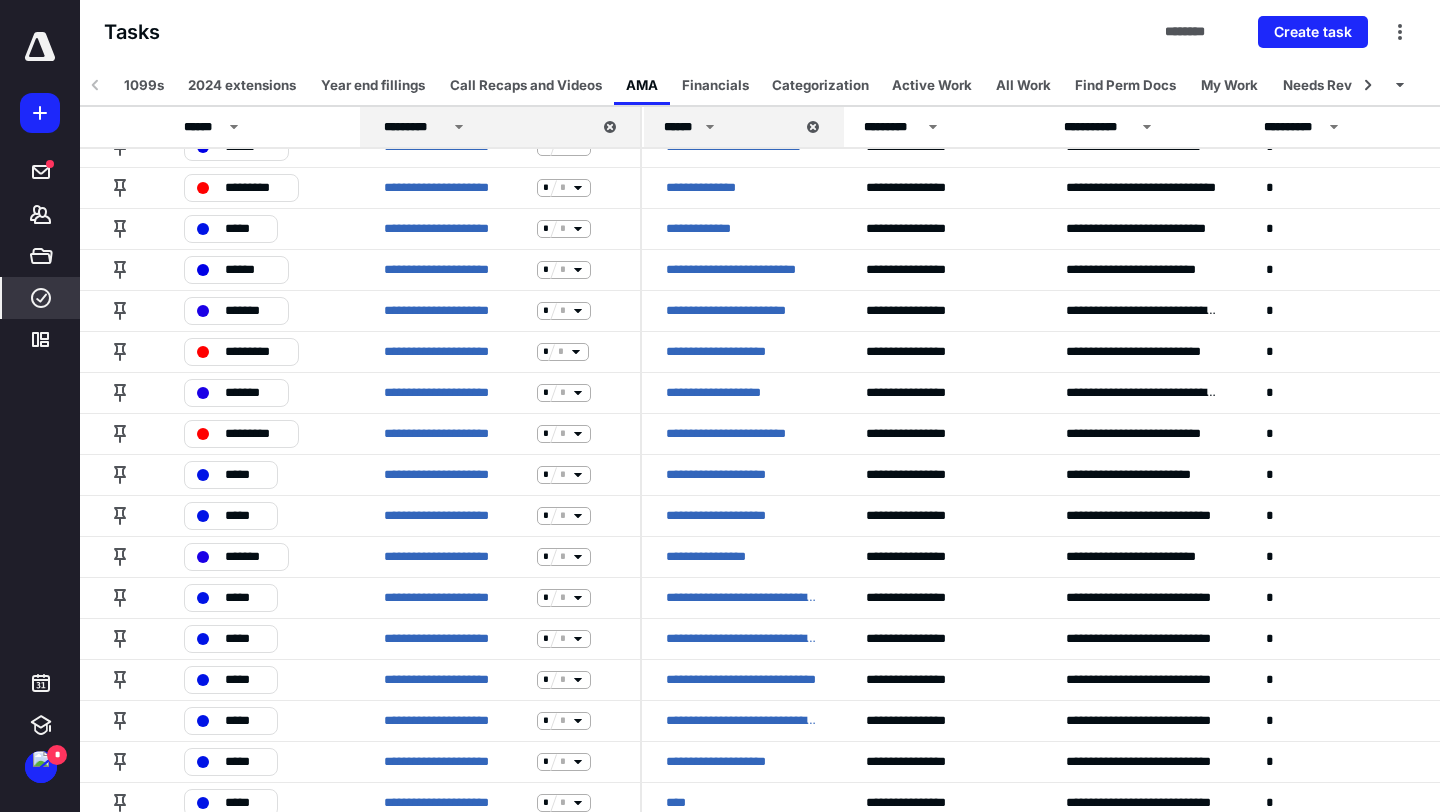 scroll, scrollTop: 509, scrollLeft: 0, axis: vertical 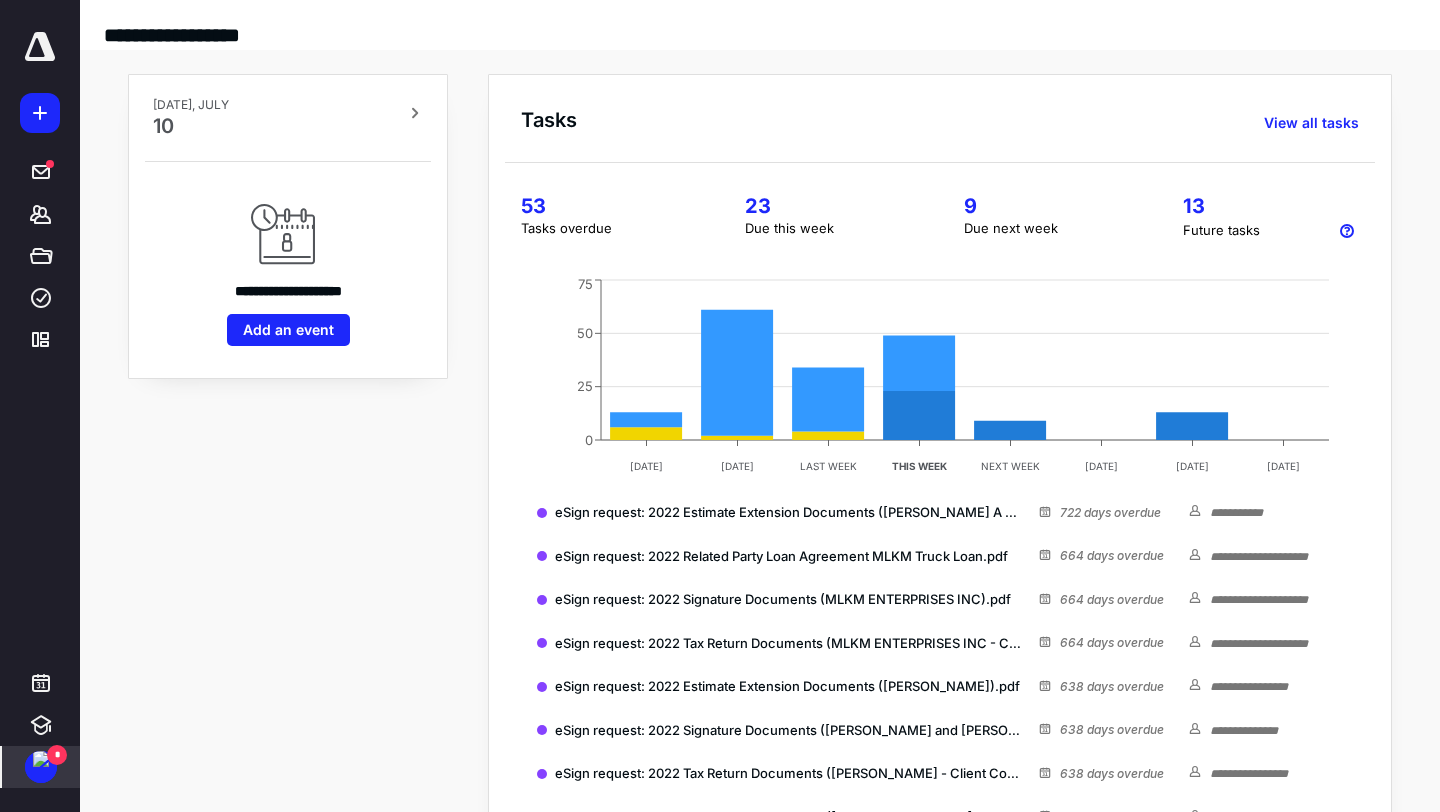 click at bounding box center [41, 759] 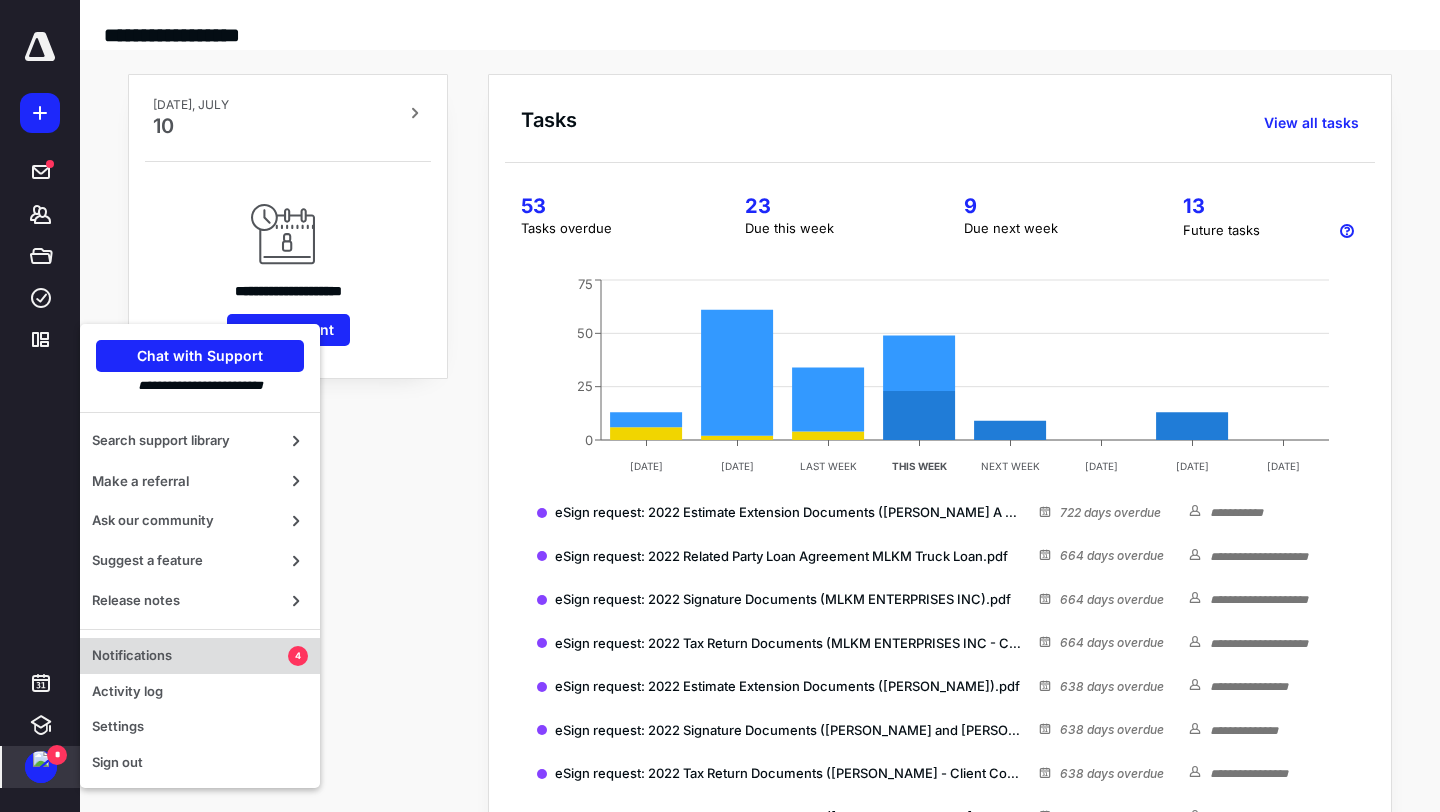 click on "Notifications" at bounding box center (190, 656) 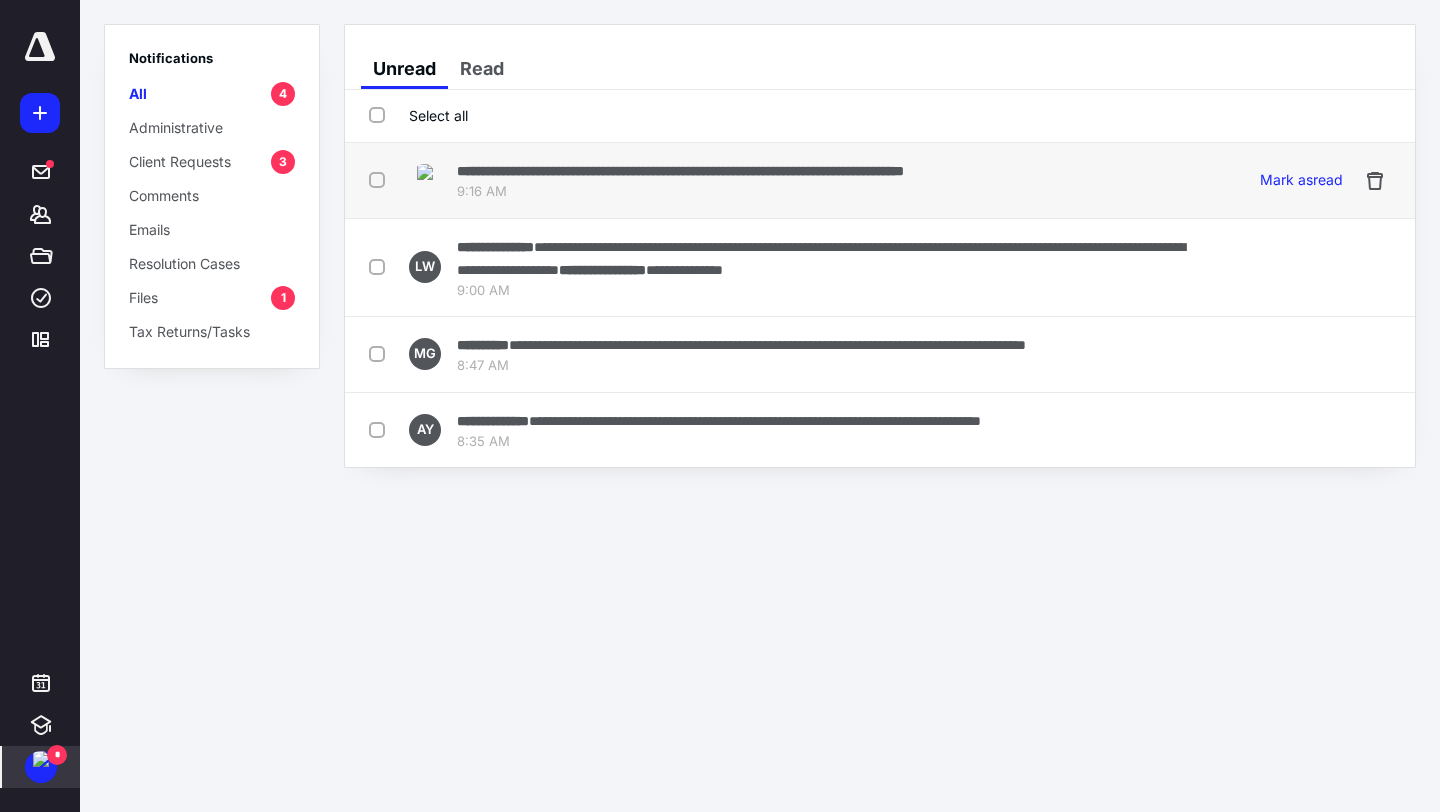 click on "**********" at bounding box center (680, 171) 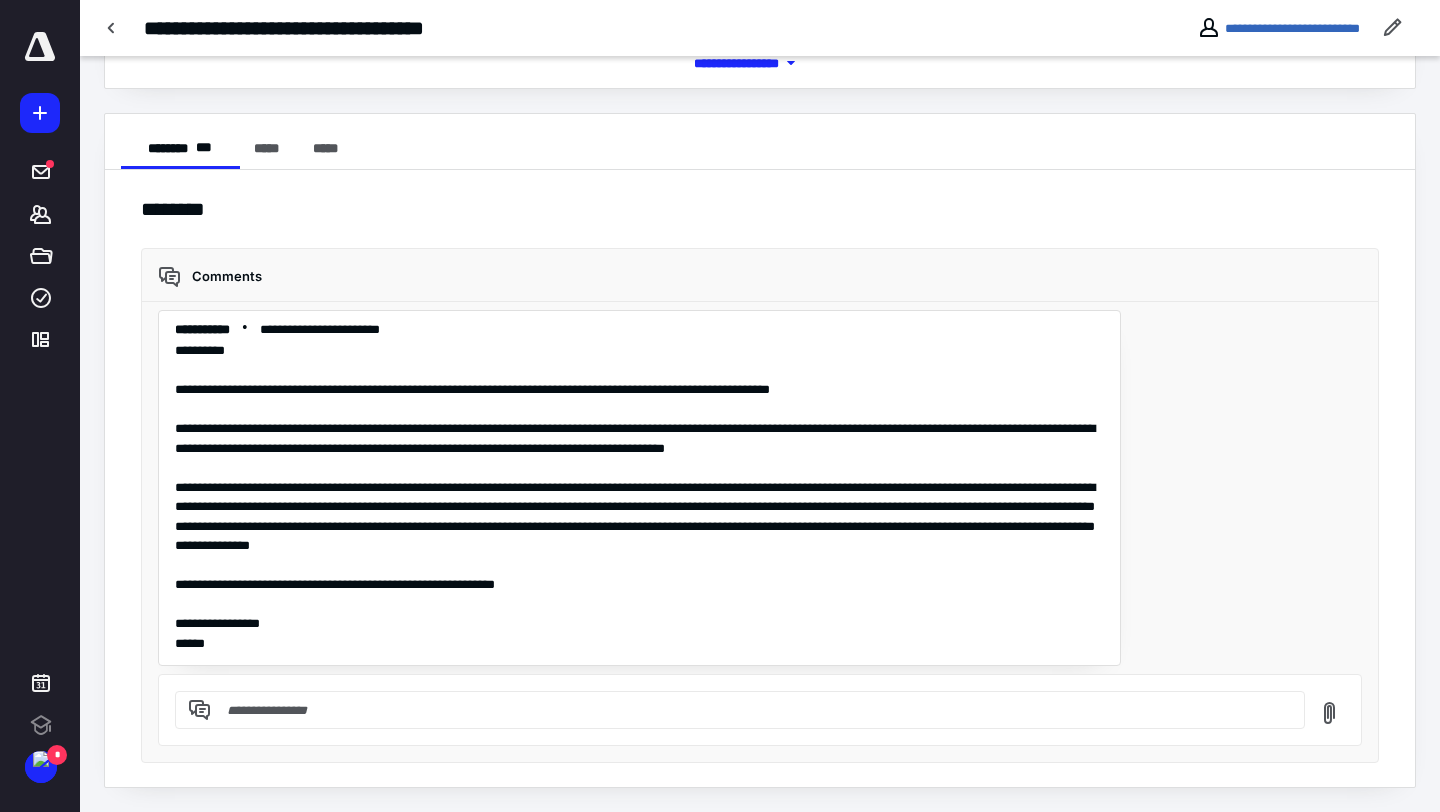 scroll, scrollTop: 0, scrollLeft: 0, axis: both 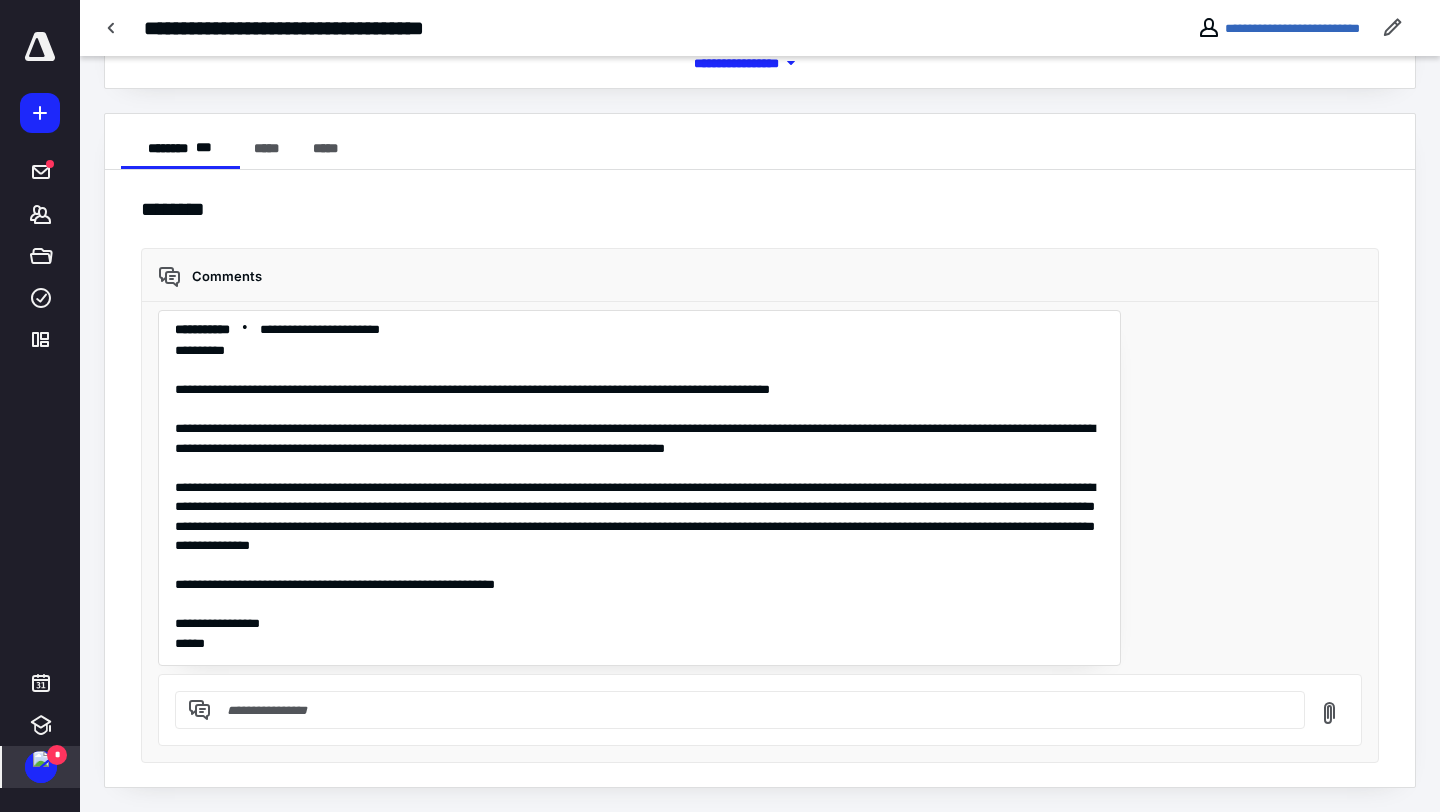 click at bounding box center [41, 759] 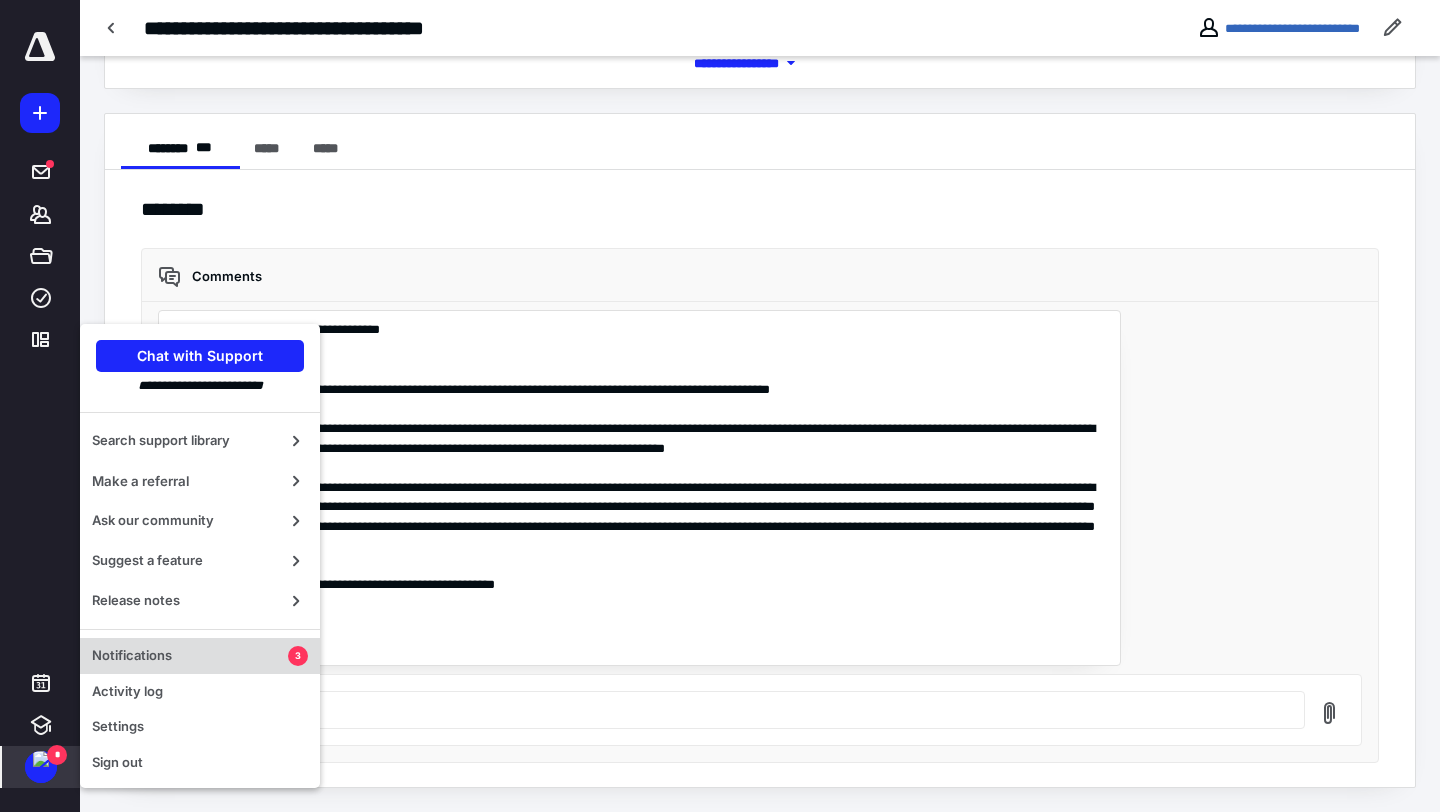 click on "Notifications 3" at bounding box center [200, 656] 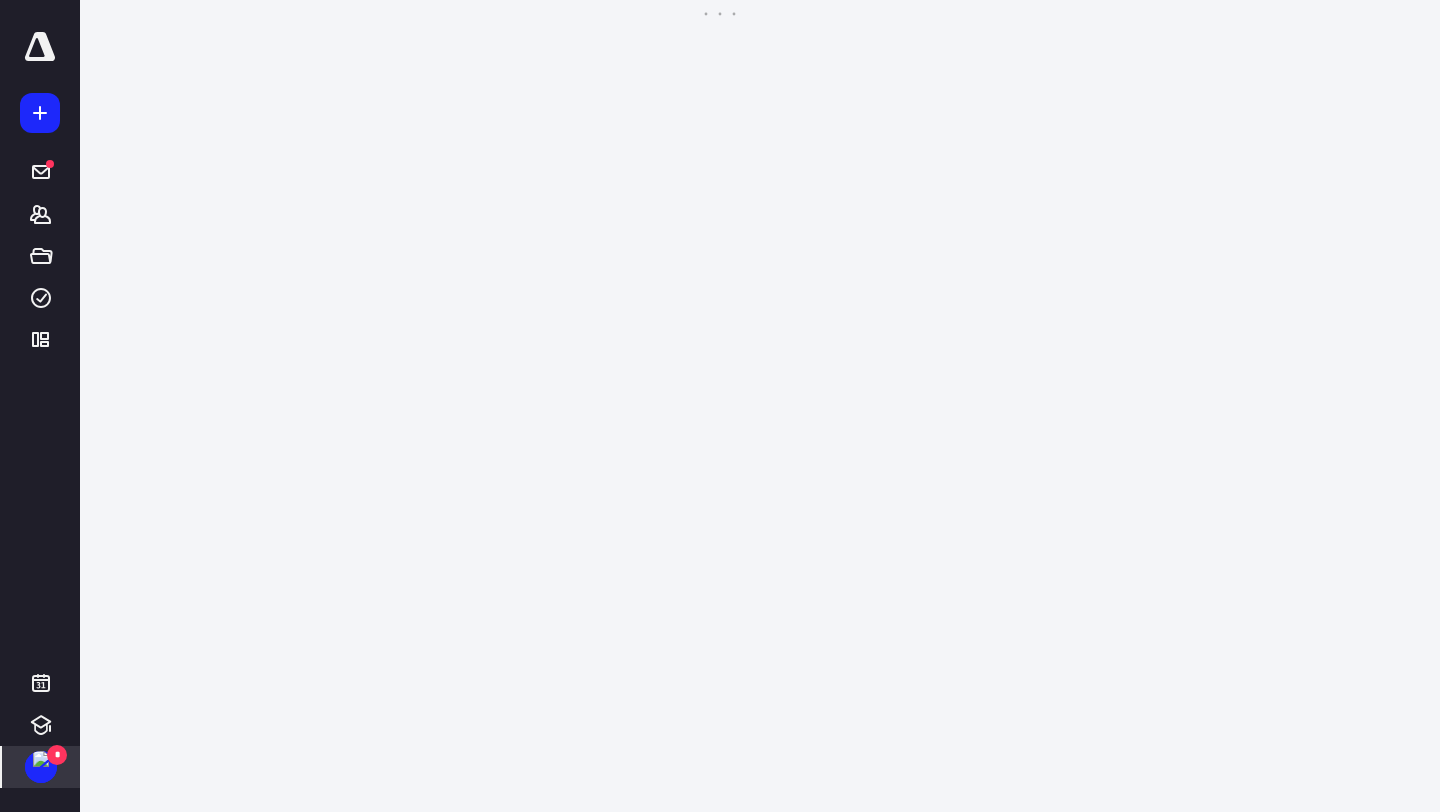 scroll, scrollTop: 0, scrollLeft: 0, axis: both 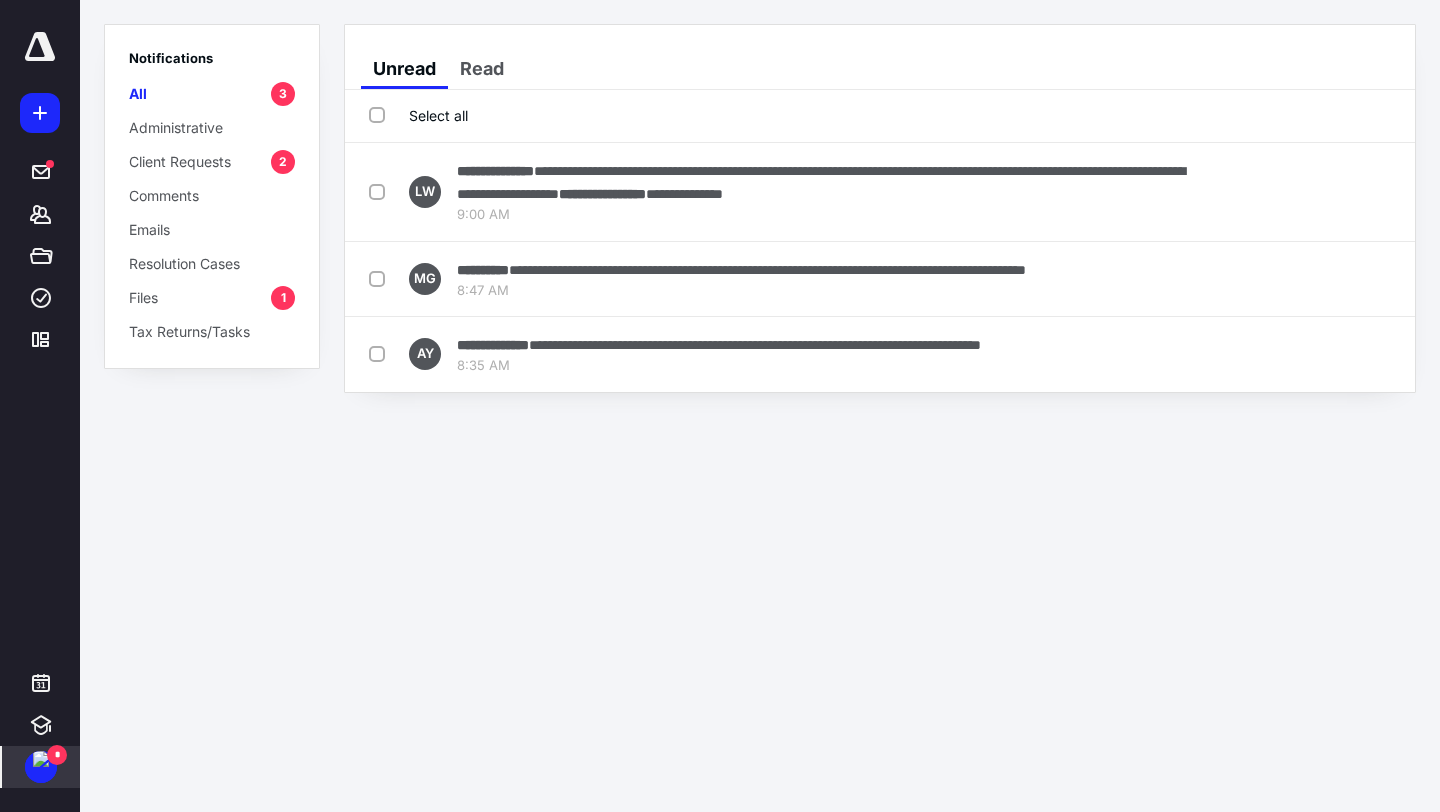 click on "Select all" at bounding box center [418, 115] 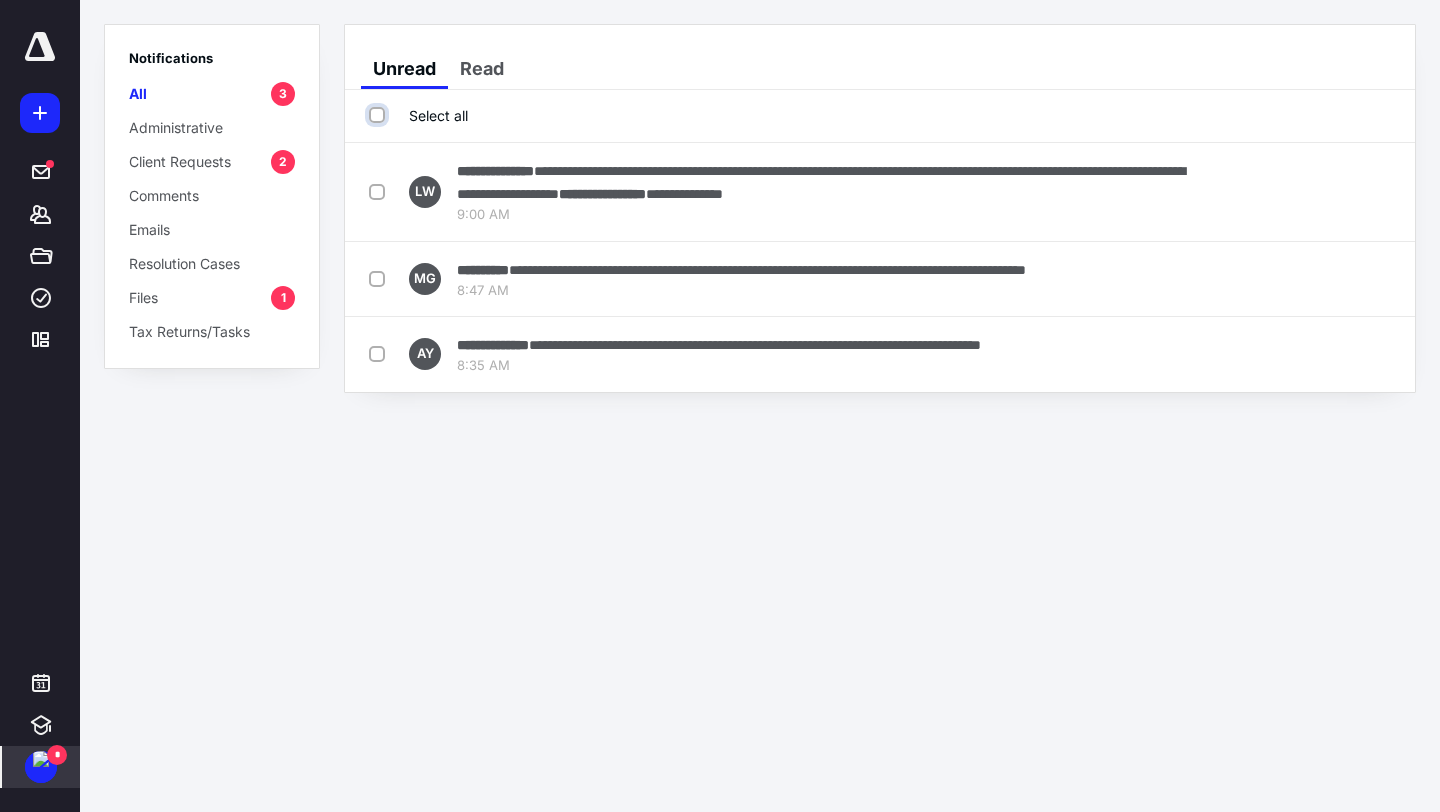 click on "Select all" at bounding box center (379, 115) 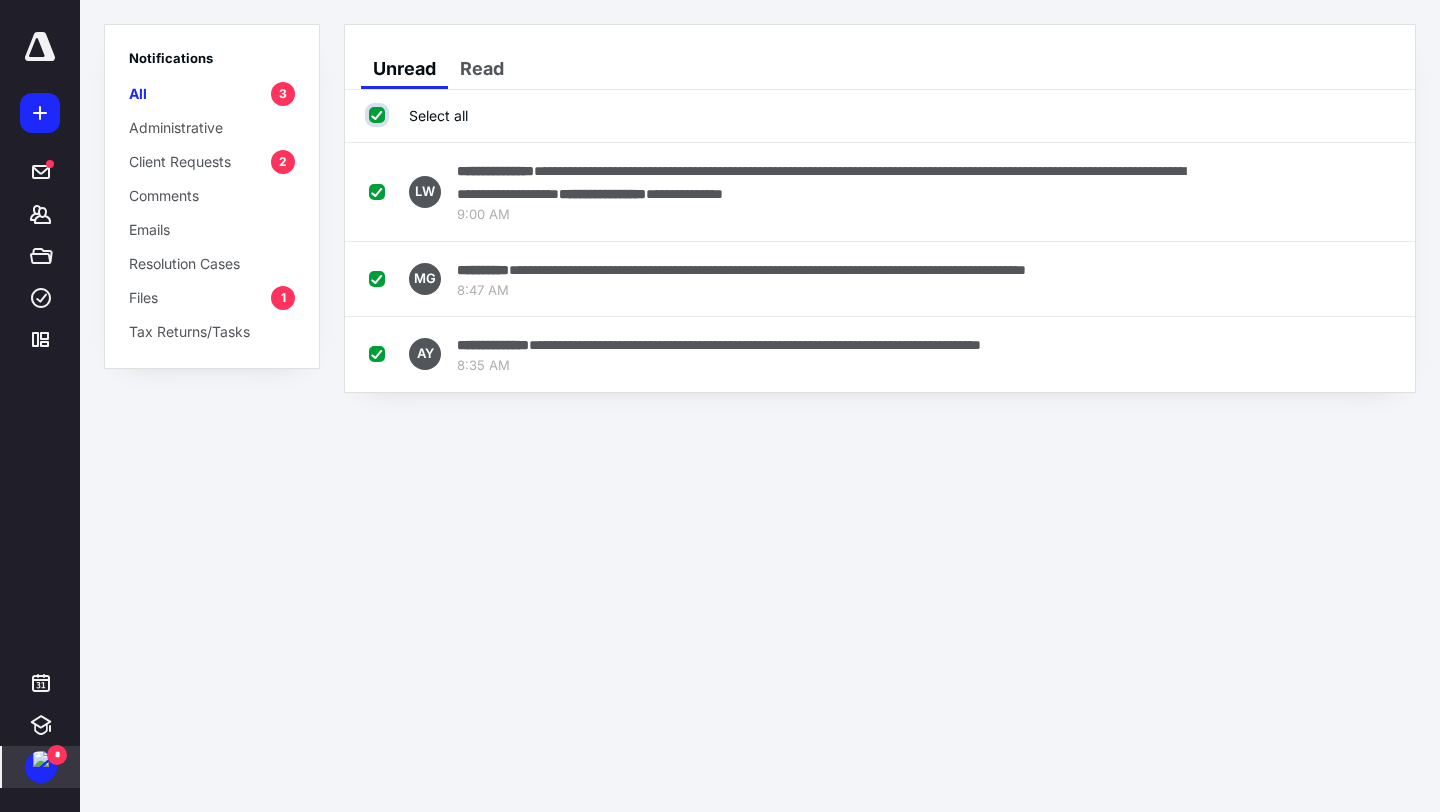 checkbox on "true" 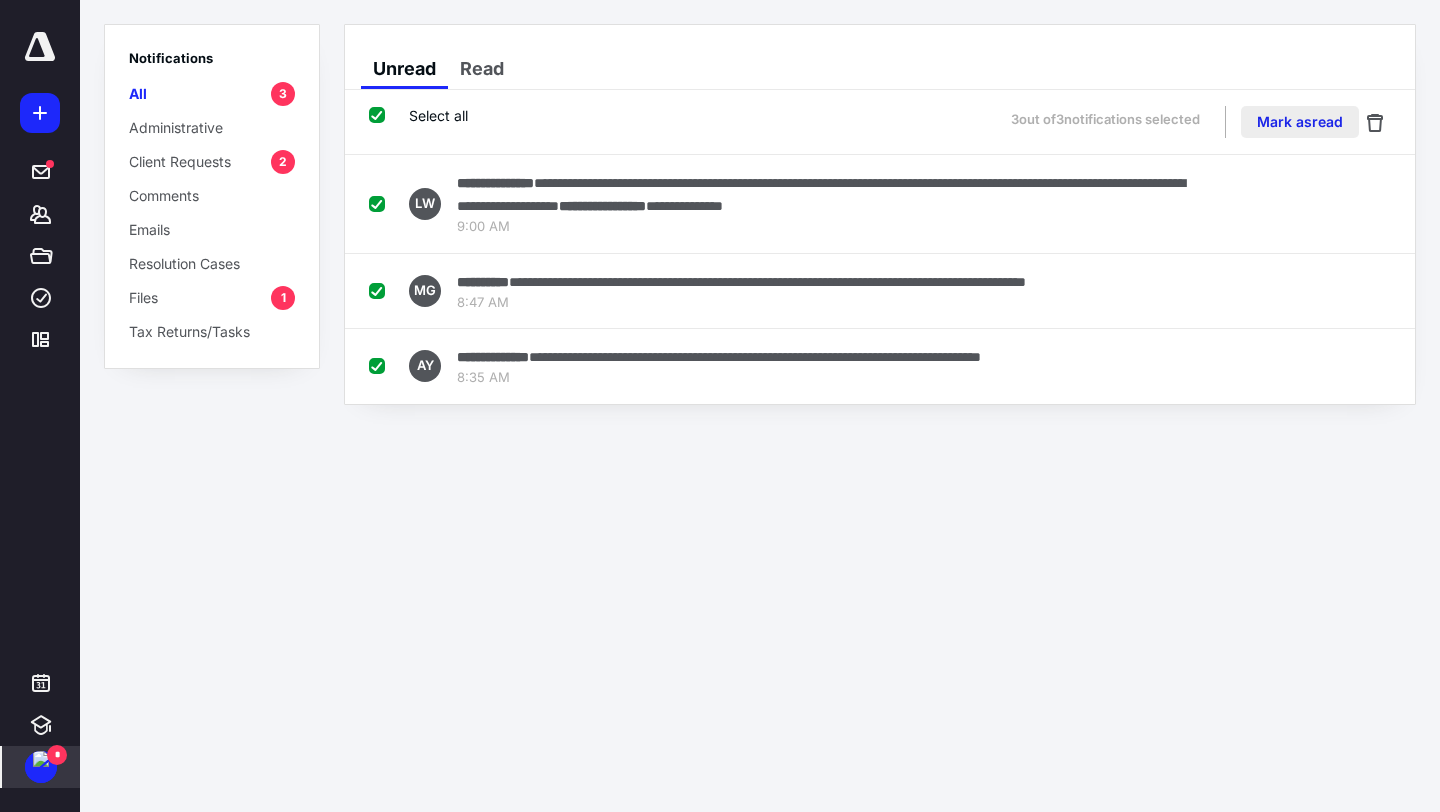 click on "Mark as  read" at bounding box center [1300, 122] 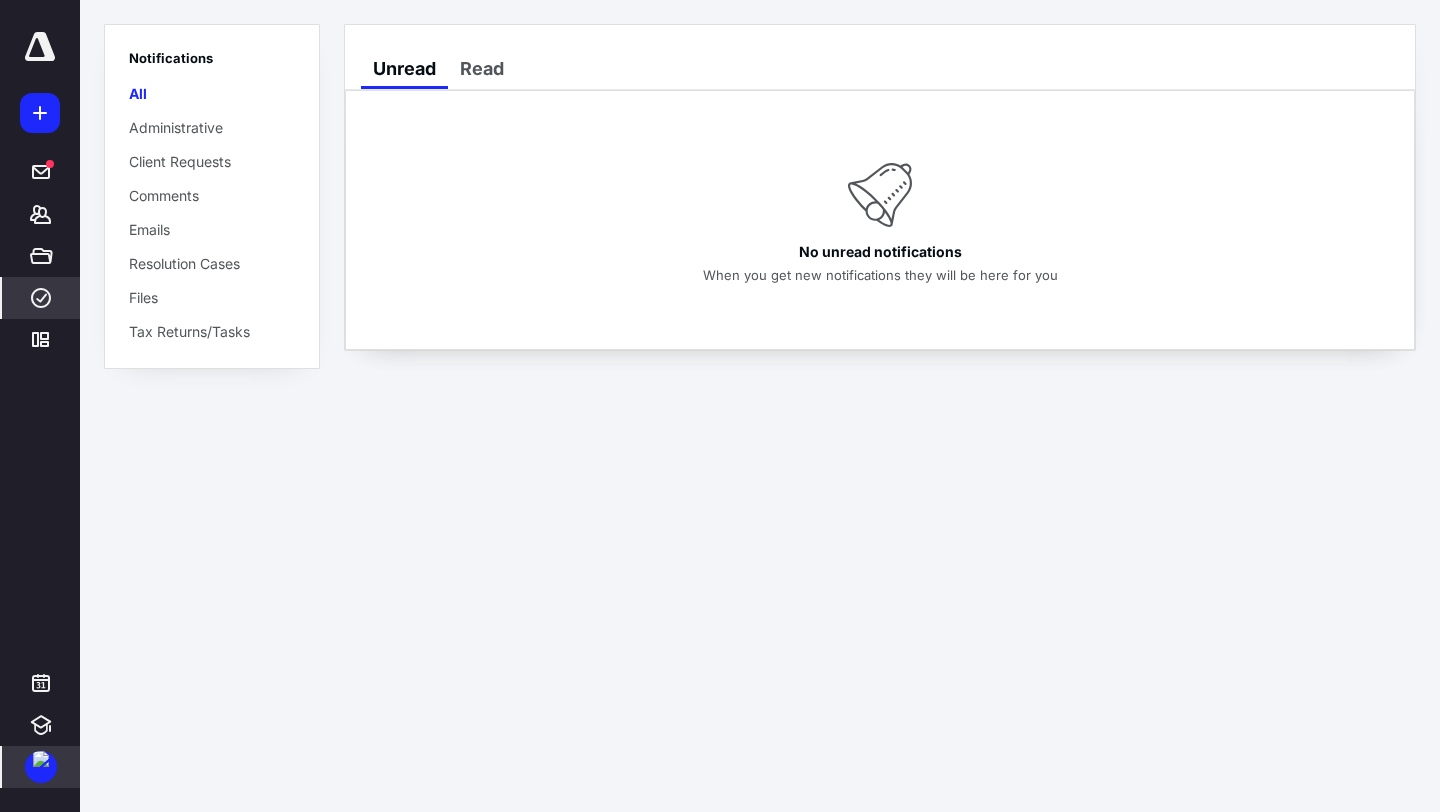 click on "****" at bounding box center [41, 298] 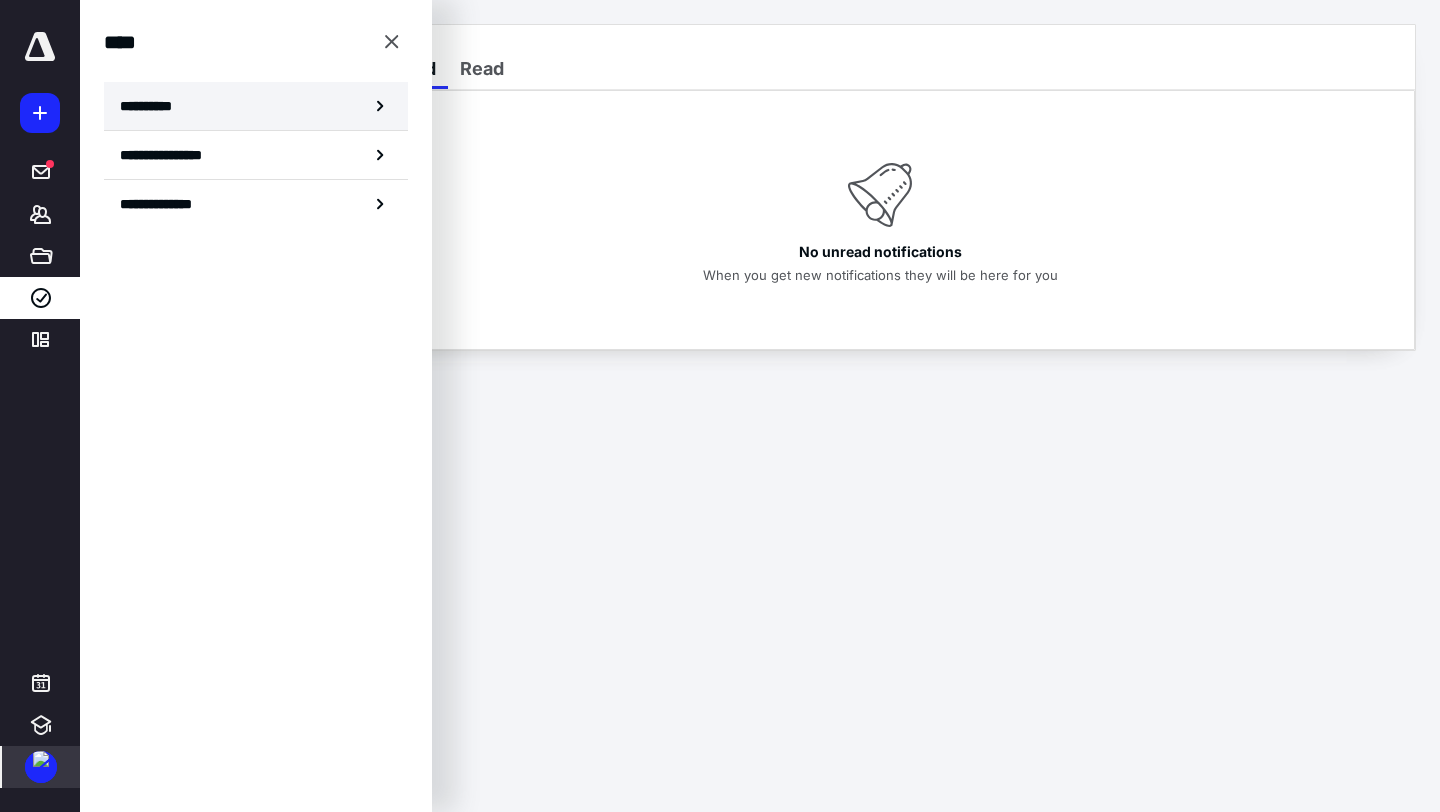 click on "**********" at bounding box center [256, 106] 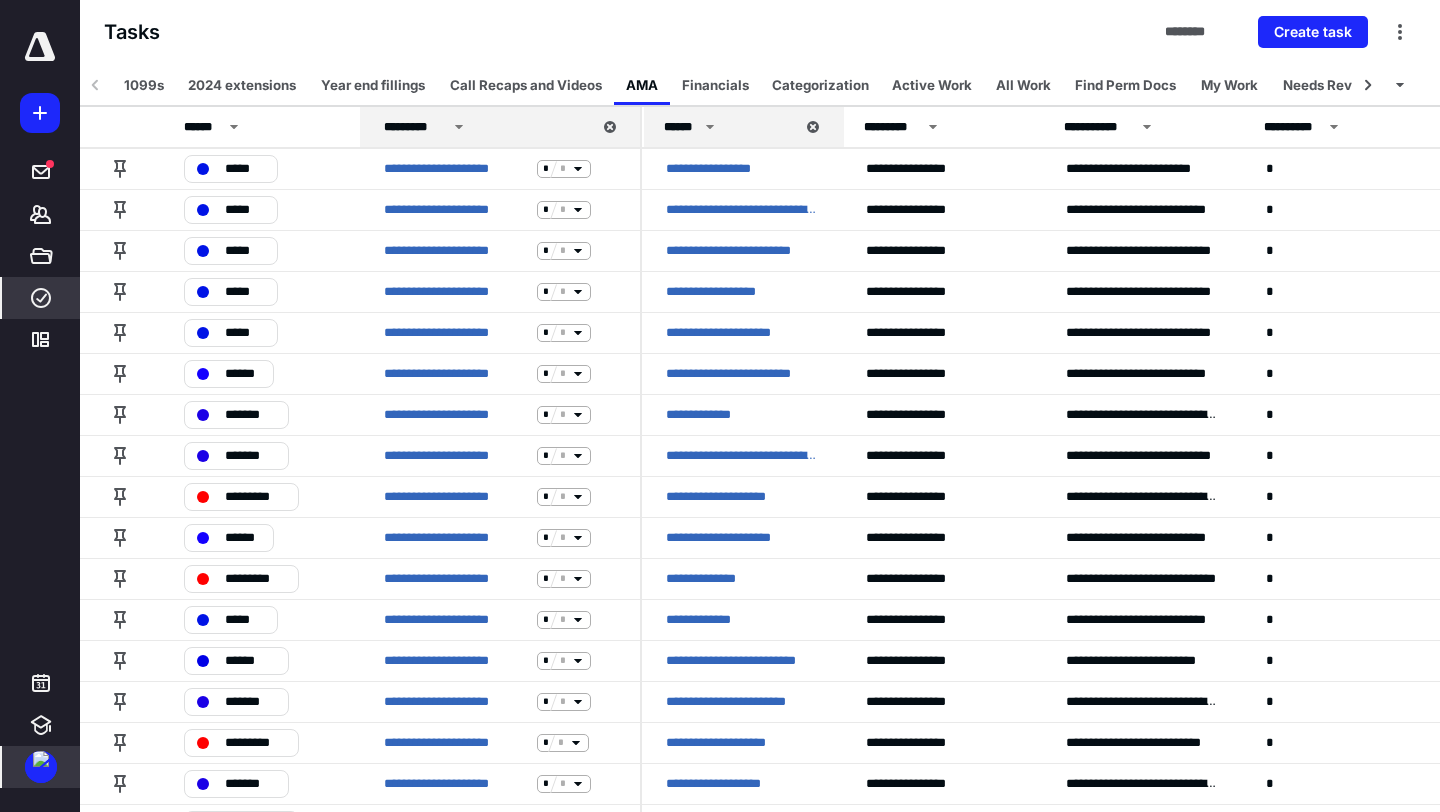click on "Needs Review" at bounding box center [1329, 85] 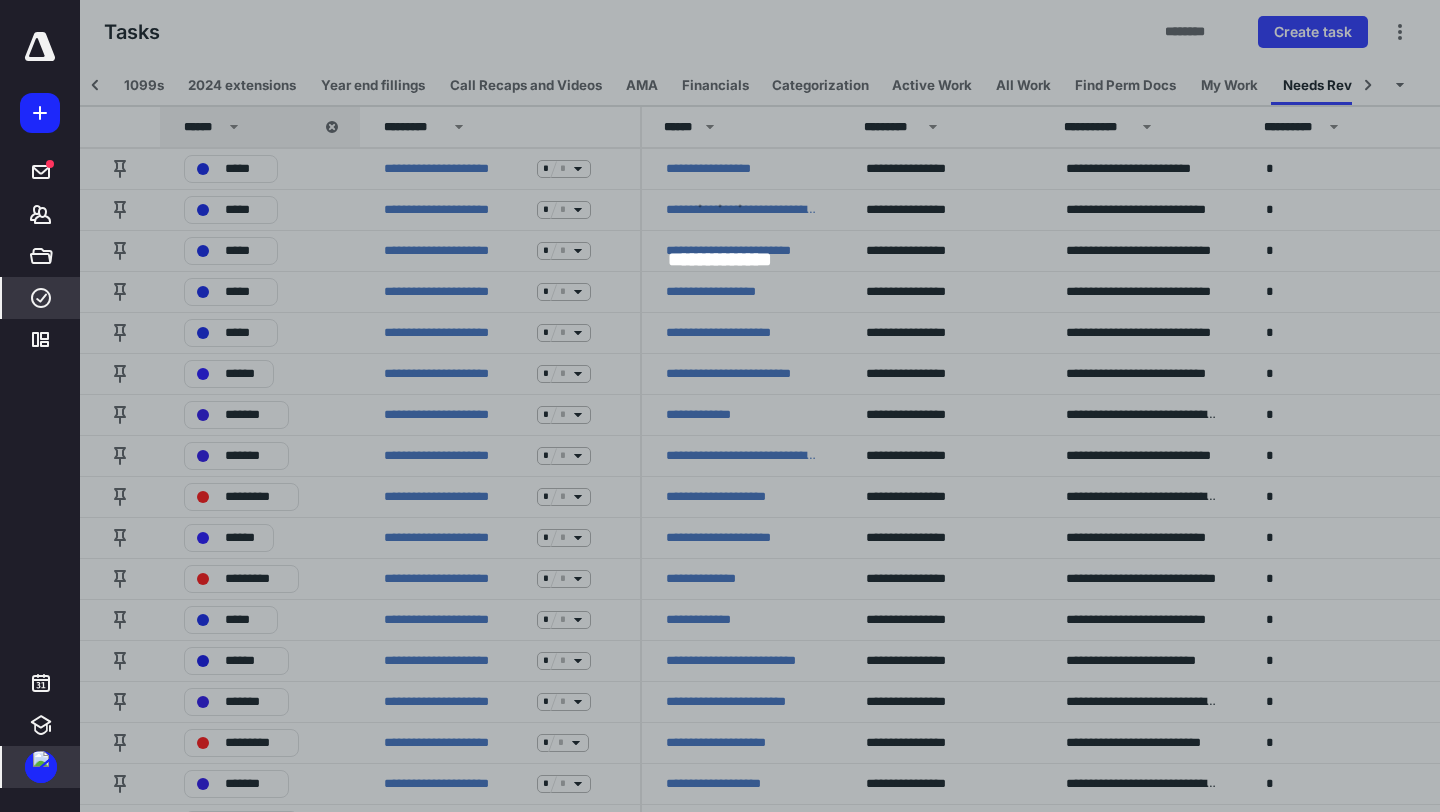scroll, scrollTop: 0, scrollLeft: 35, axis: horizontal 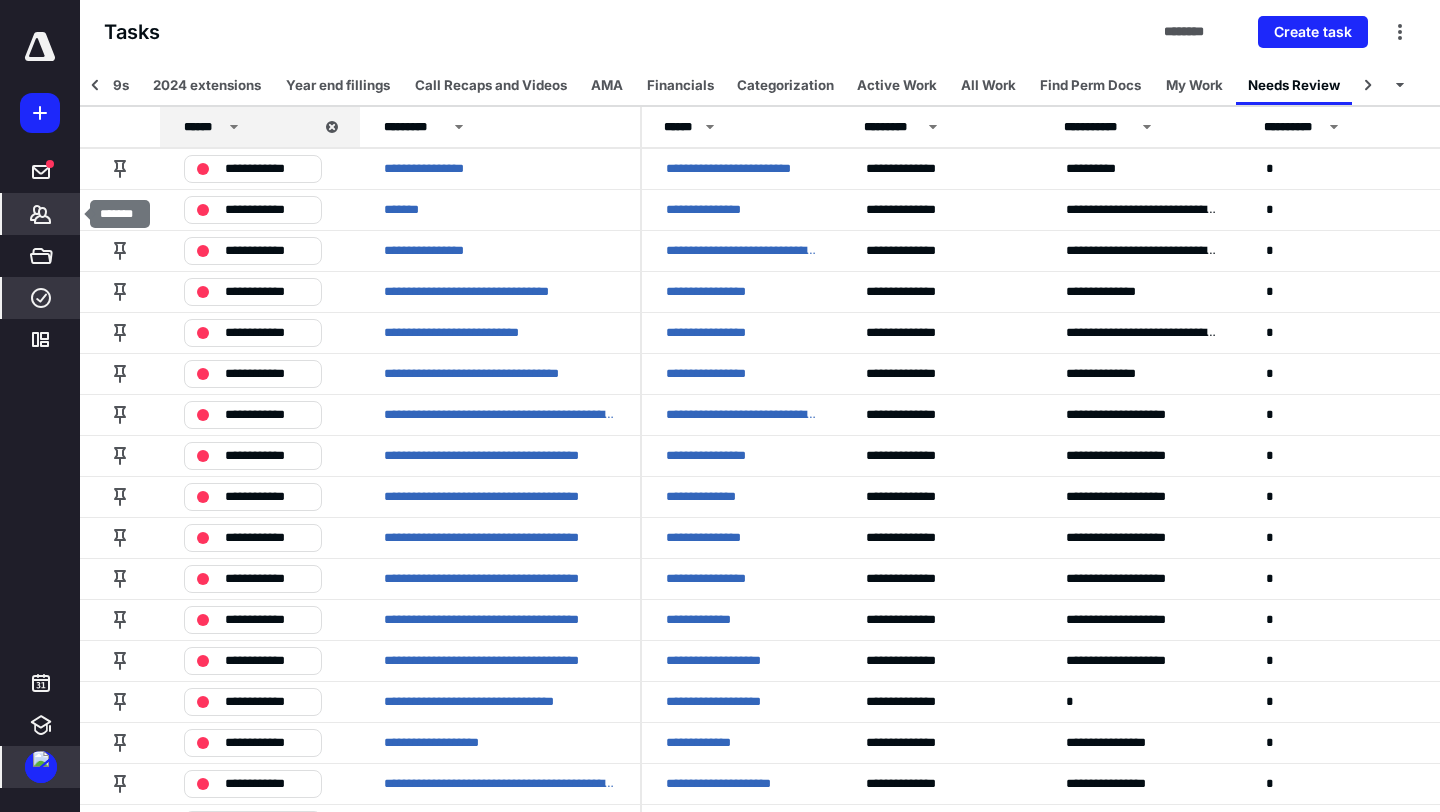 click 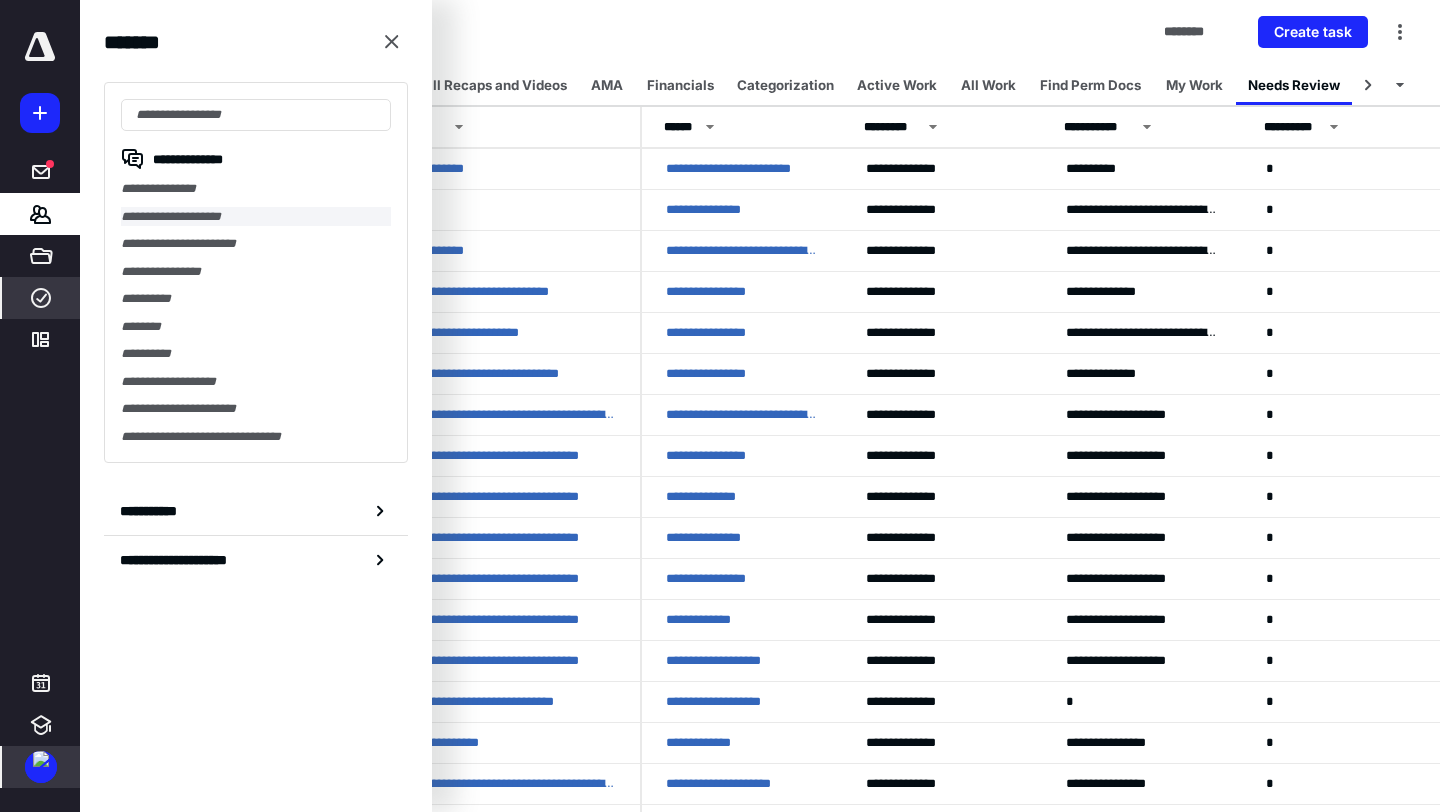 click on "**********" at bounding box center [256, 217] 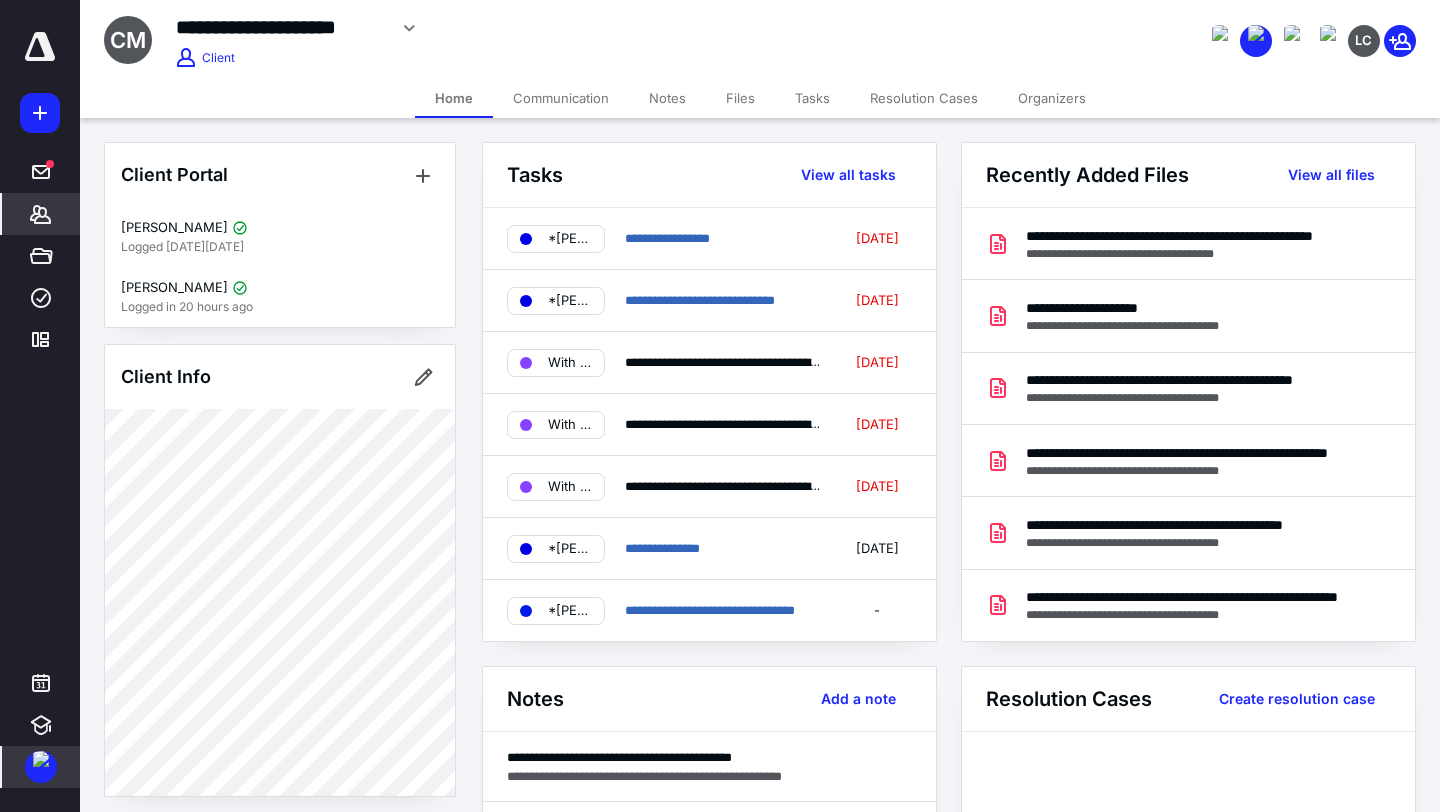 click on "Files" at bounding box center [740, 98] 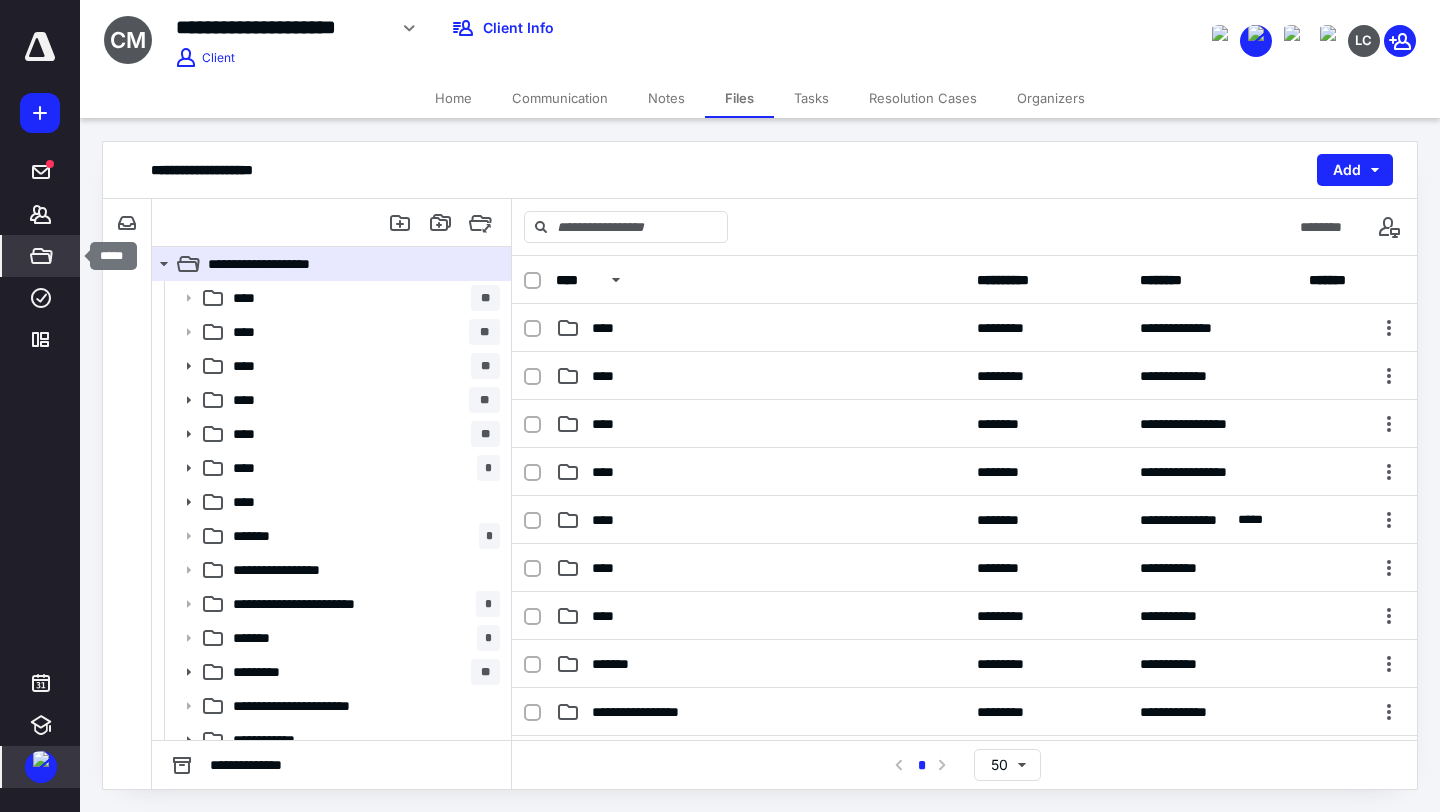 click 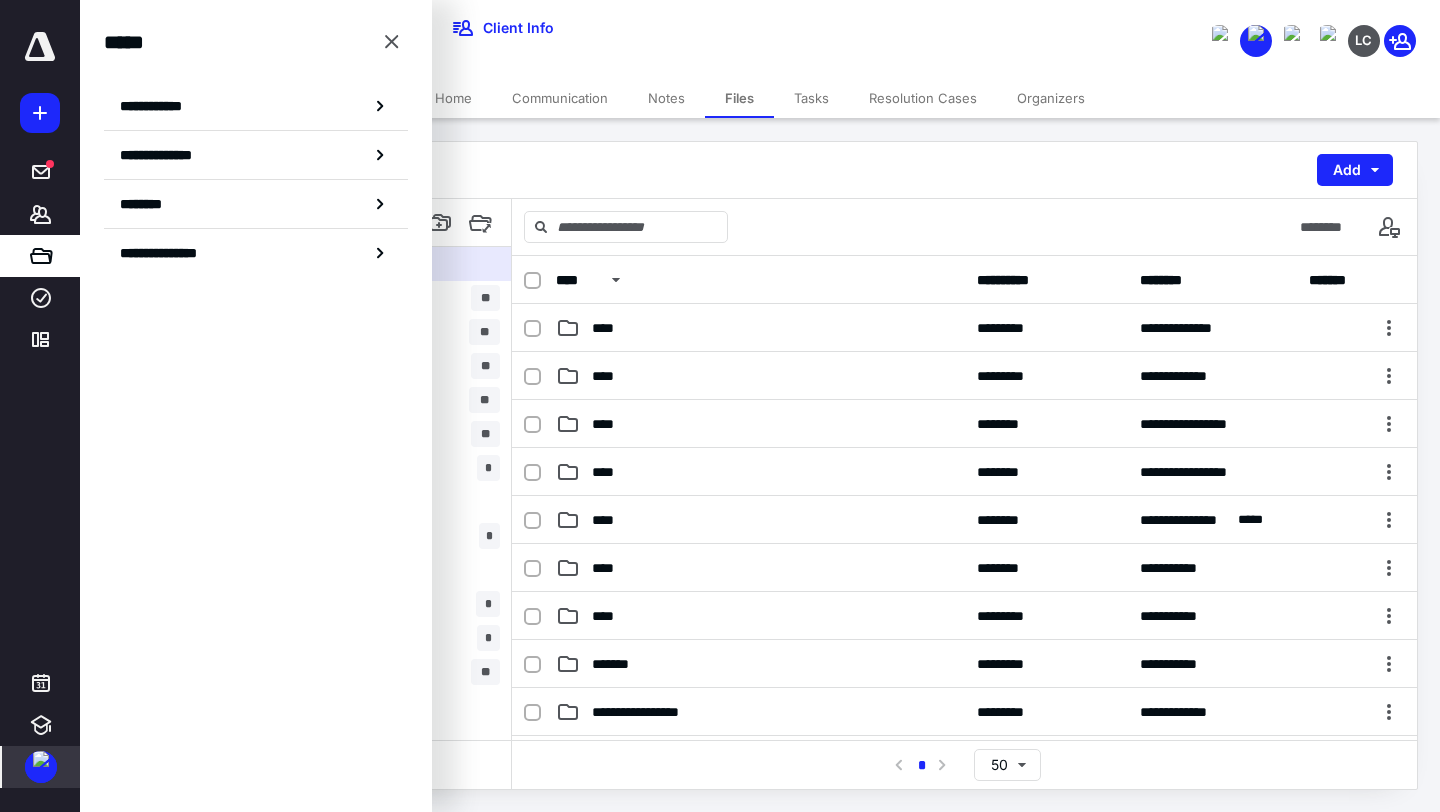 click on "**********" at bounding box center (256, 106) 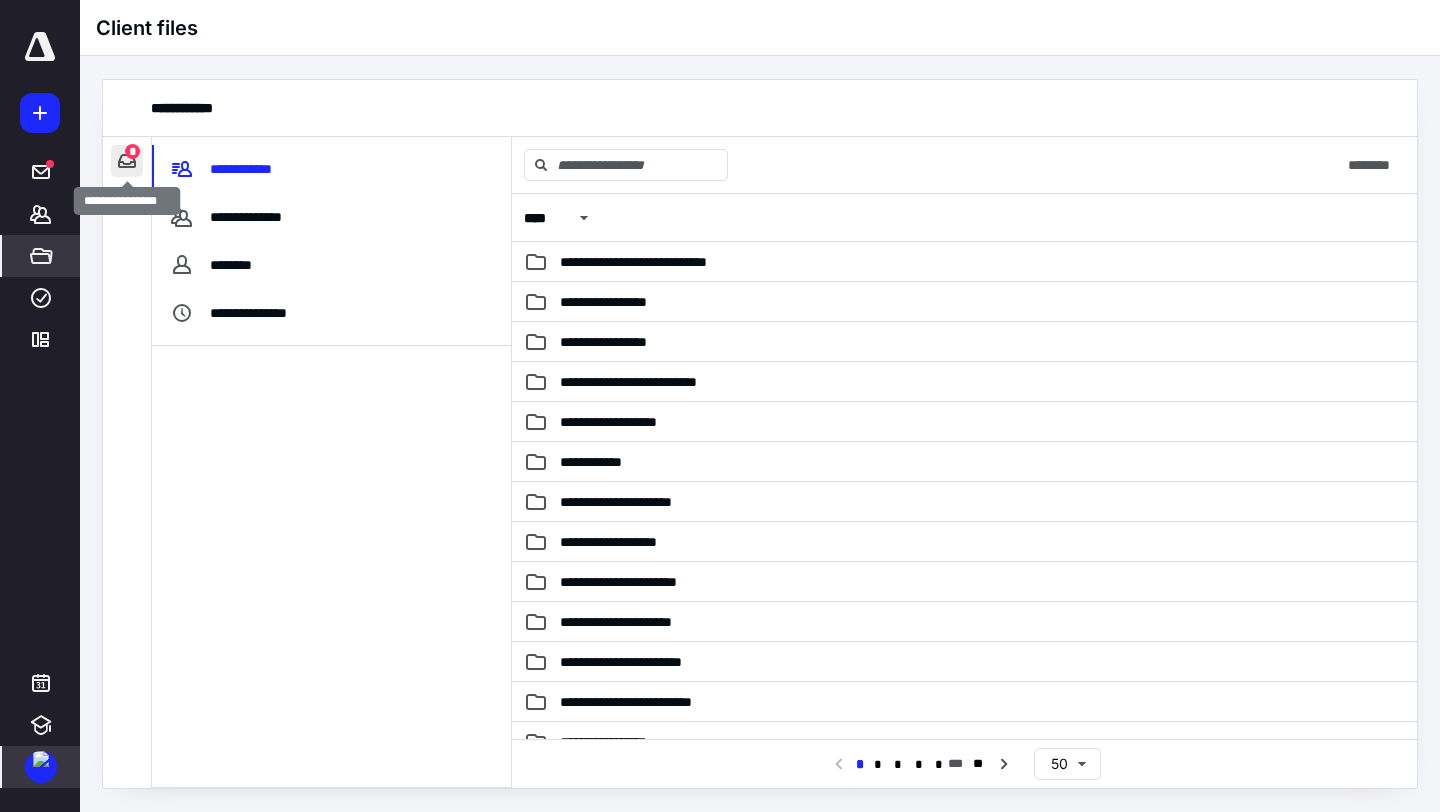 click at bounding box center [127, 161] 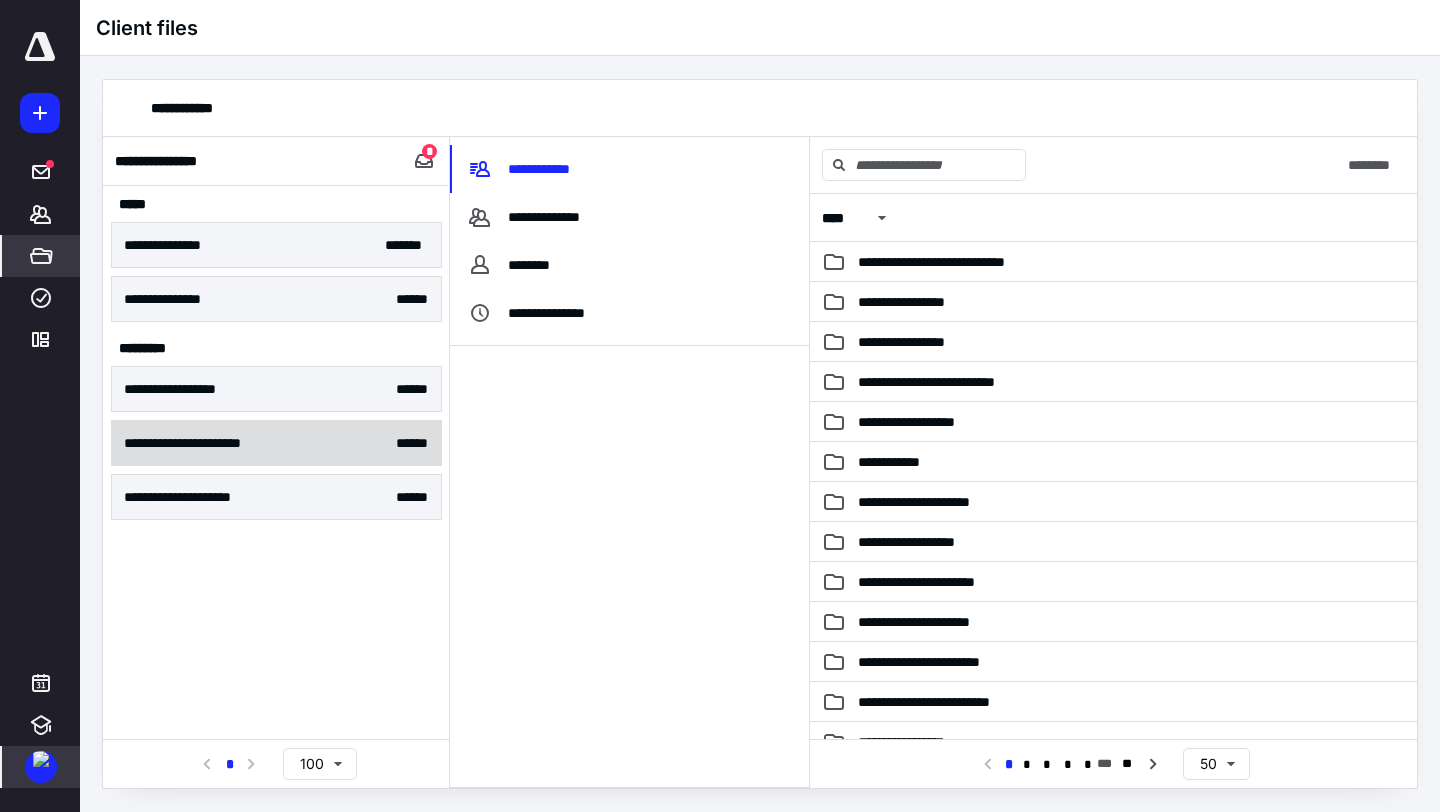 click on "**********" at bounding box center (209, 443) 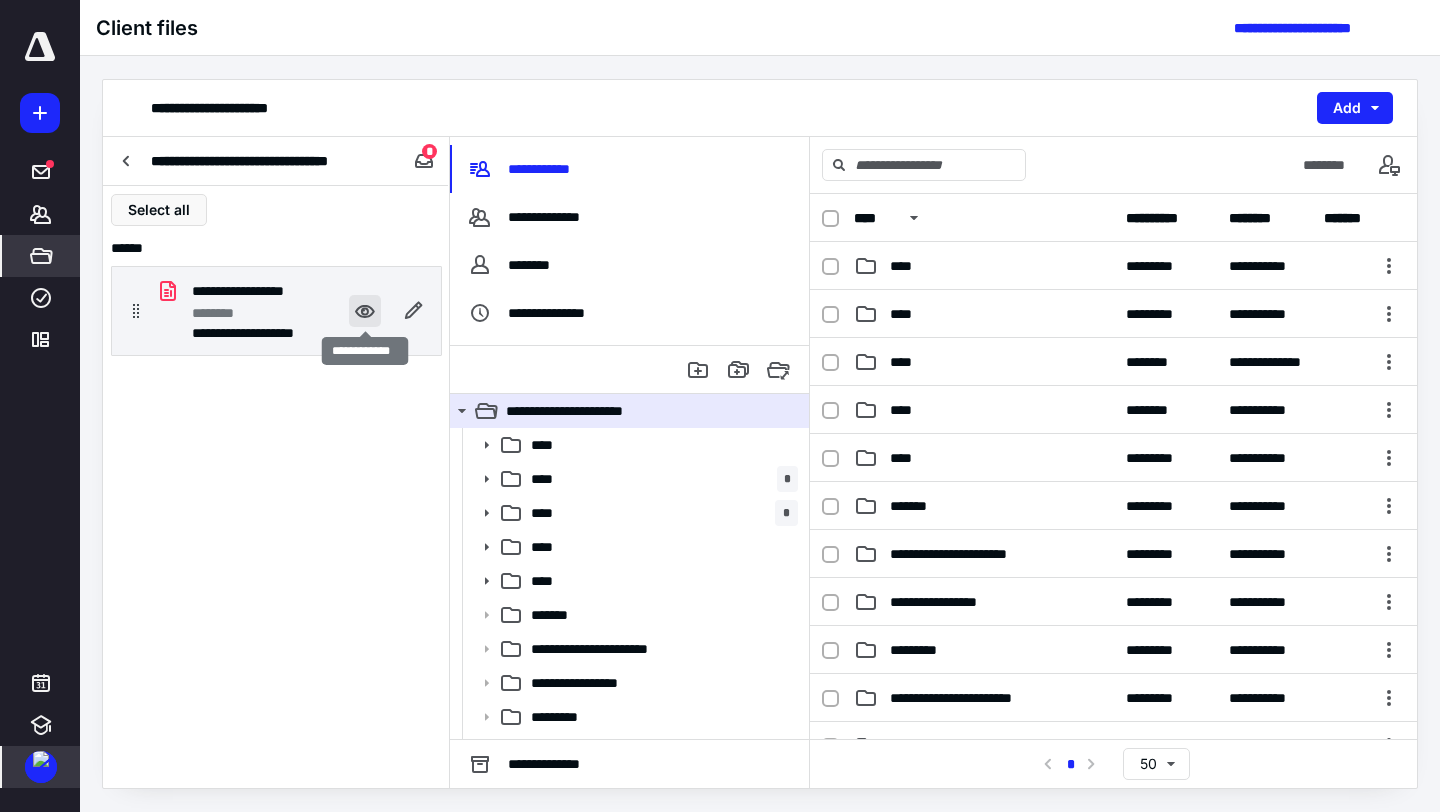 click at bounding box center (365, 311) 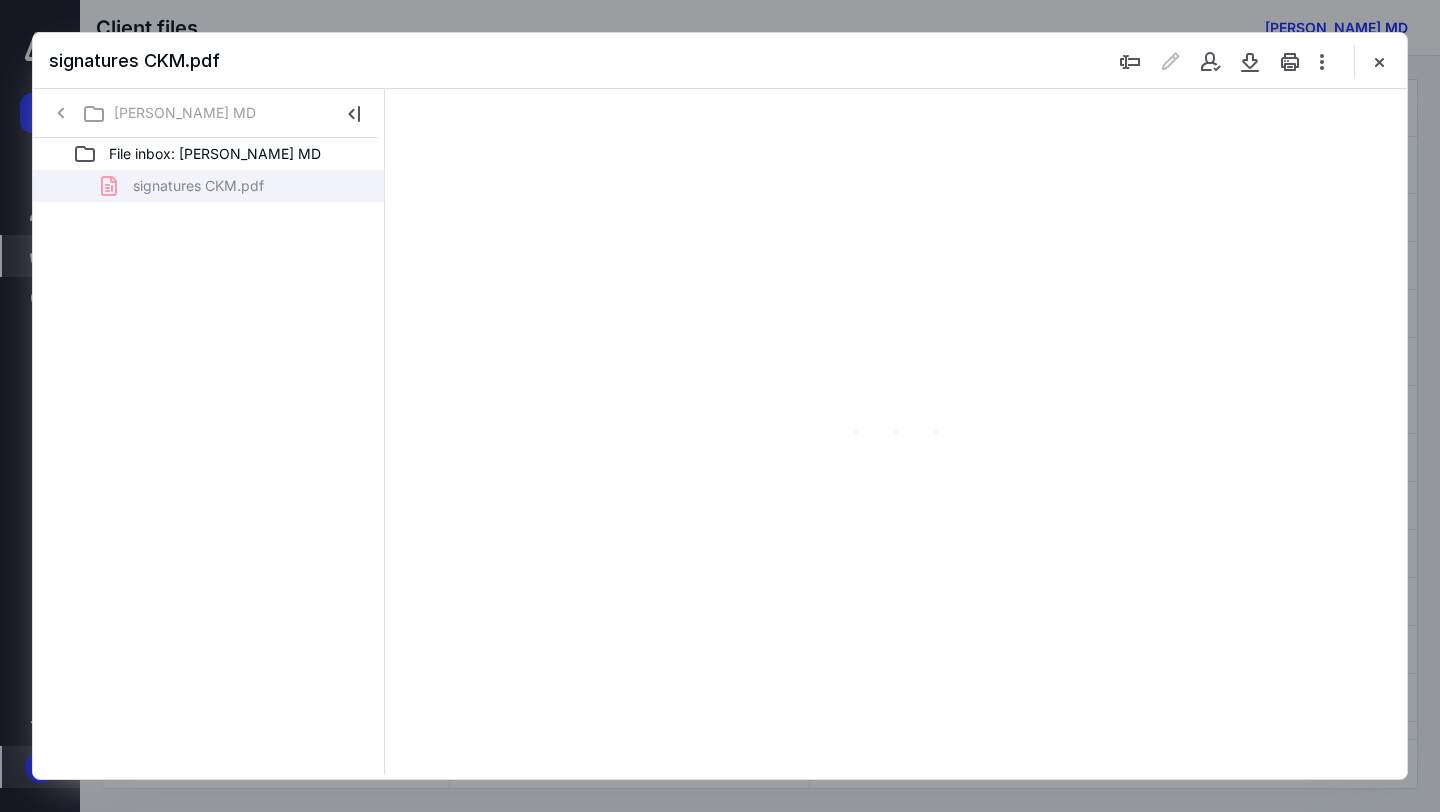 scroll, scrollTop: 0, scrollLeft: 0, axis: both 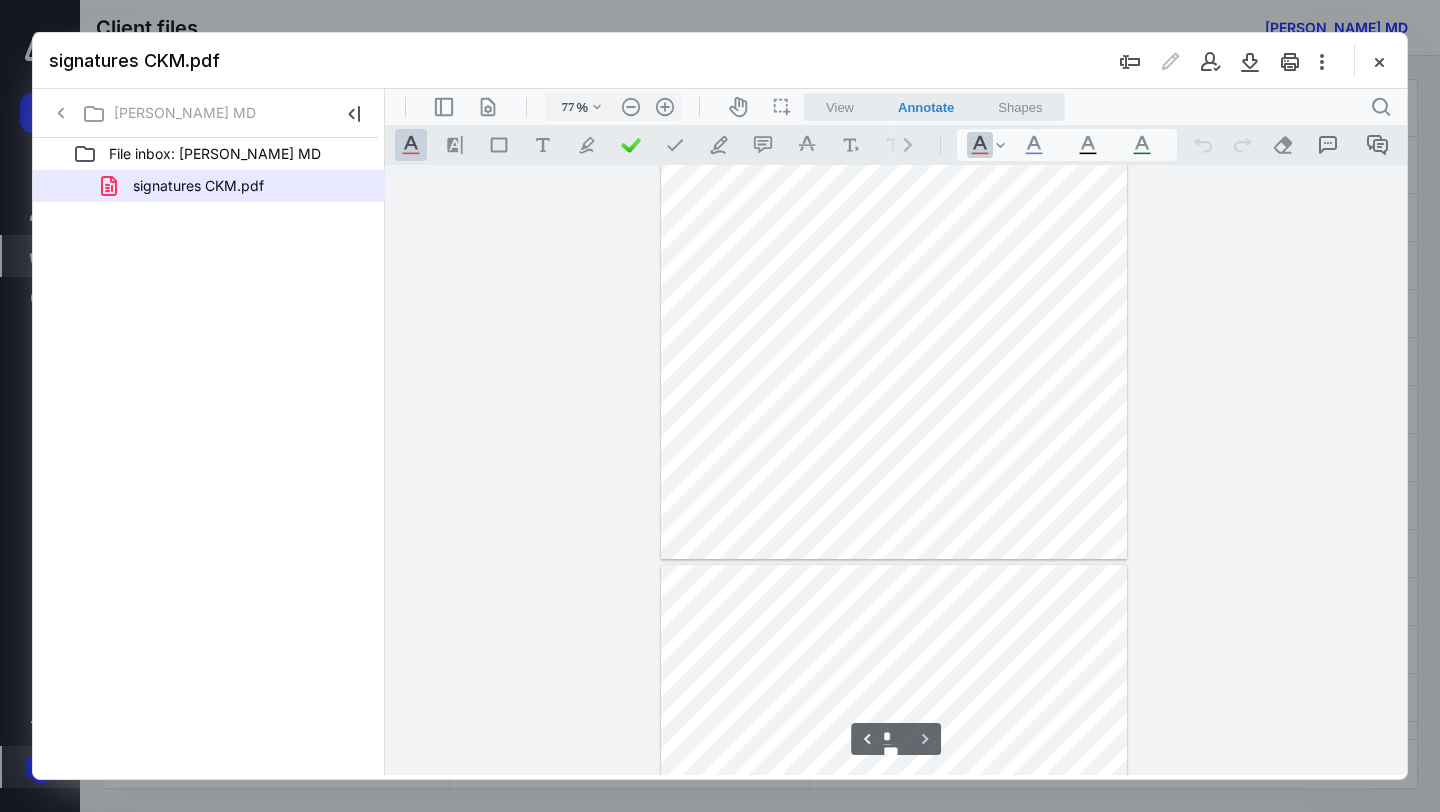 type on "*" 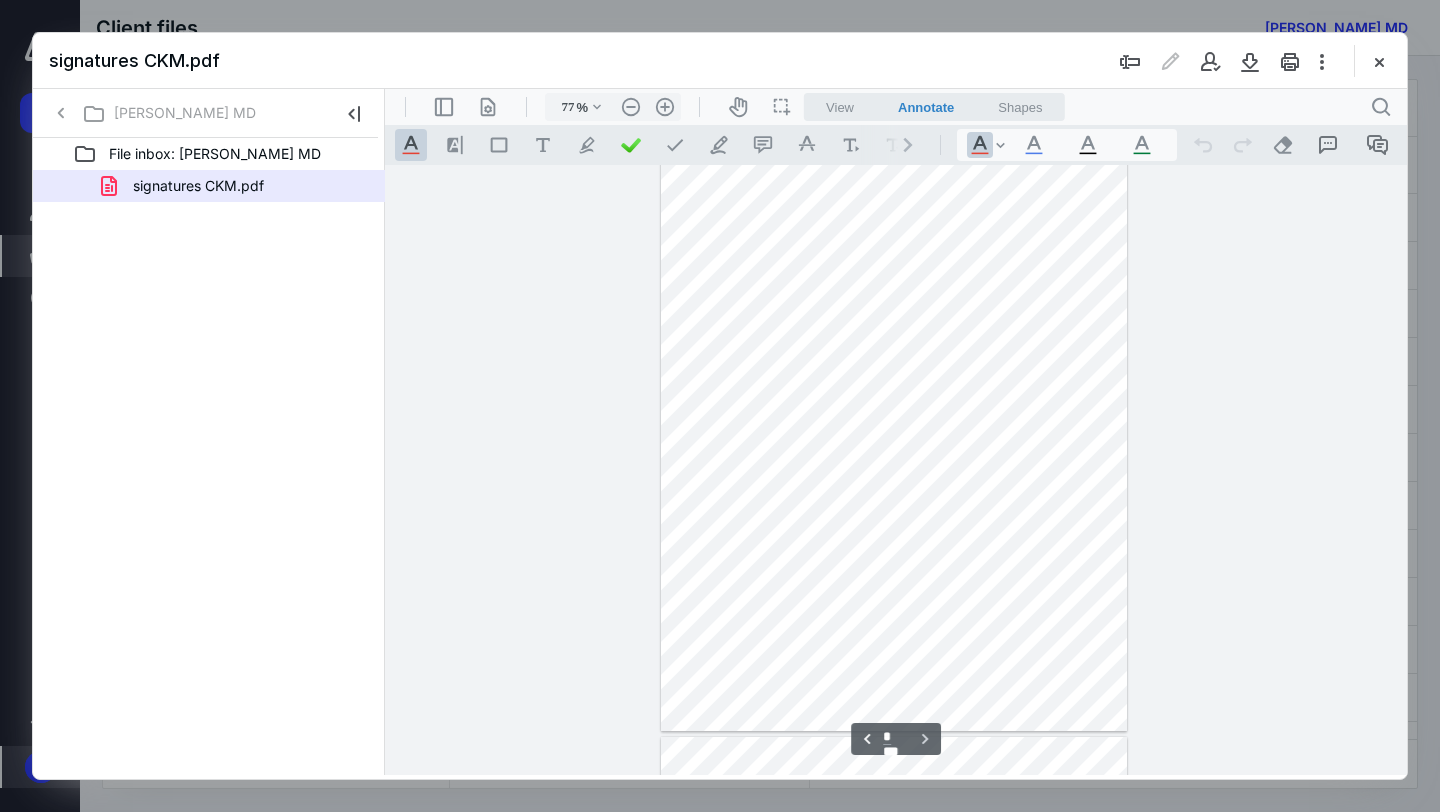 scroll, scrollTop: 0, scrollLeft: 0, axis: both 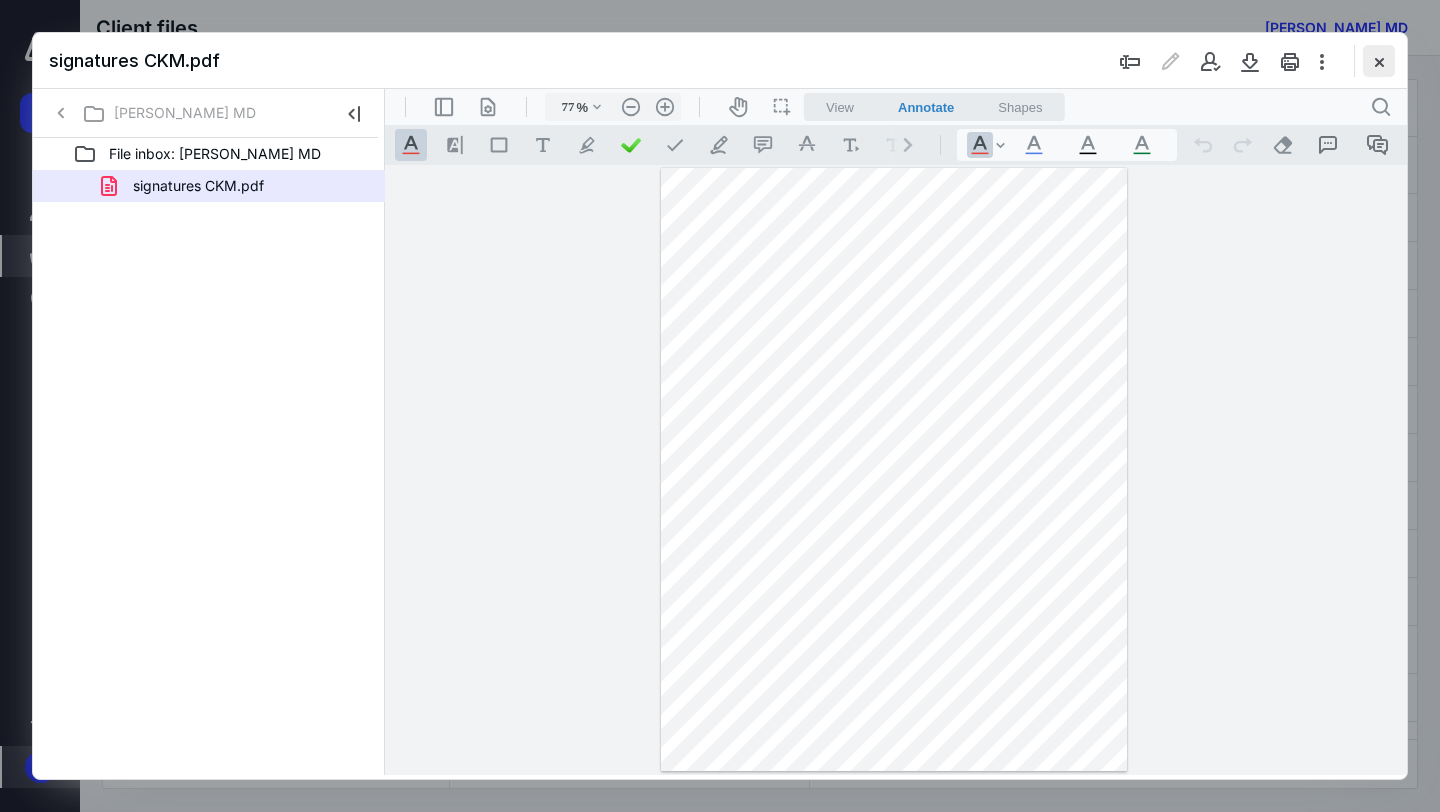 click at bounding box center (1379, 61) 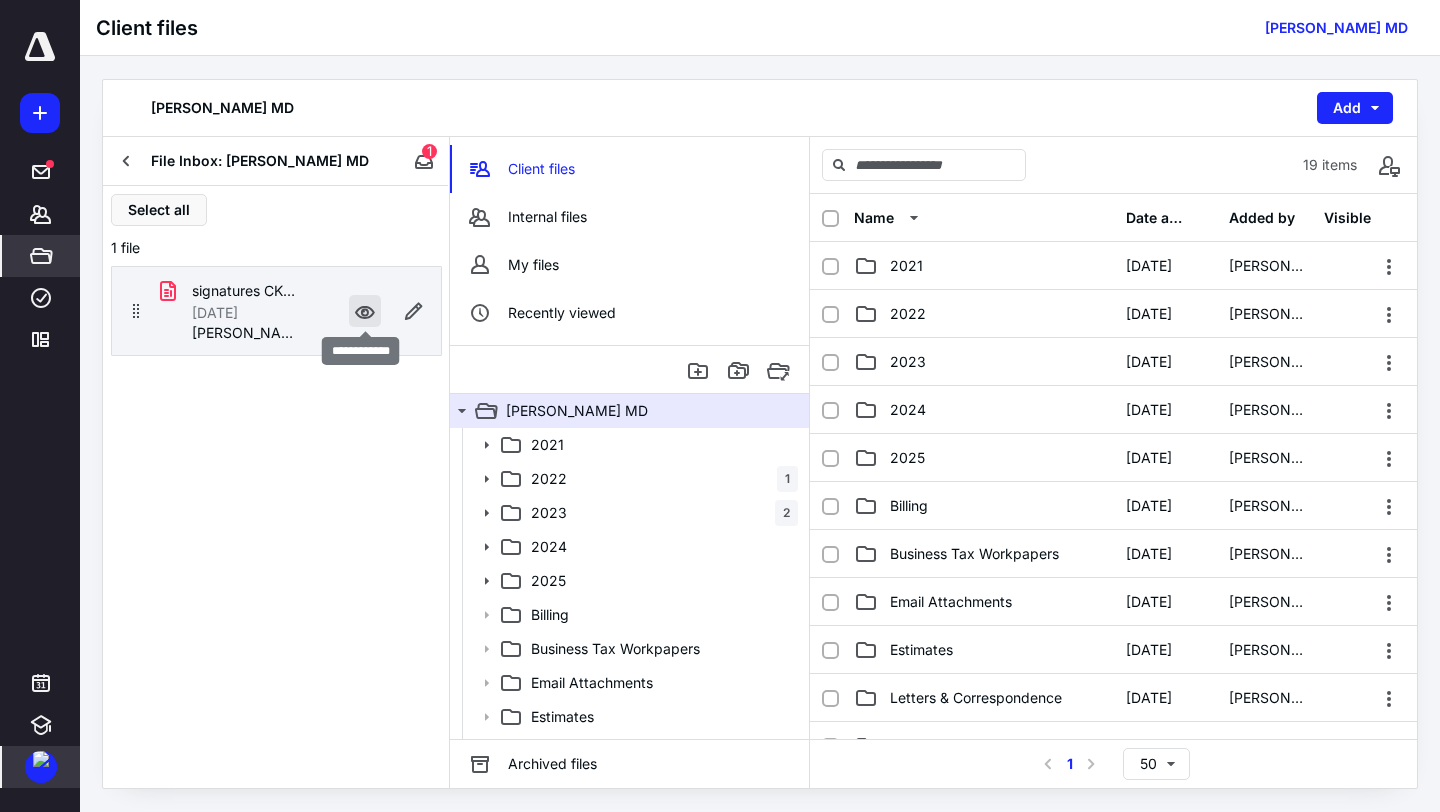 click at bounding box center (365, 311) 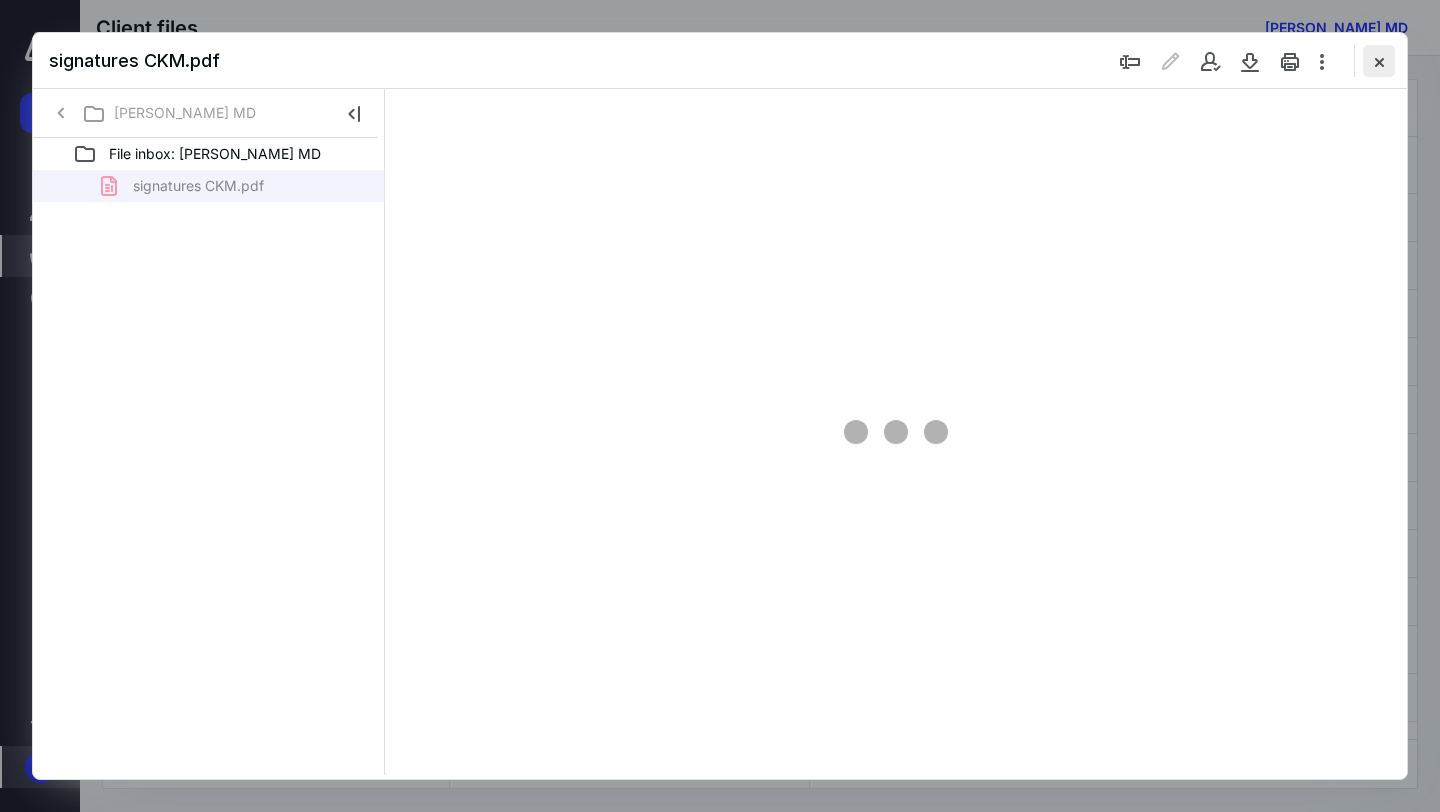 scroll, scrollTop: 0, scrollLeft: 0, axis: both 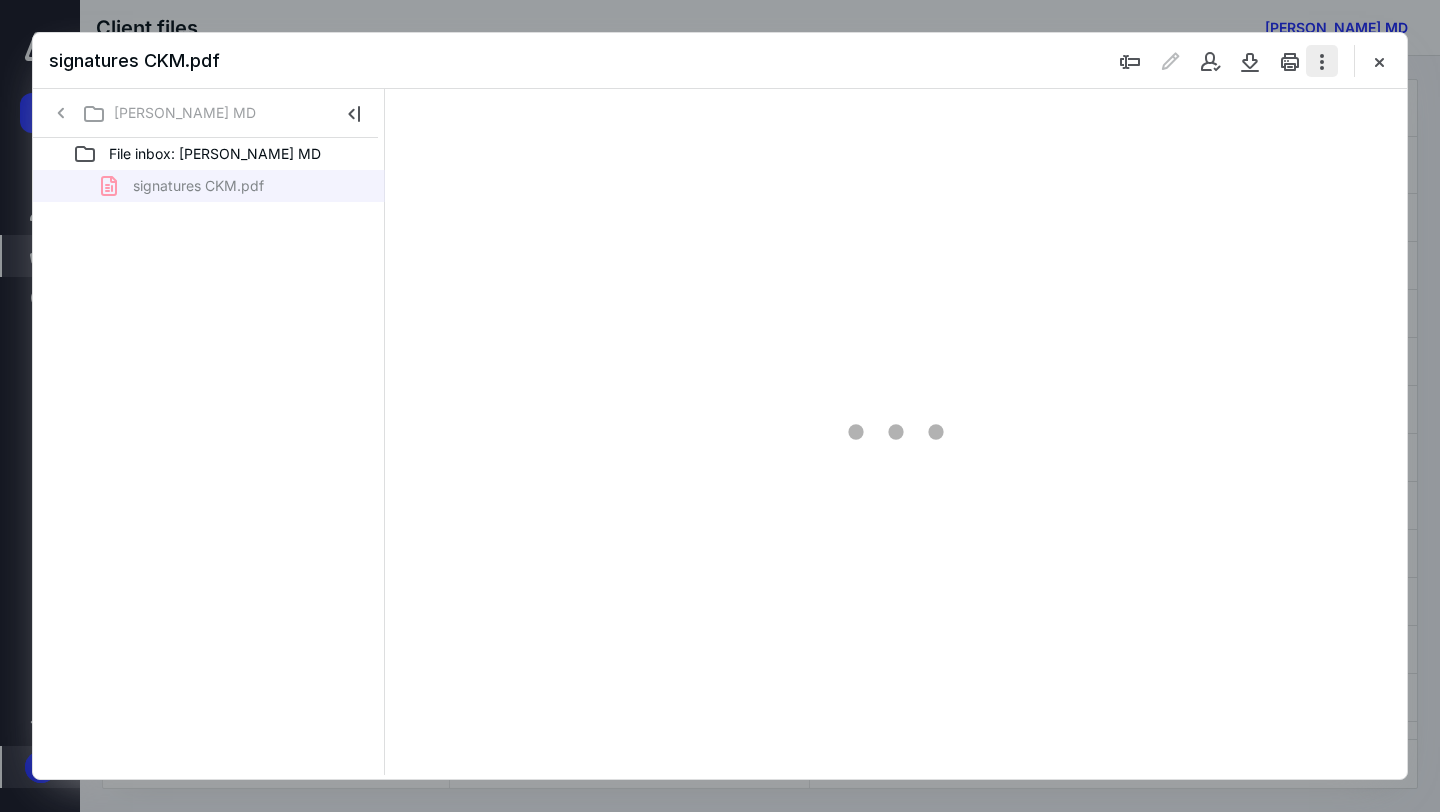 click at bounding box center [1322, 61] 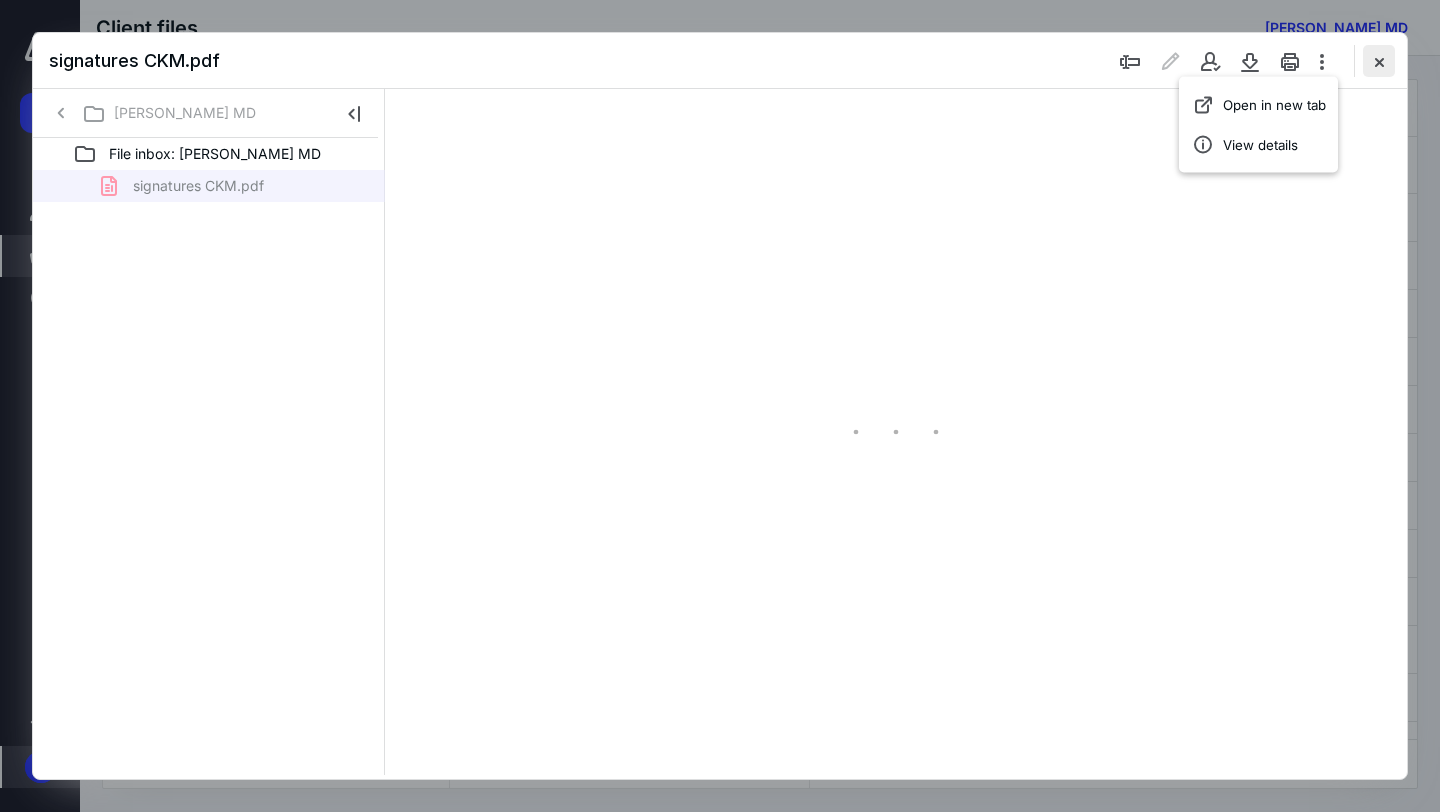type on "77" 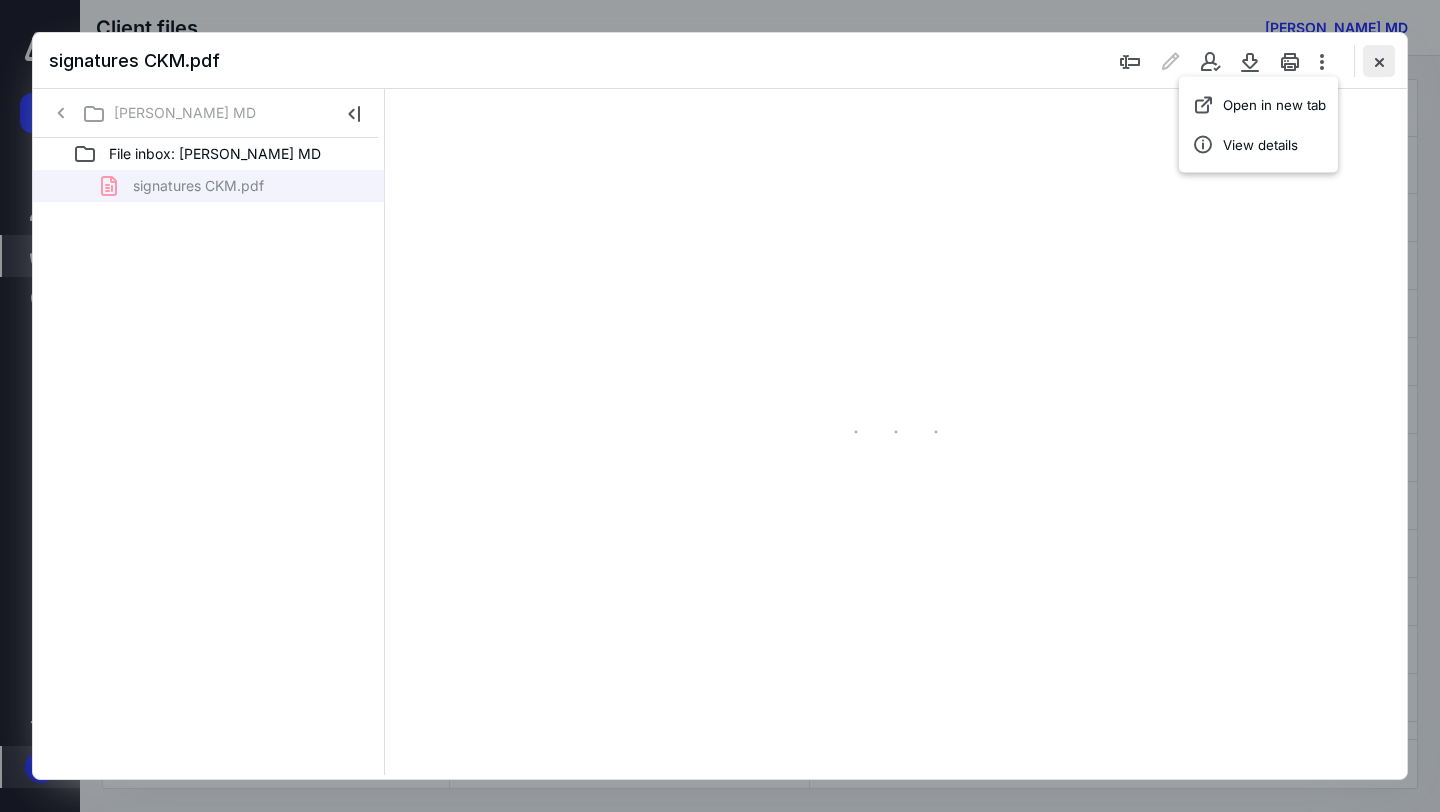 scroll, scrollTop: 79, scrollLeft: 0, axis: vertical 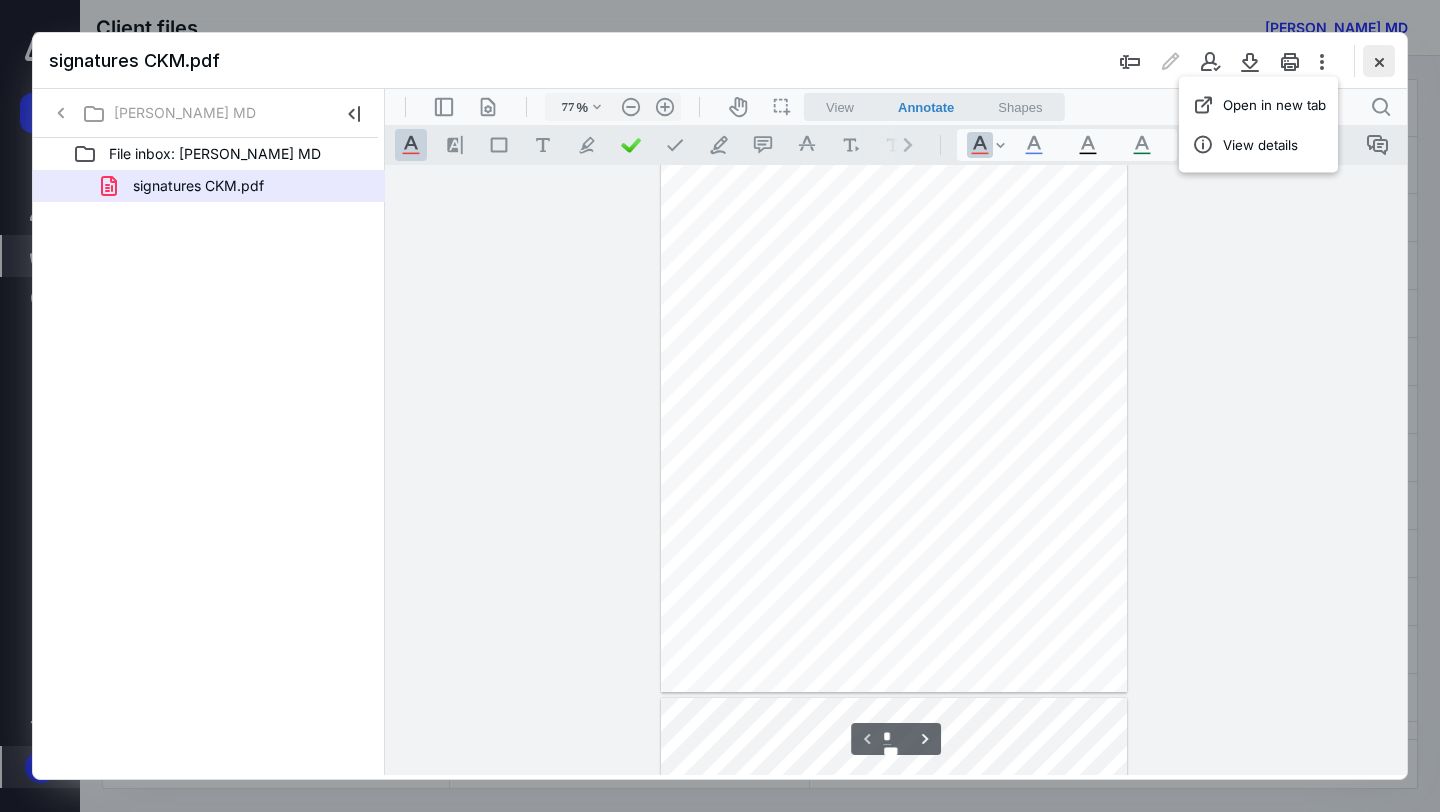 click at bounding box center [1379, 61] 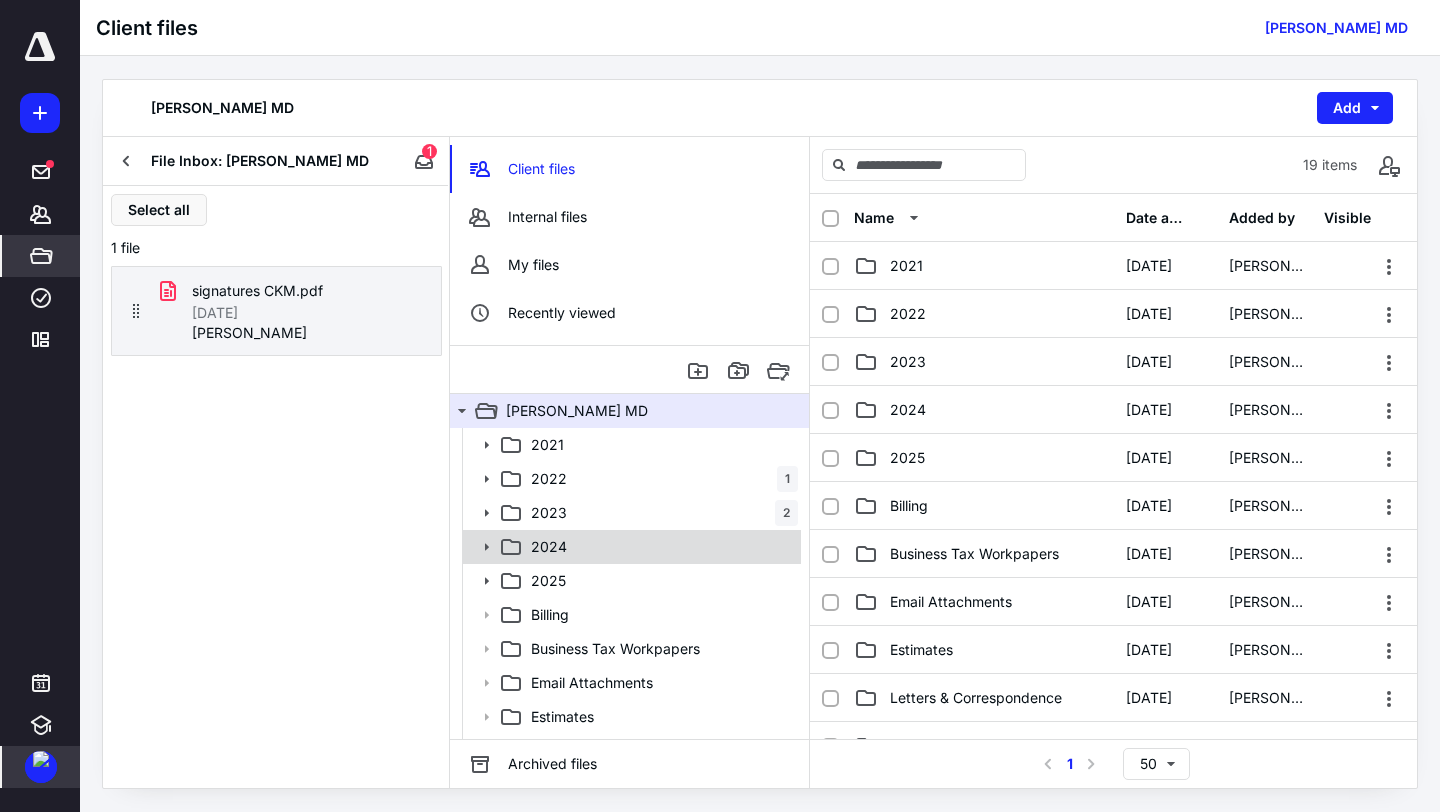 click 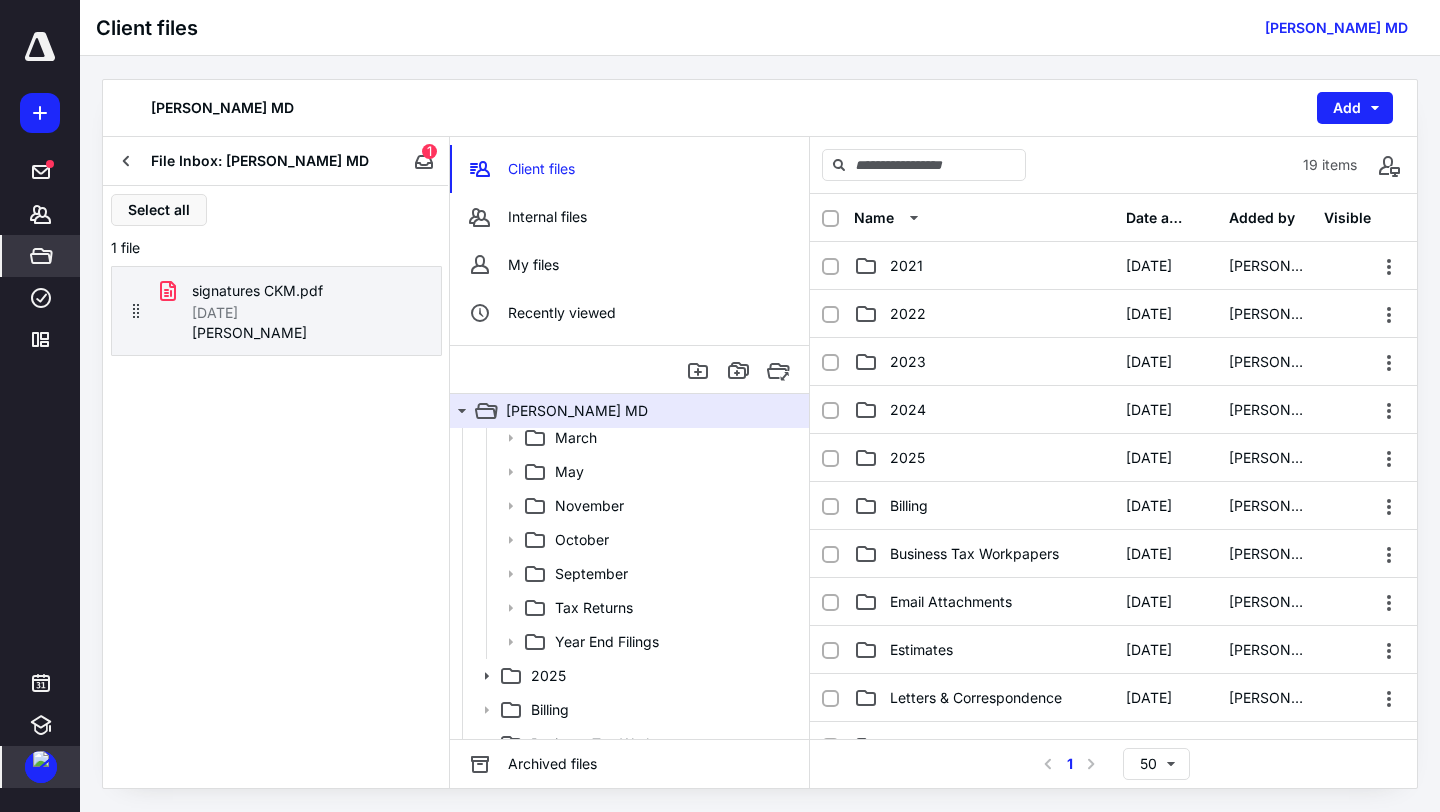 scroll, scrollTop: 422, scrollLeft: 0, axis: vertical 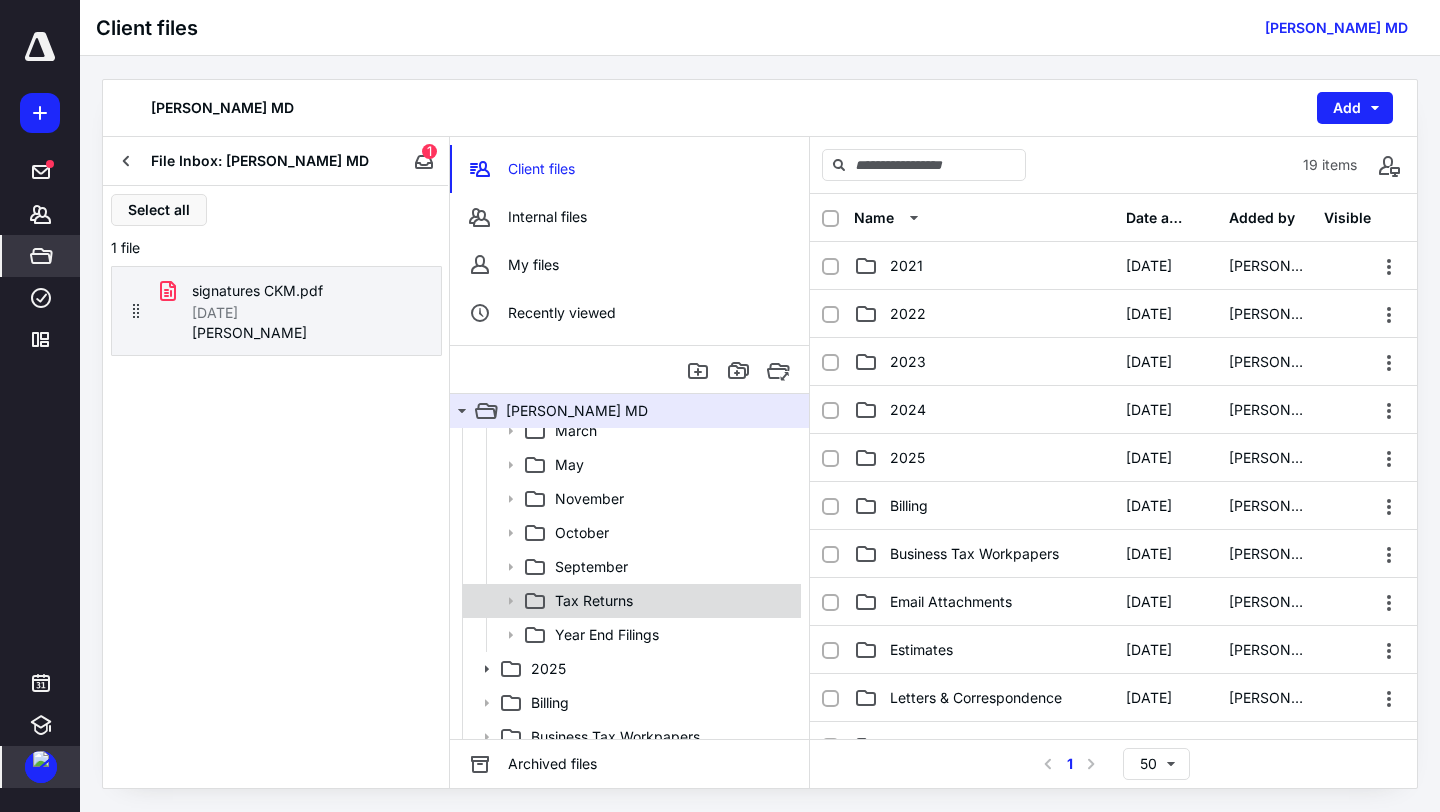 click on "Tax Returns" at bounding box center [630, 601] 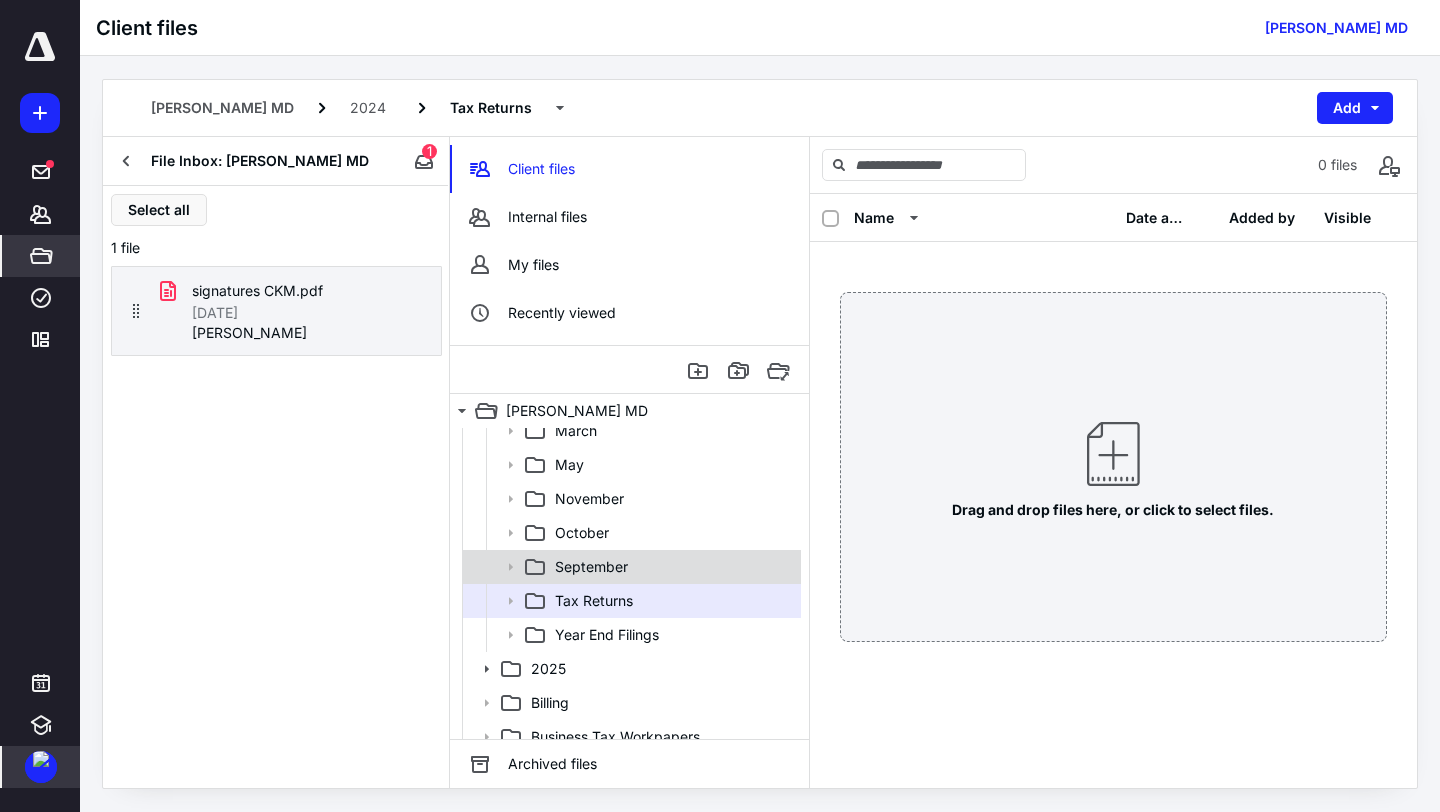 click on "September" at bounding box center [591, 567] 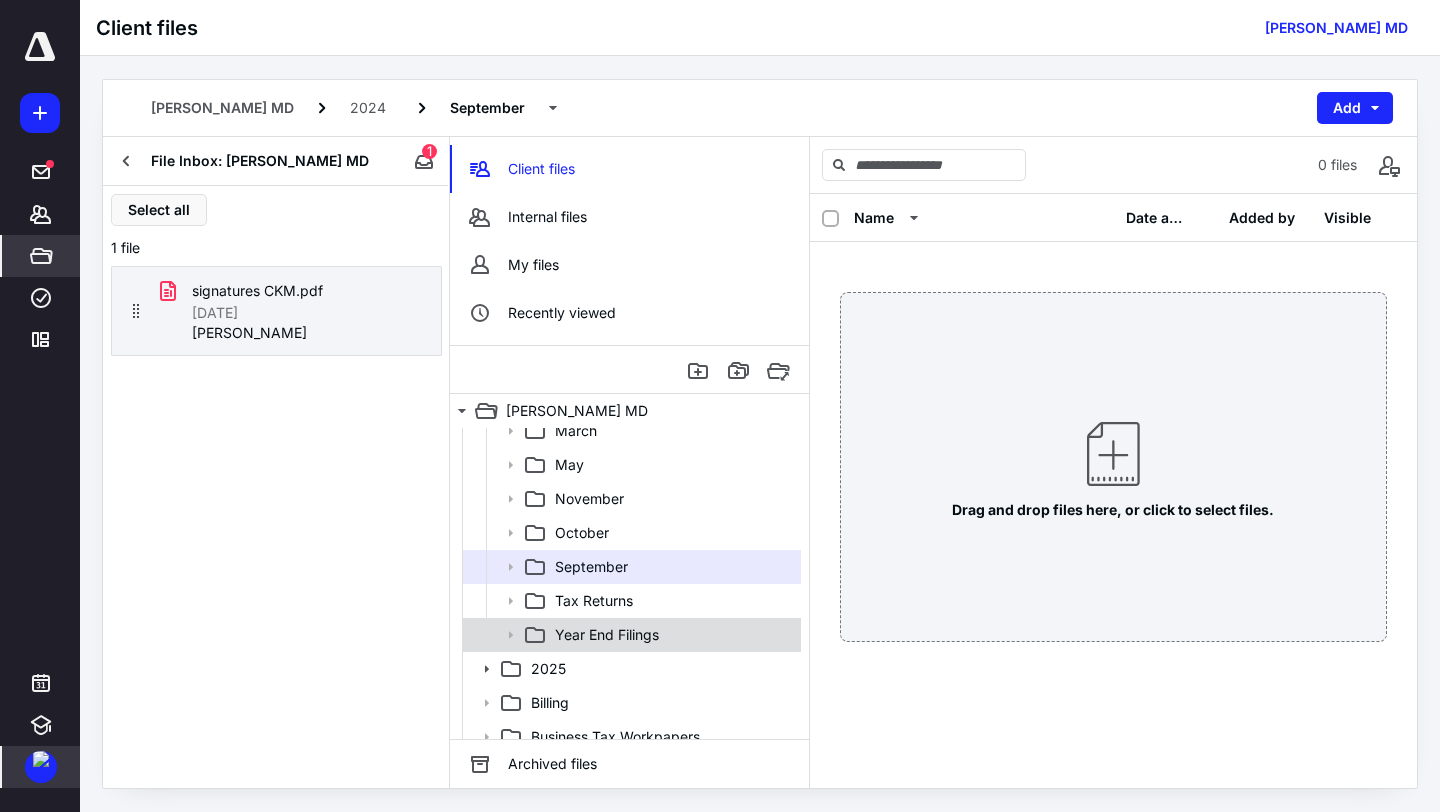 click on "Year End Filings" at bounding box center [607, 635] 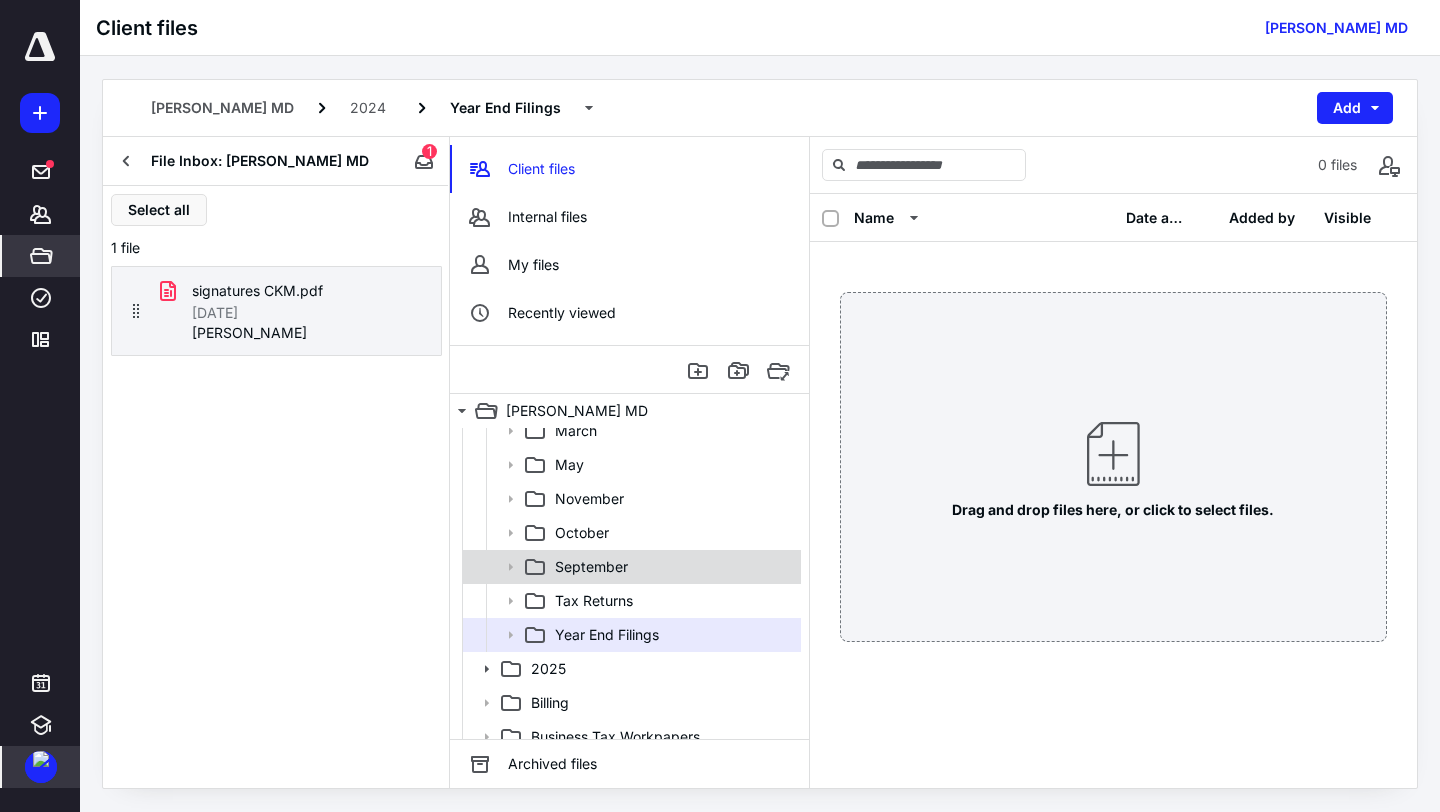 click on "September" at bounding box center [630, 567] 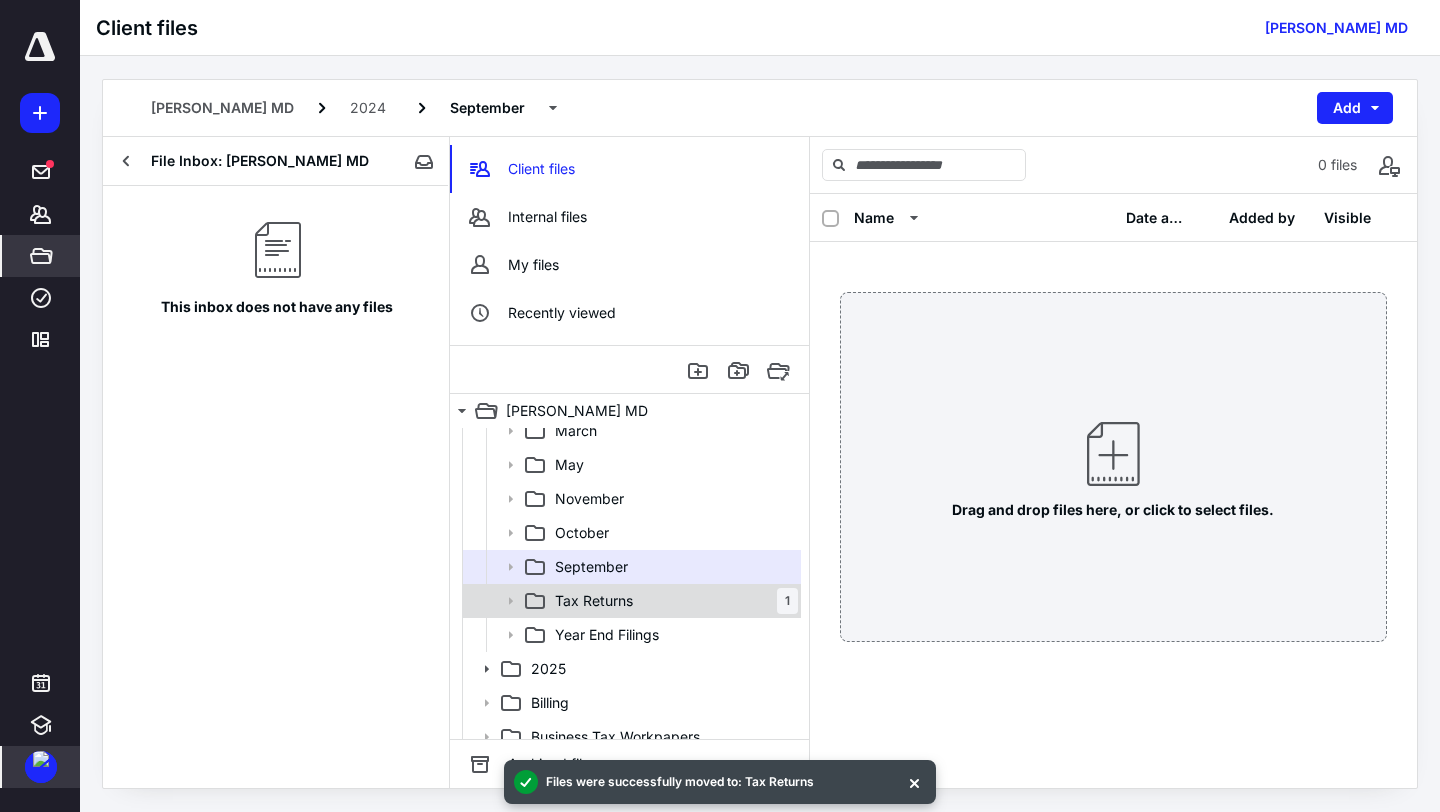 click on "Tax Returns 1" at bounding box center [630, 601] 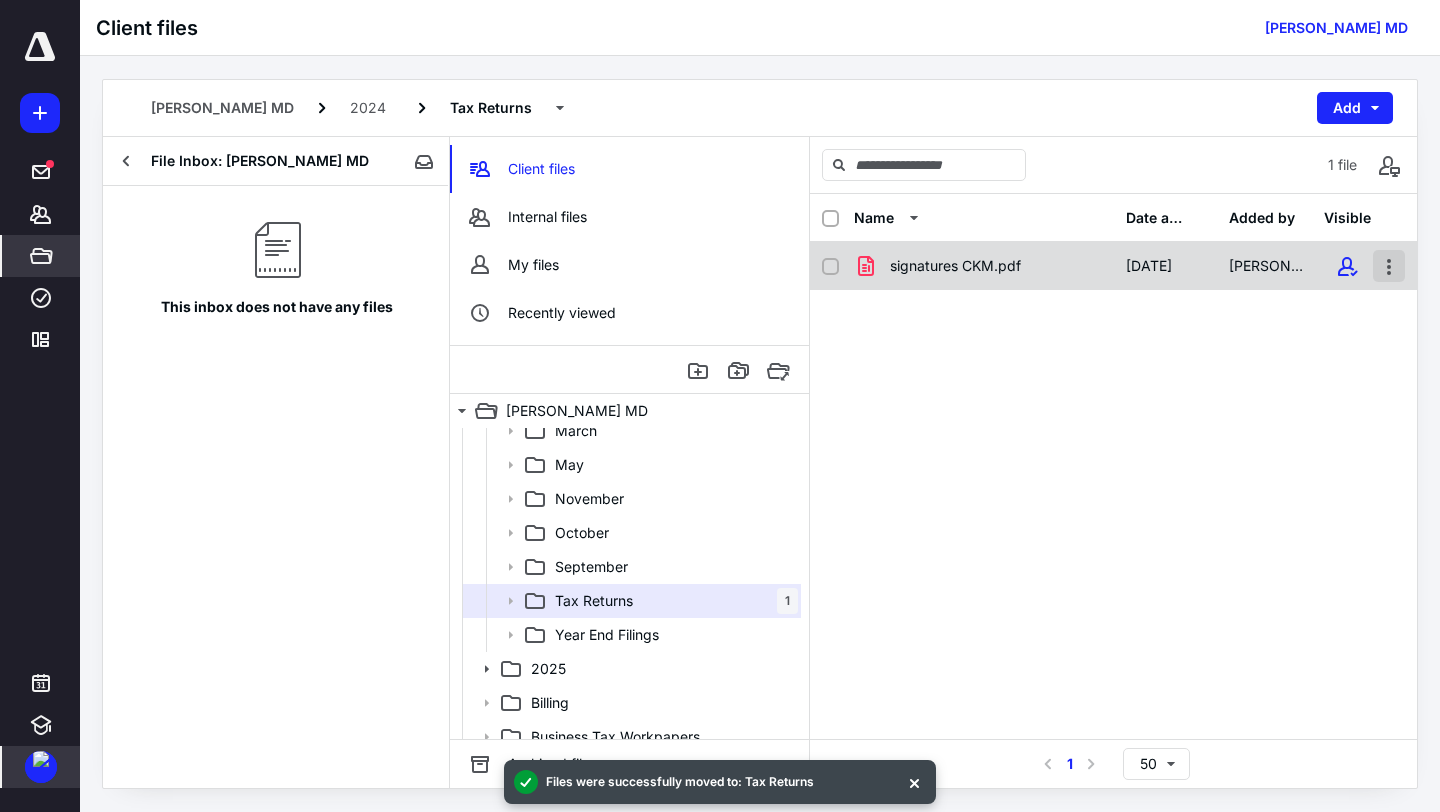 click at bounding box center (1389, 266) 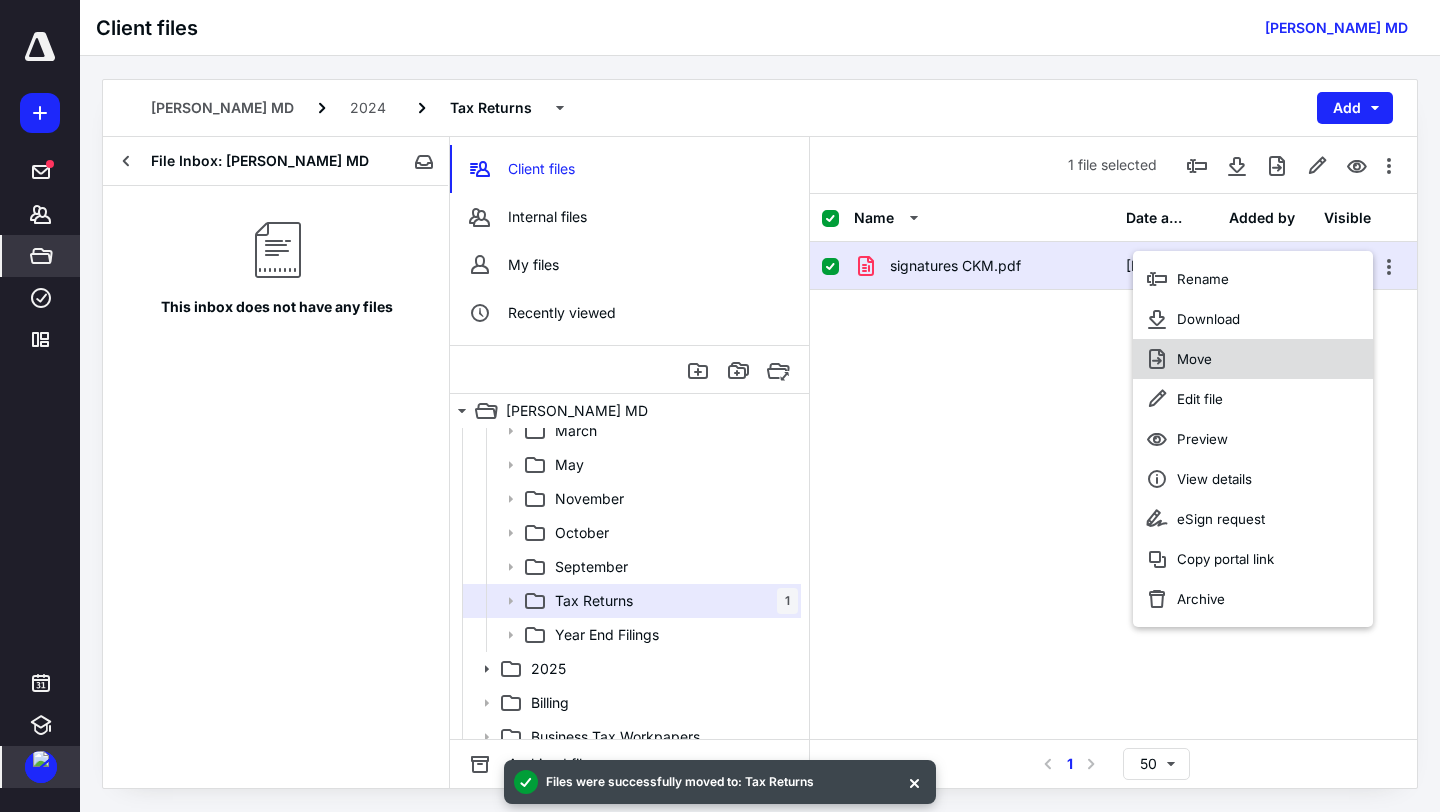 click on "Move" at bounding box center (1194, 359) 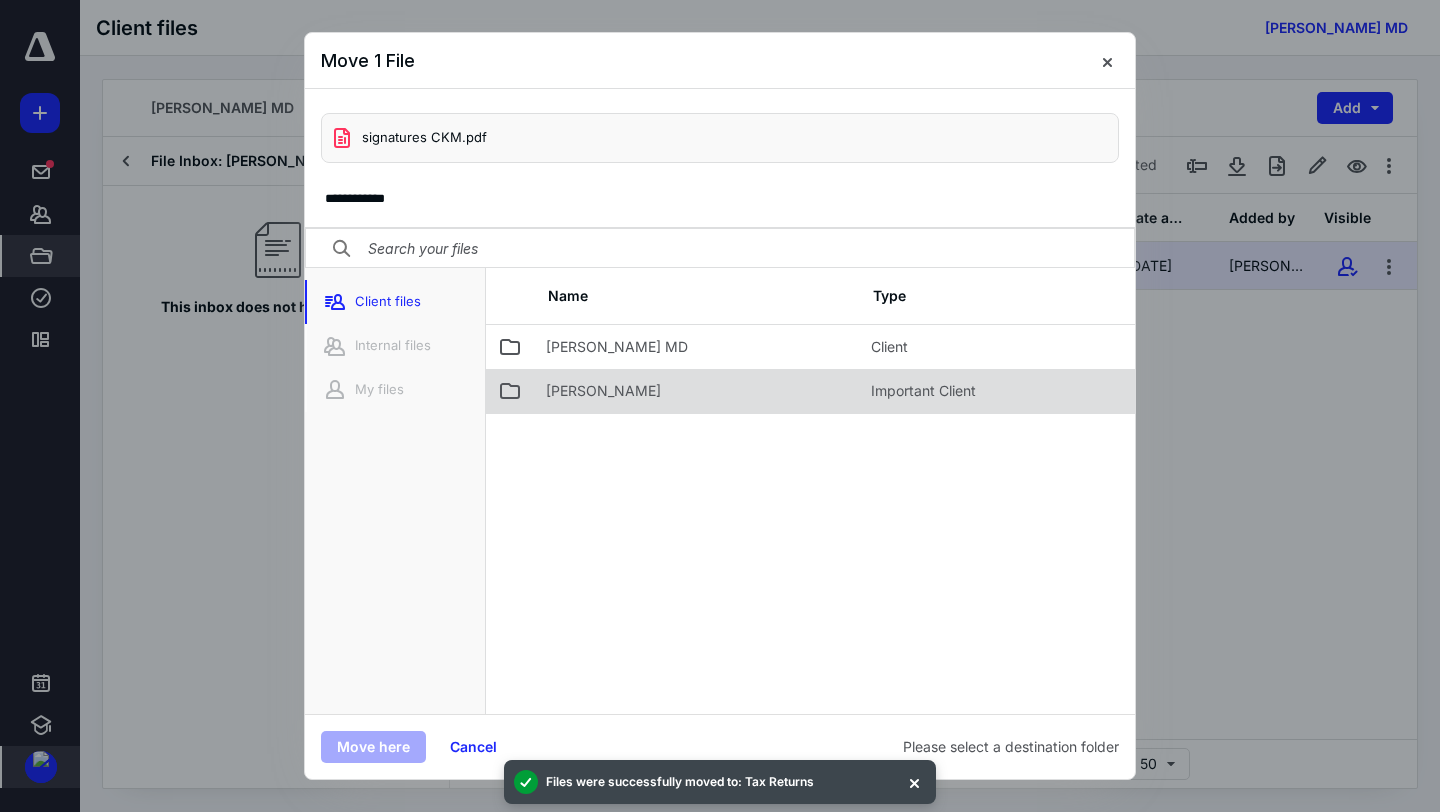 click on "[PERSON_NAME]" at bounding box center [603, 391] 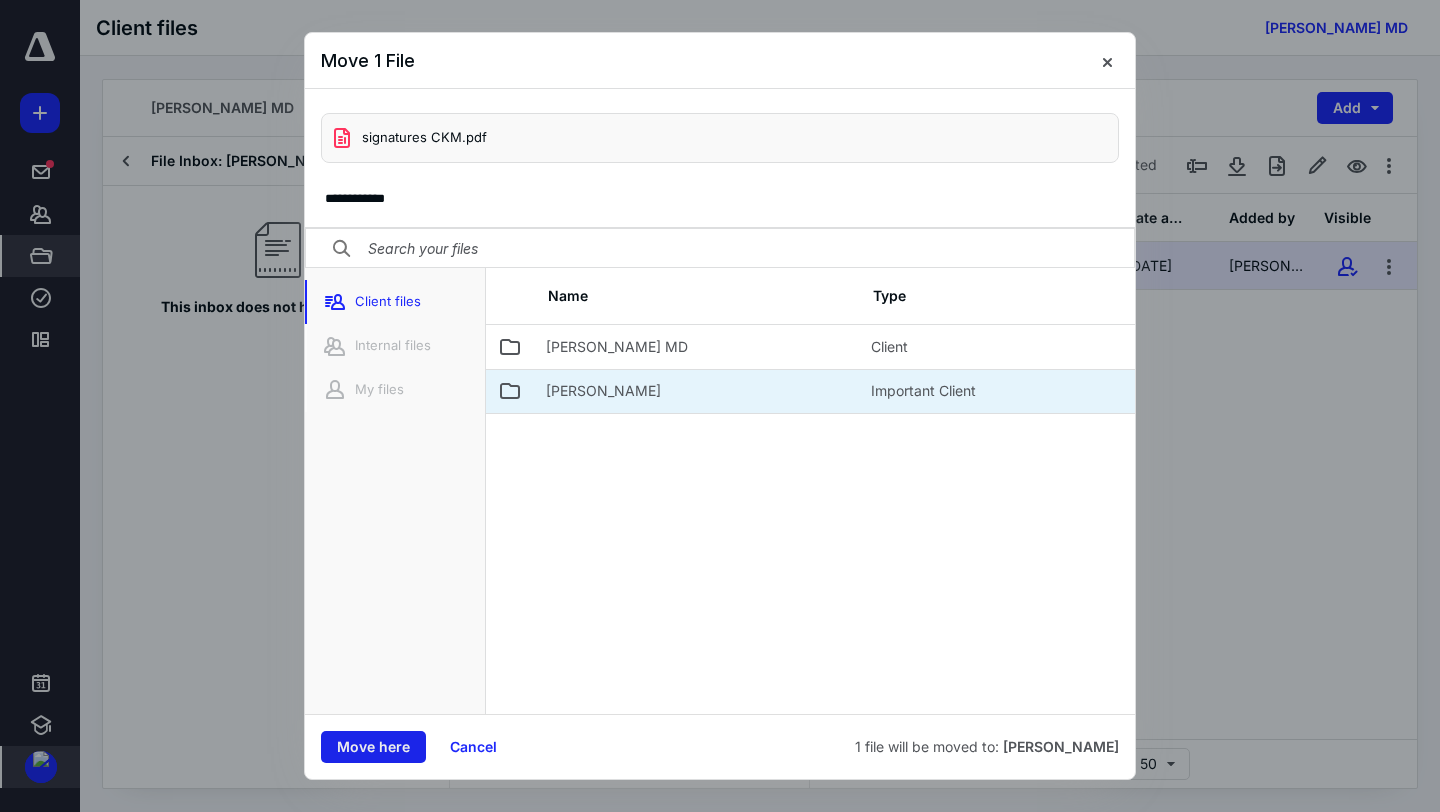 click on "Move here" at bounding box center [373, 747] 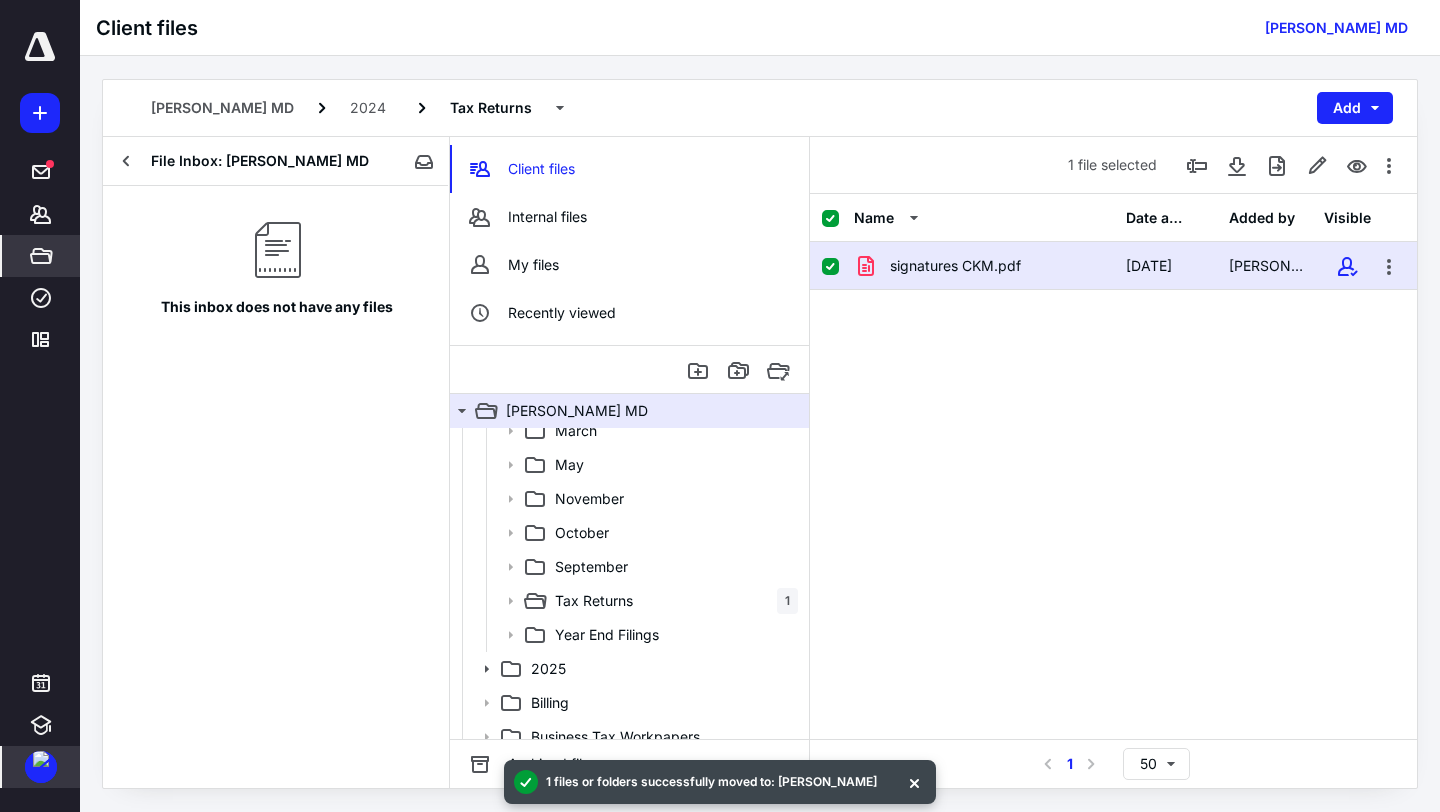 checkbox on "false" 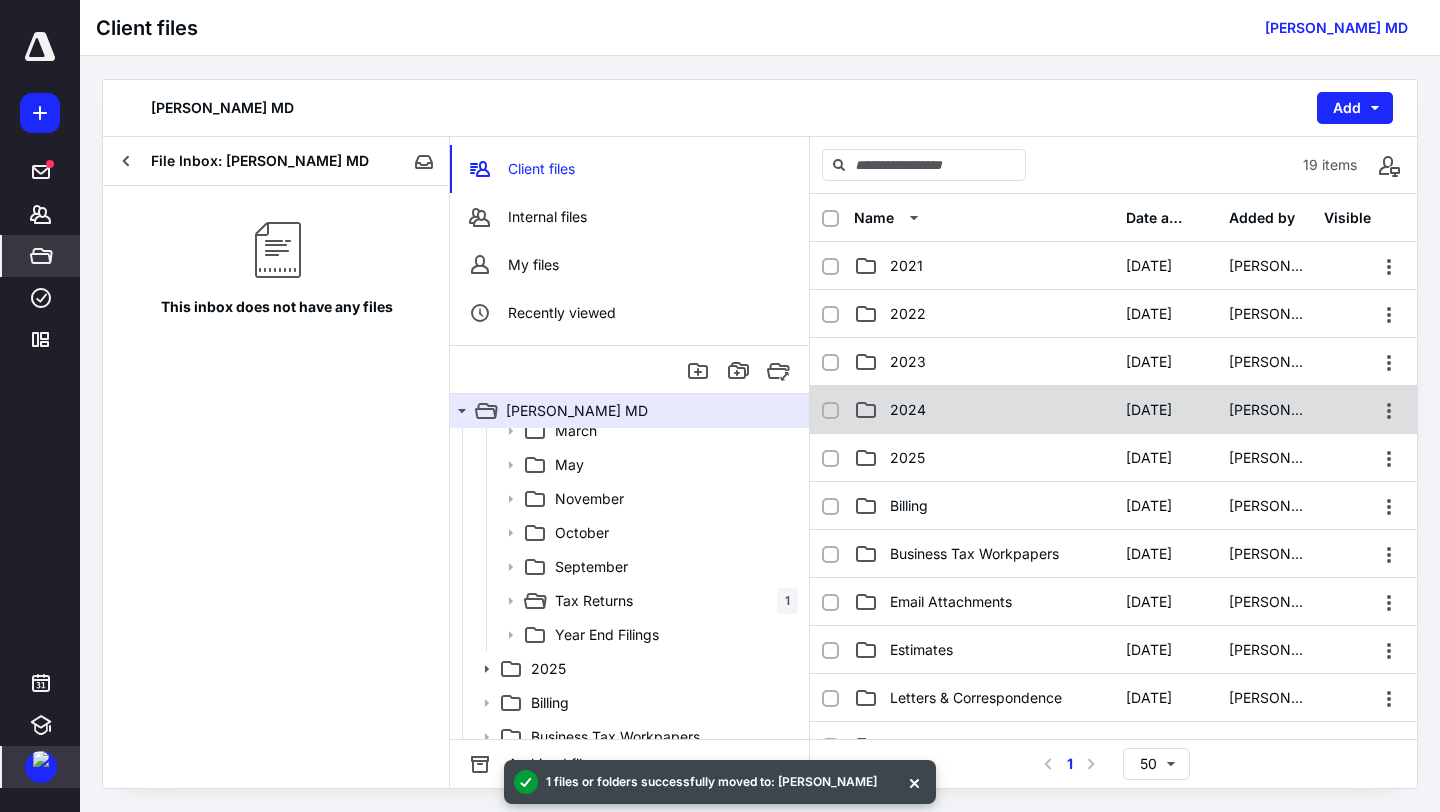 click on "2024" at bounding box center (908, 410) 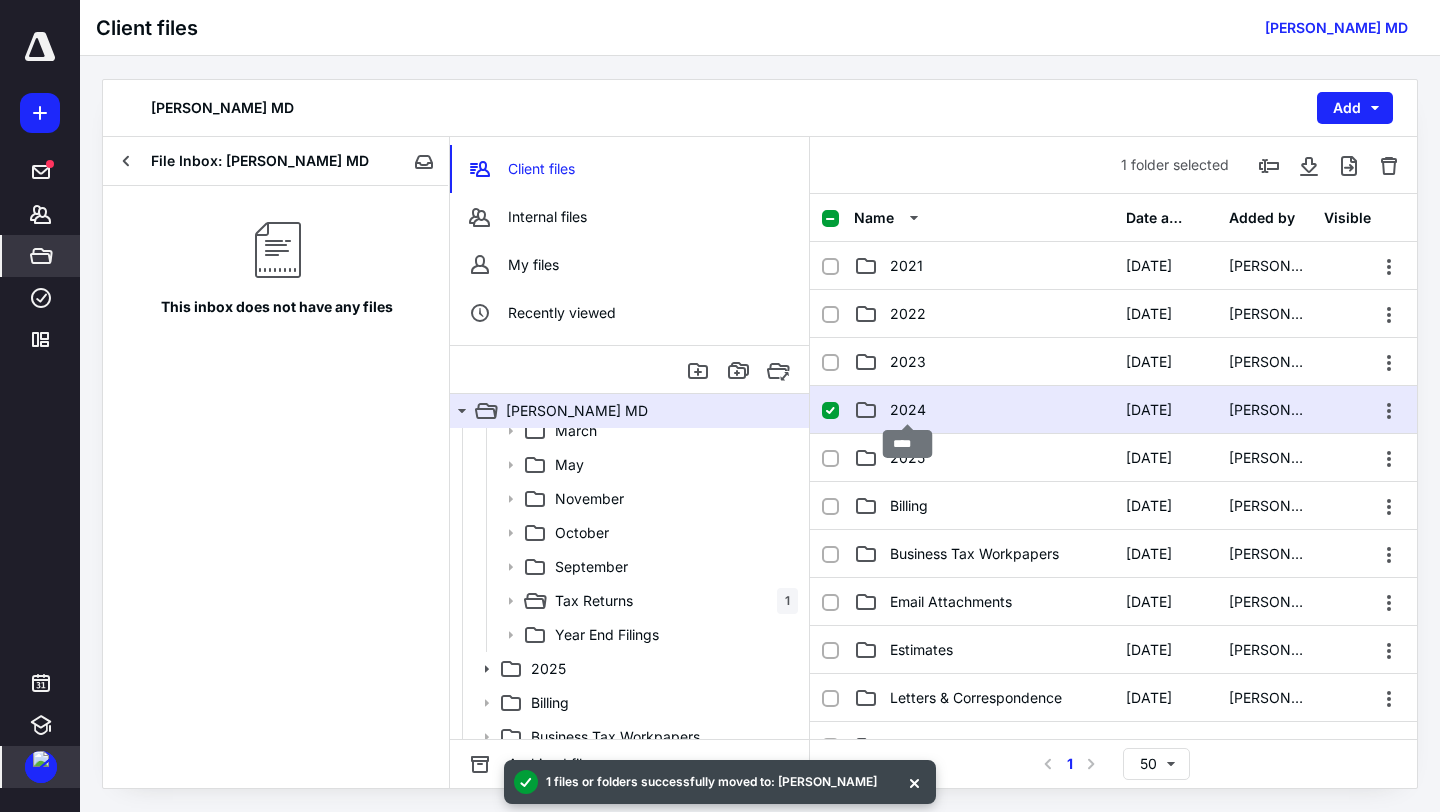 click on "2024" at bounding box center (908, 410) 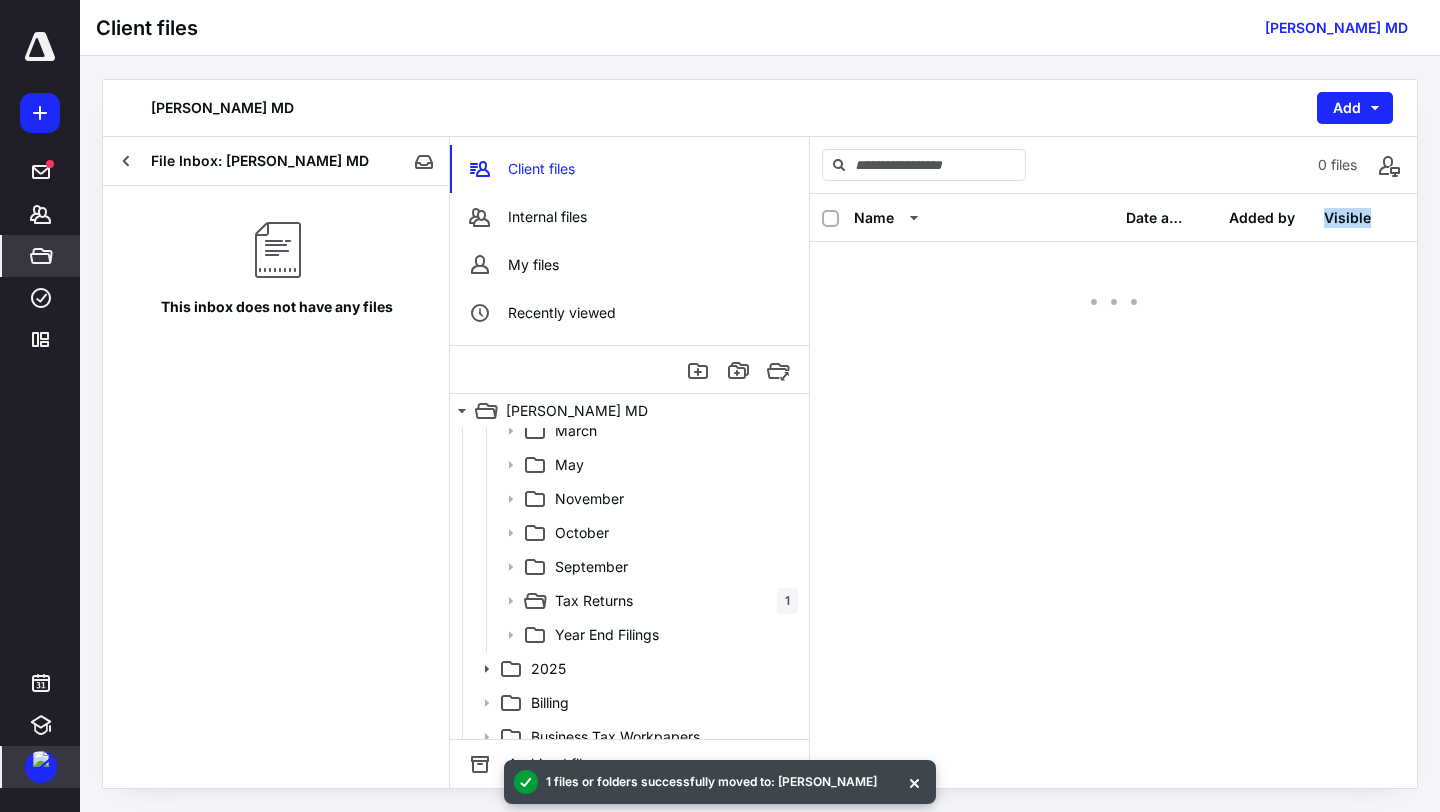 click on "Name Date added Added by Visible" at bounding box center (1113, 491) 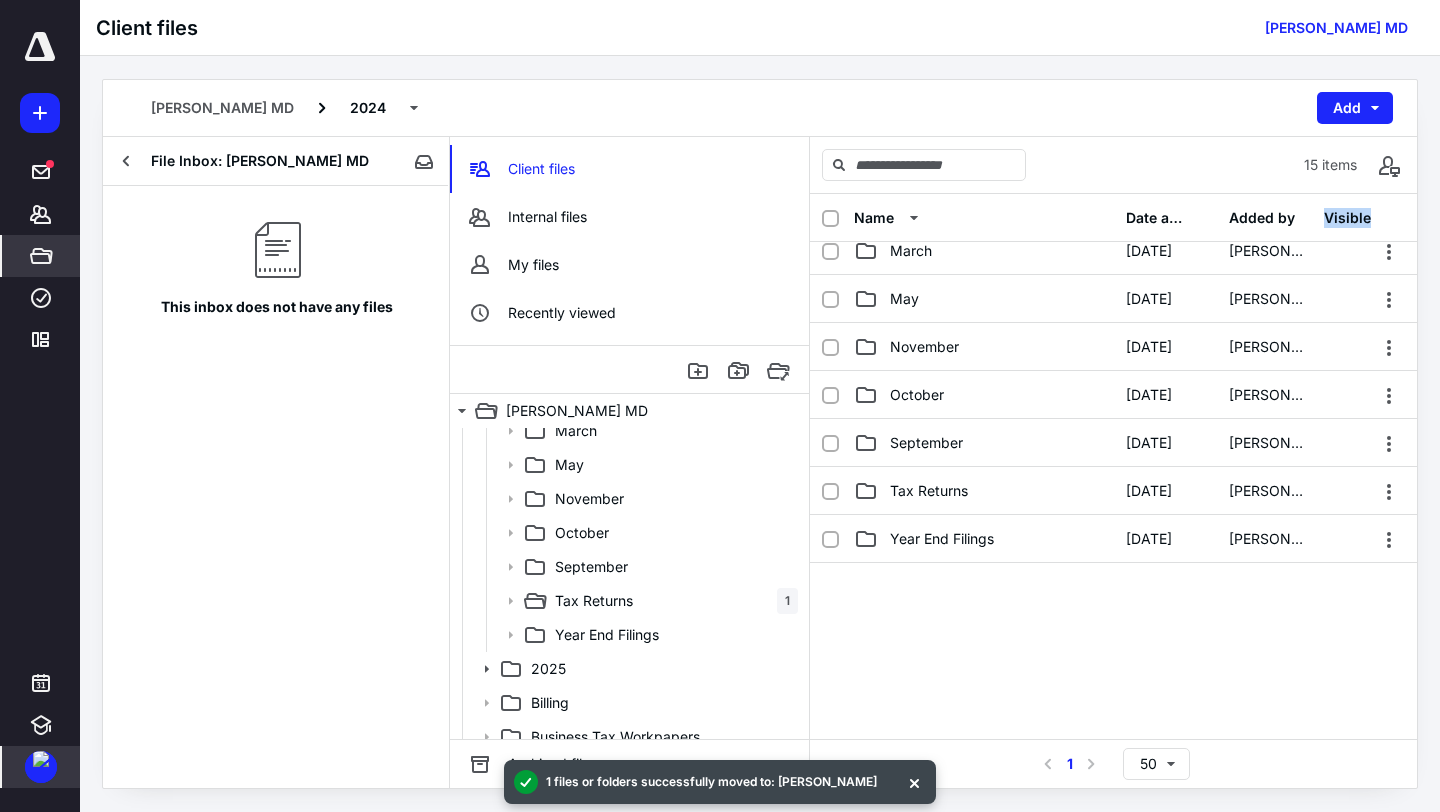 scroll, scrollTop: 523, scrollLeft: 0, axis: vertical 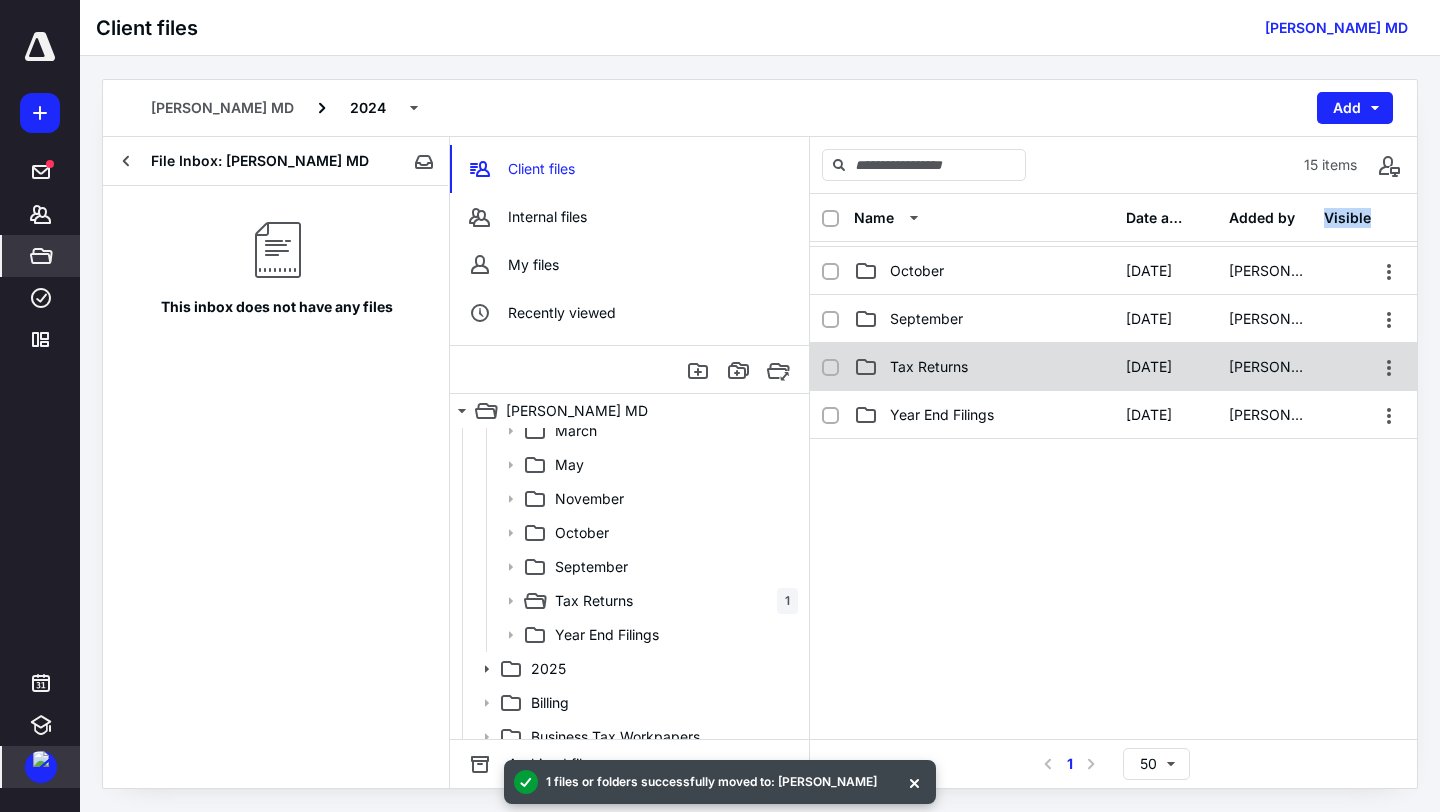 click on "Tax Returns" at bounding box center [929, 367] 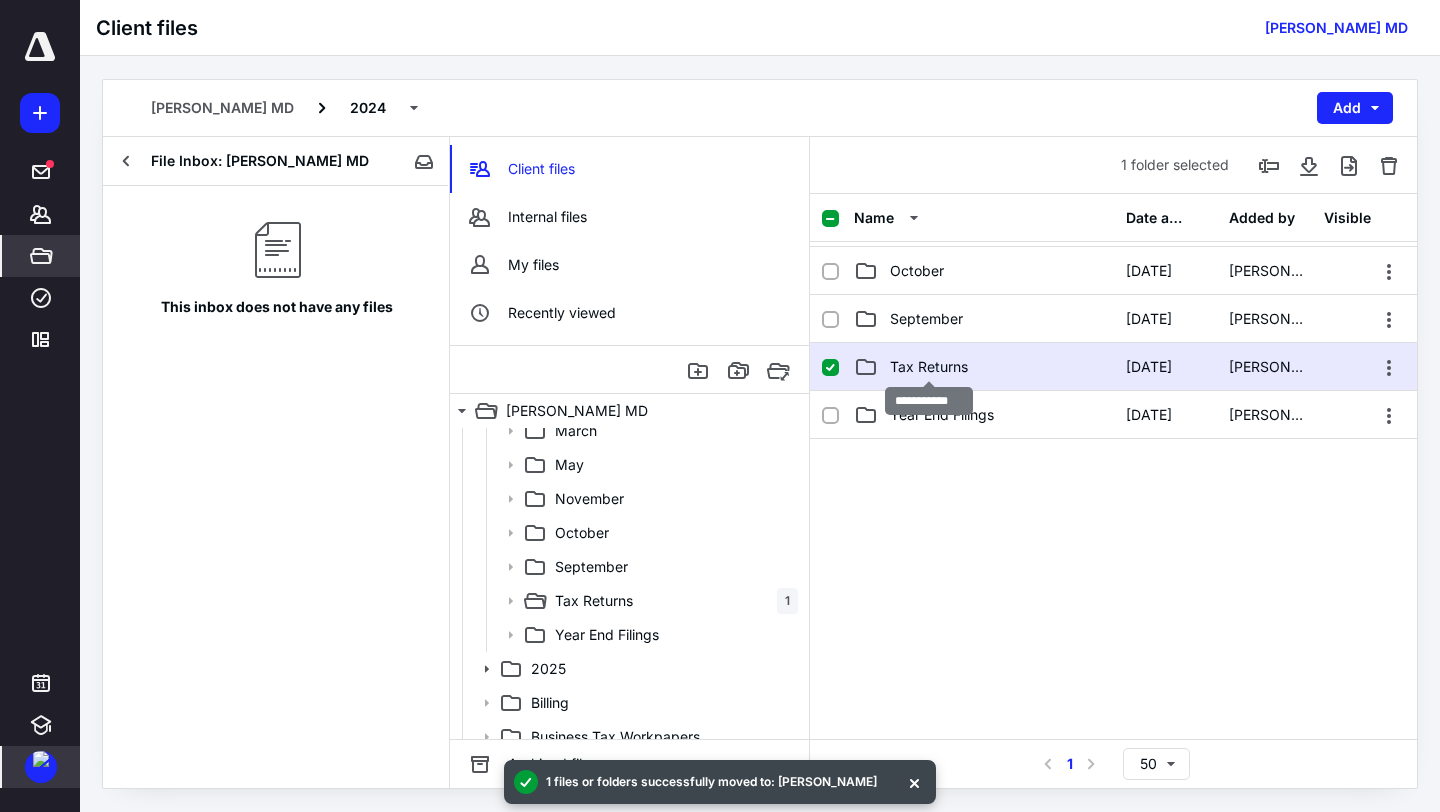 click on "Tax Returns" at bounding box center [929, 367] 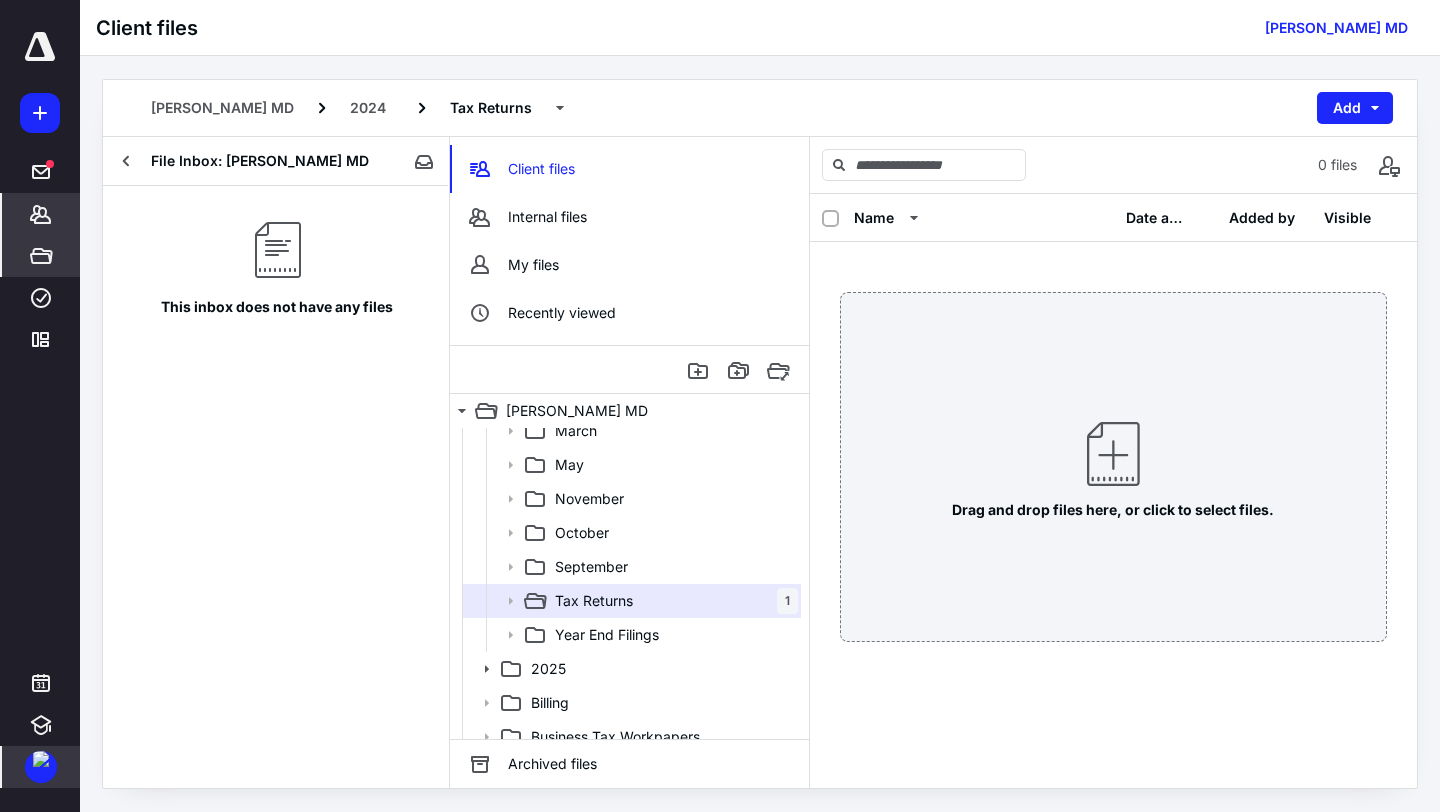 click 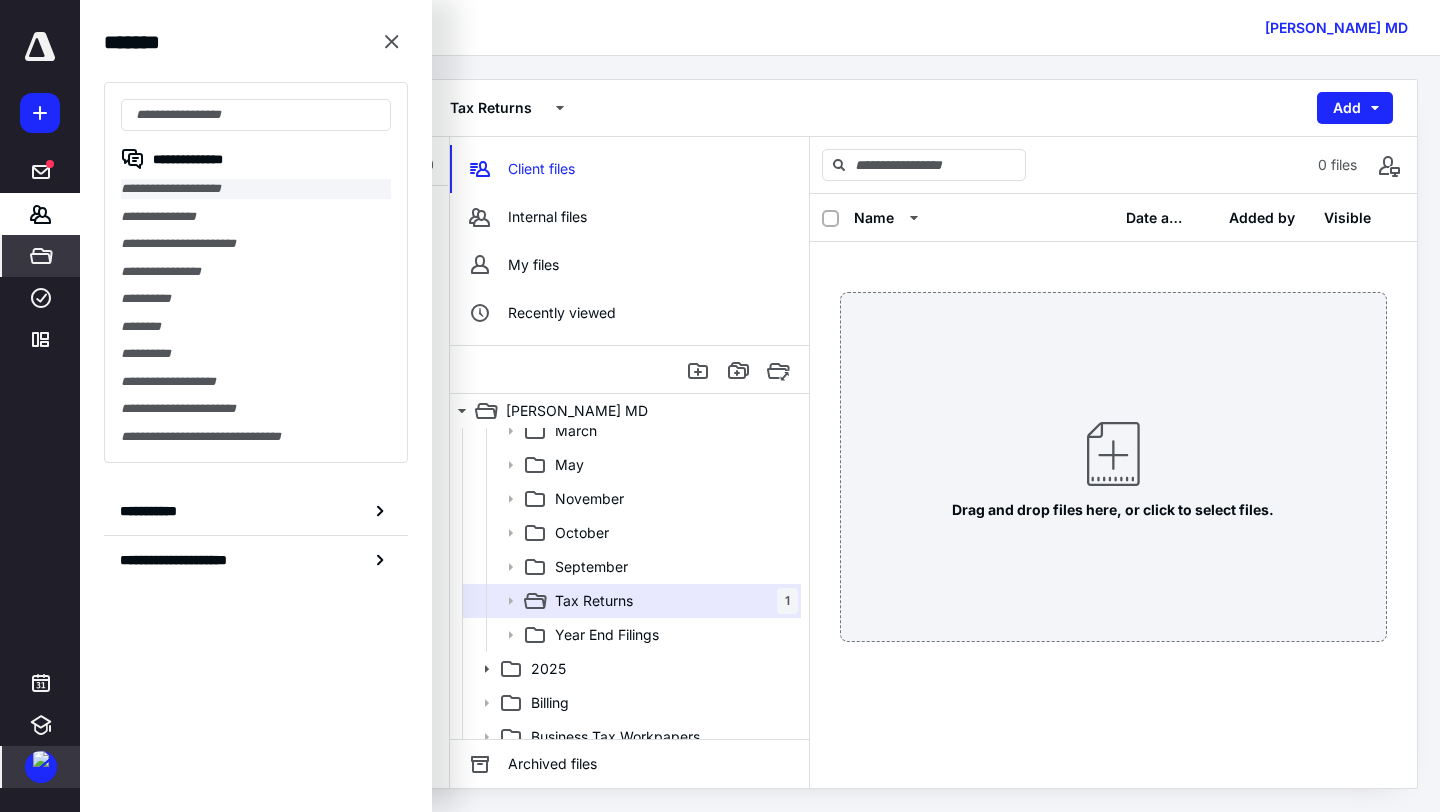 click on "**********" at bounding box center (256, 189) 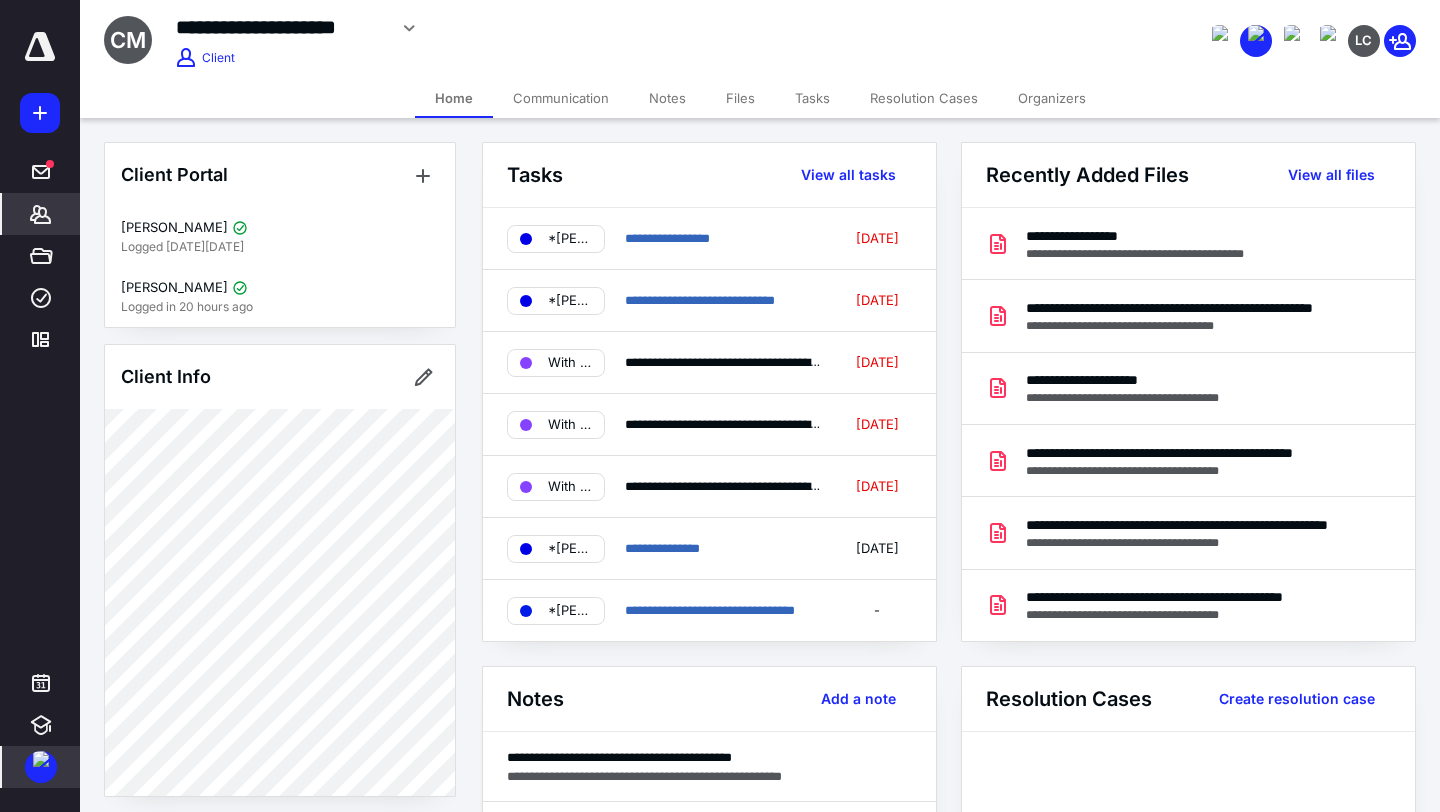 click on "Files" at bounding box center [740, 98] 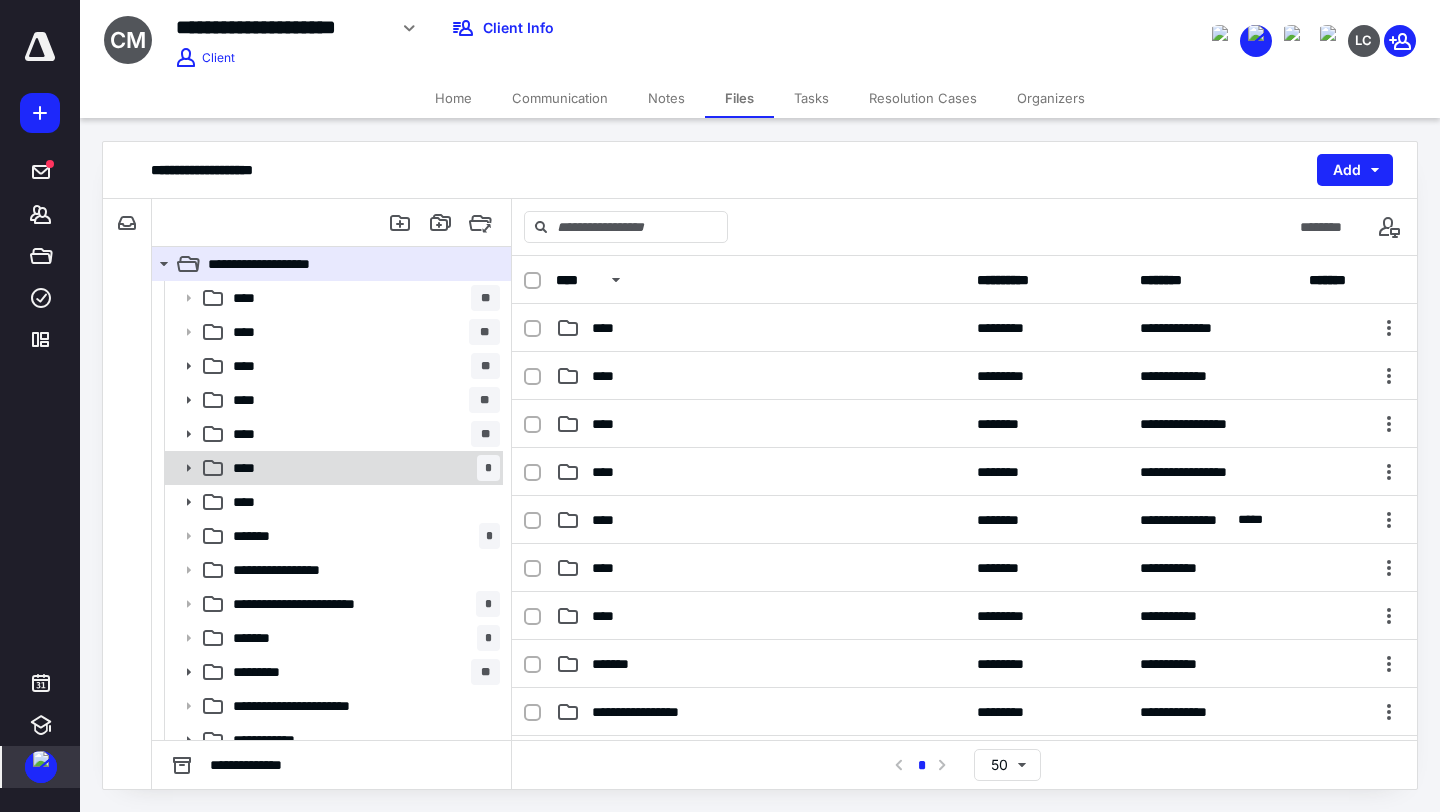 click on "**** *" at bounding box center (362, 468) 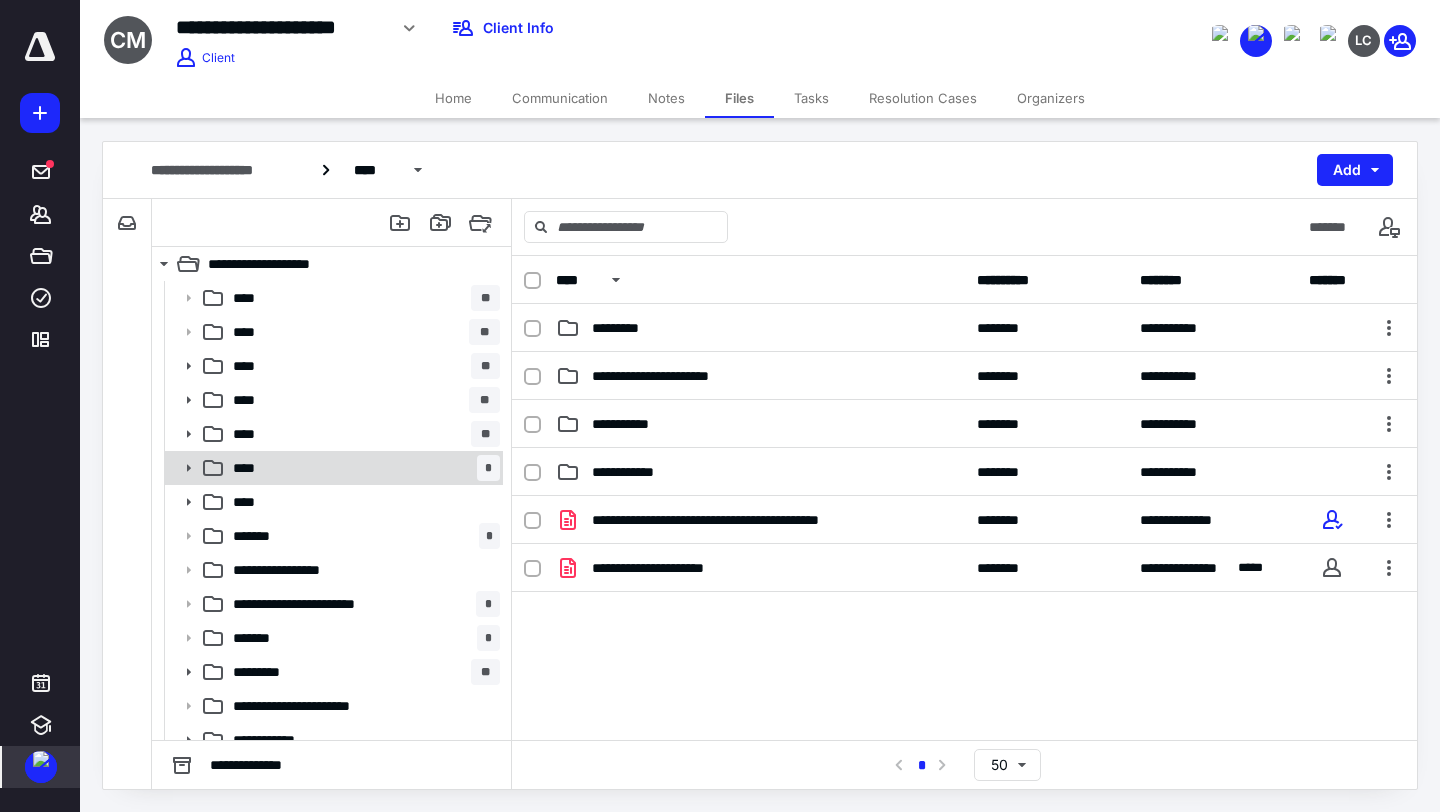 click at bounding box center (182, 468) 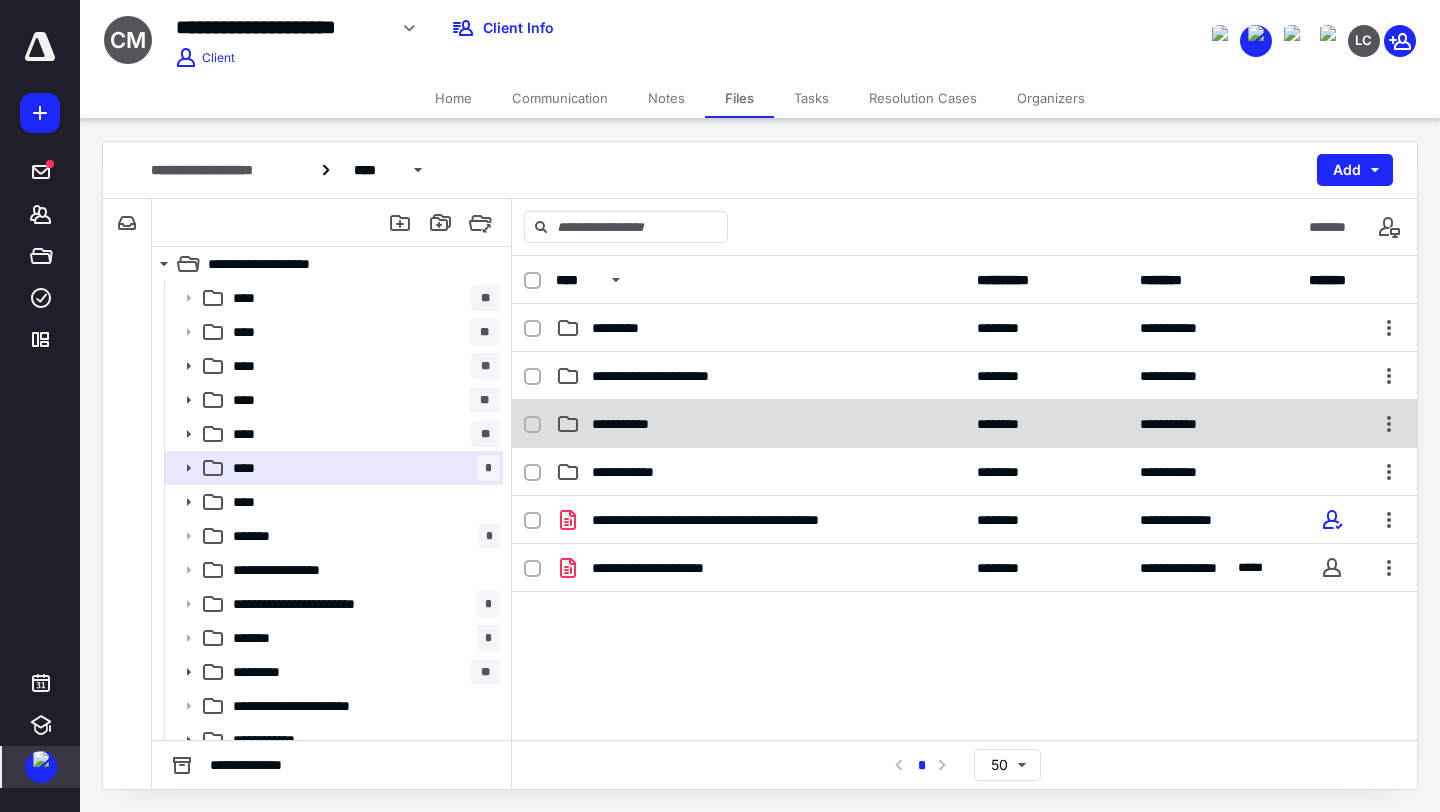 click on "**********" at bounding box center [631, 424] 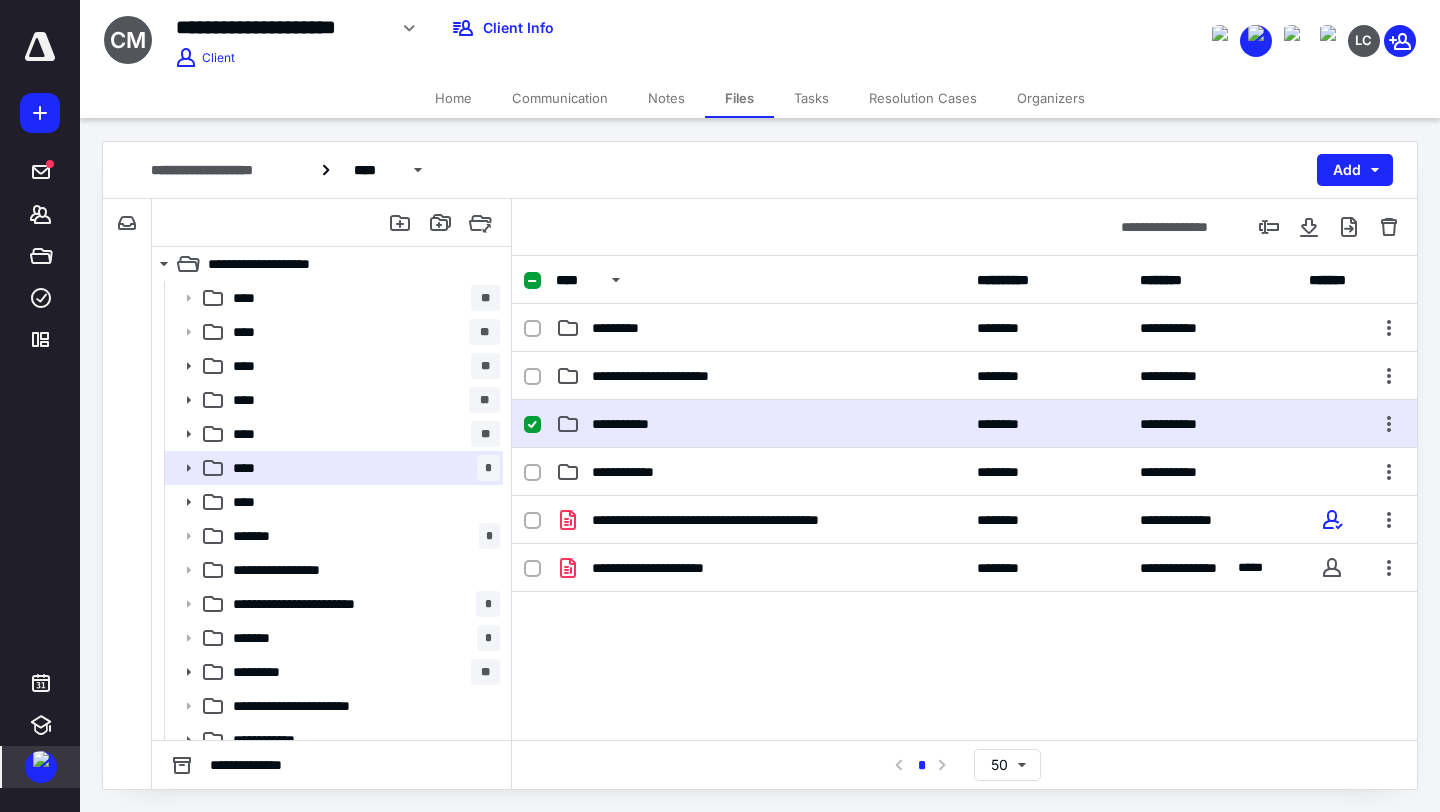 click on "**********" at bounding box center [631, 424] 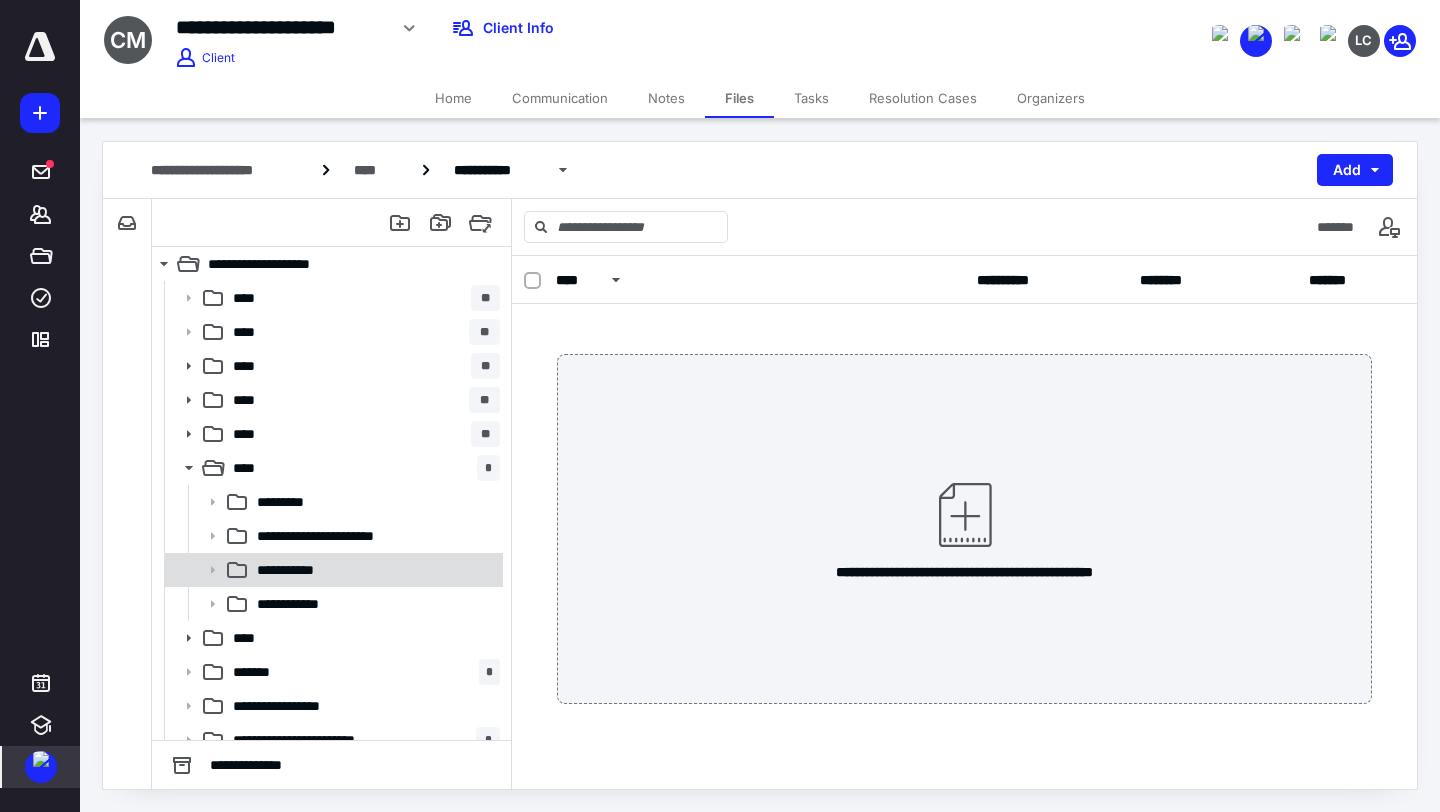 click on "**********" at bounding box center (374, 570) 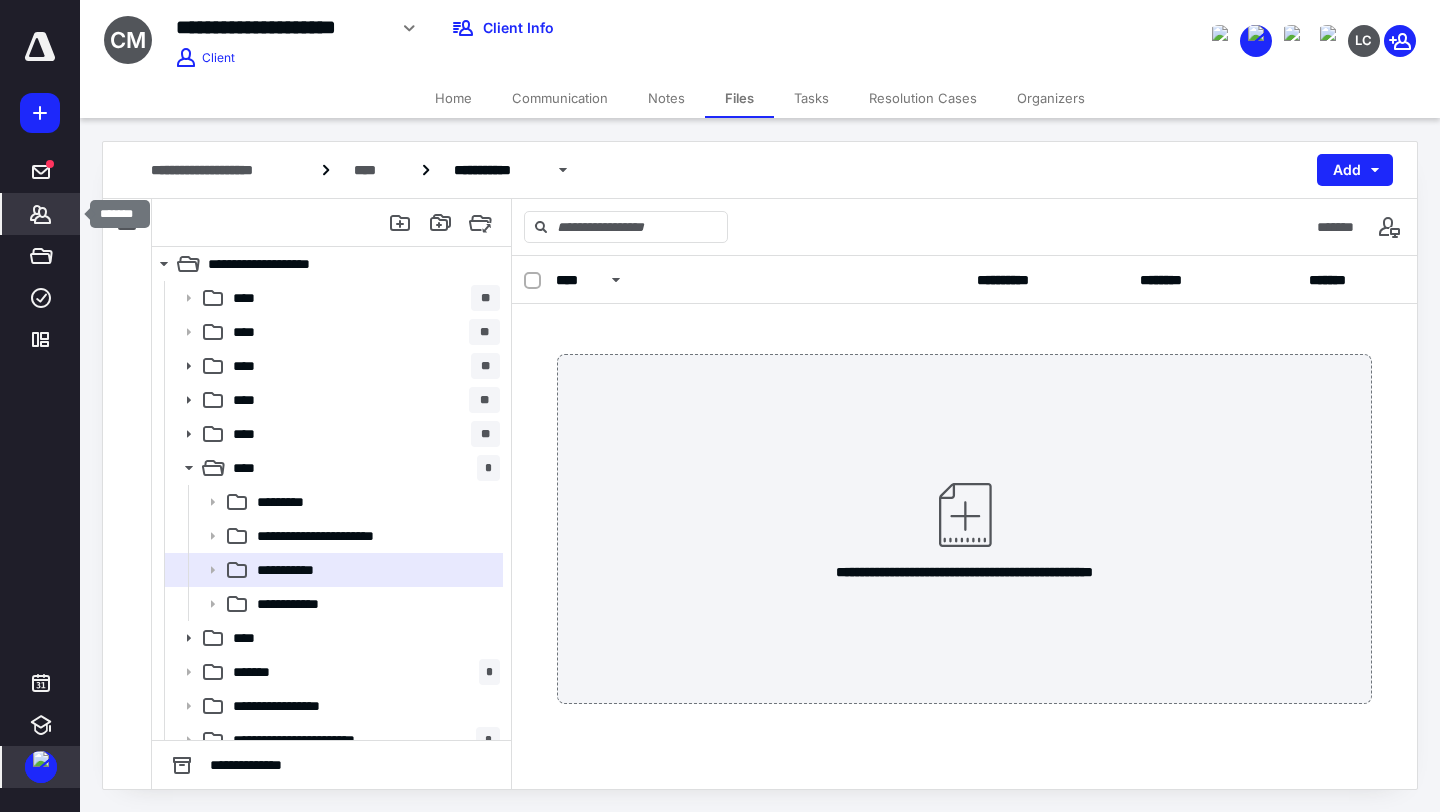click on "*******" at bounding box center [41, 214] 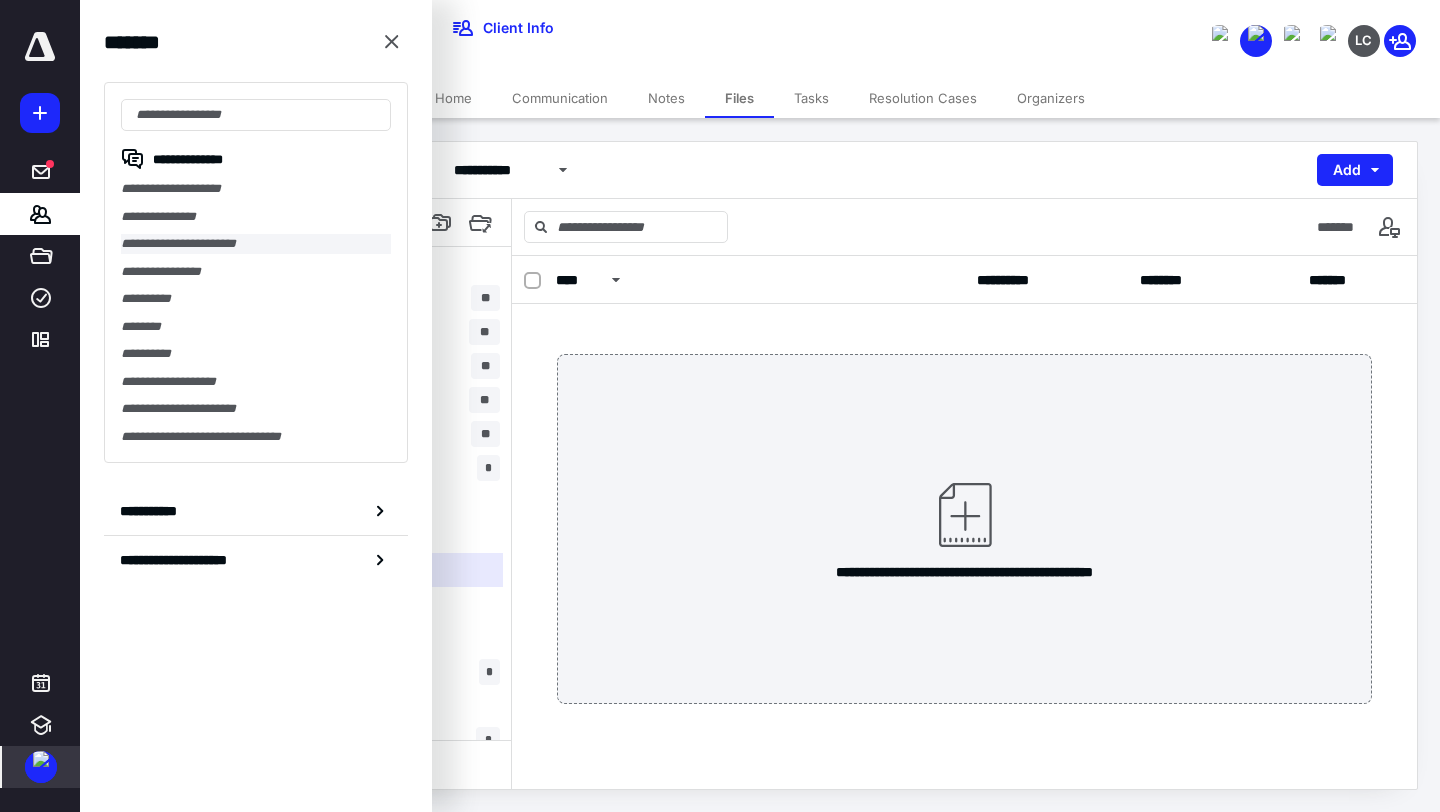 click on "**********" at bounding box center [256, 244] 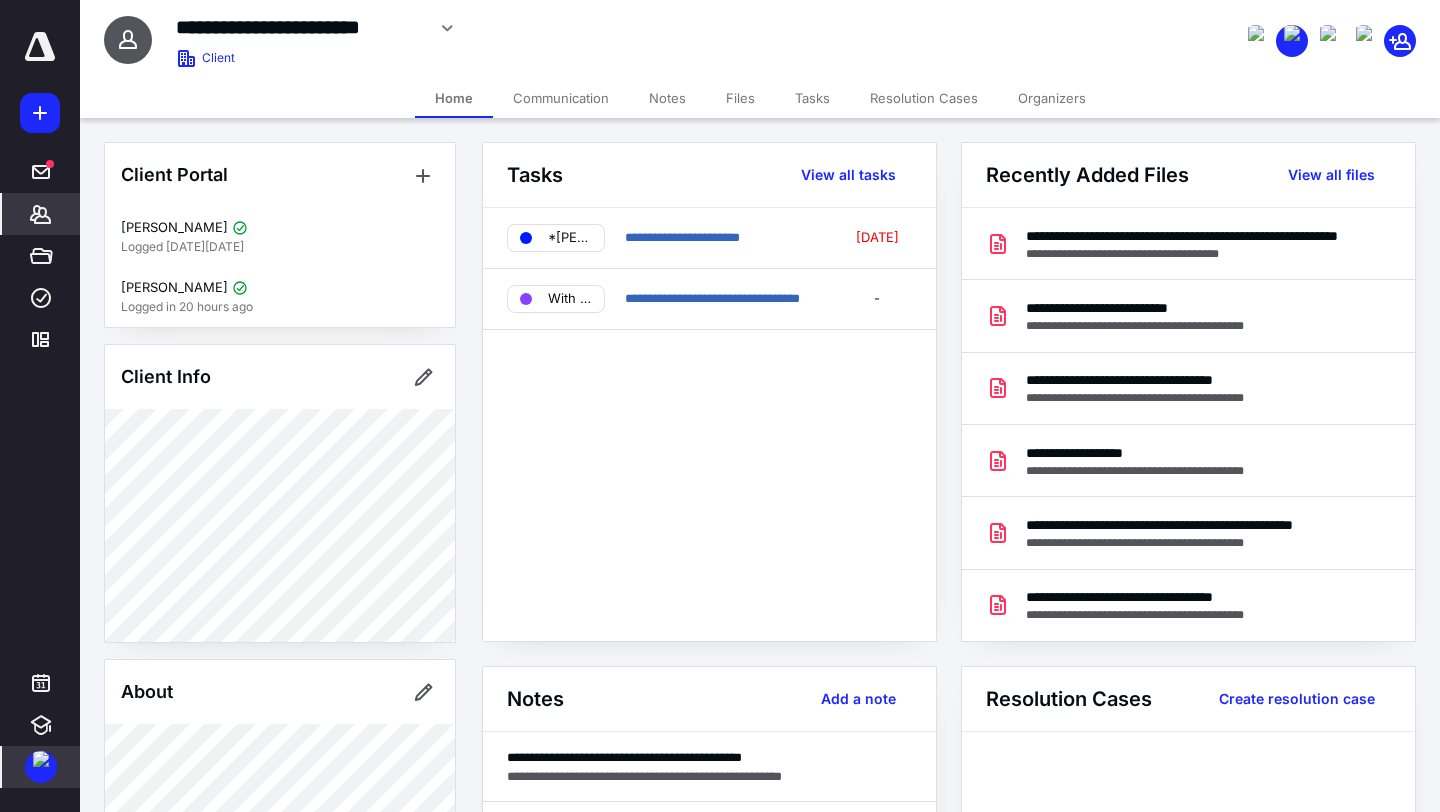 click on "Files" at bounding box center (740, 98) 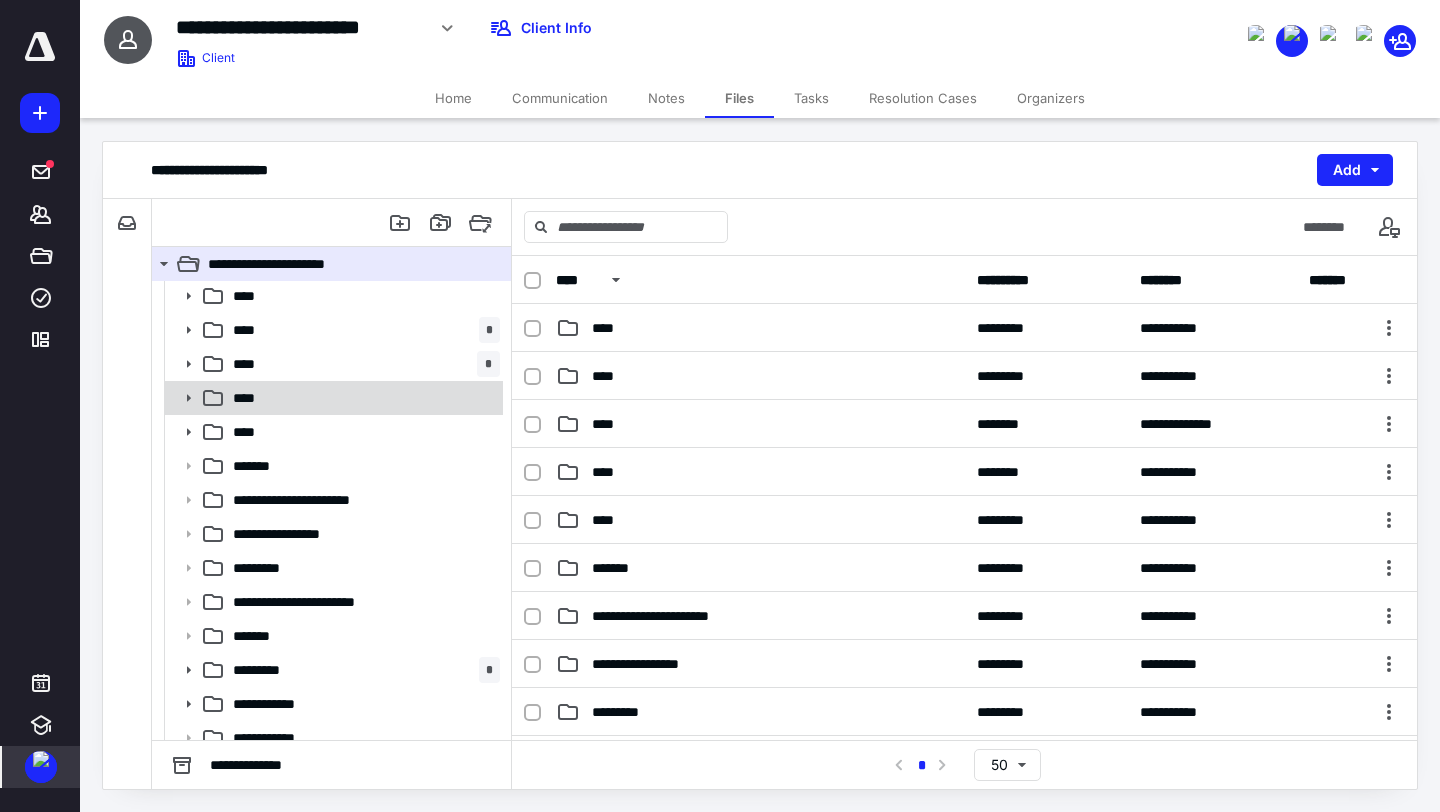 click 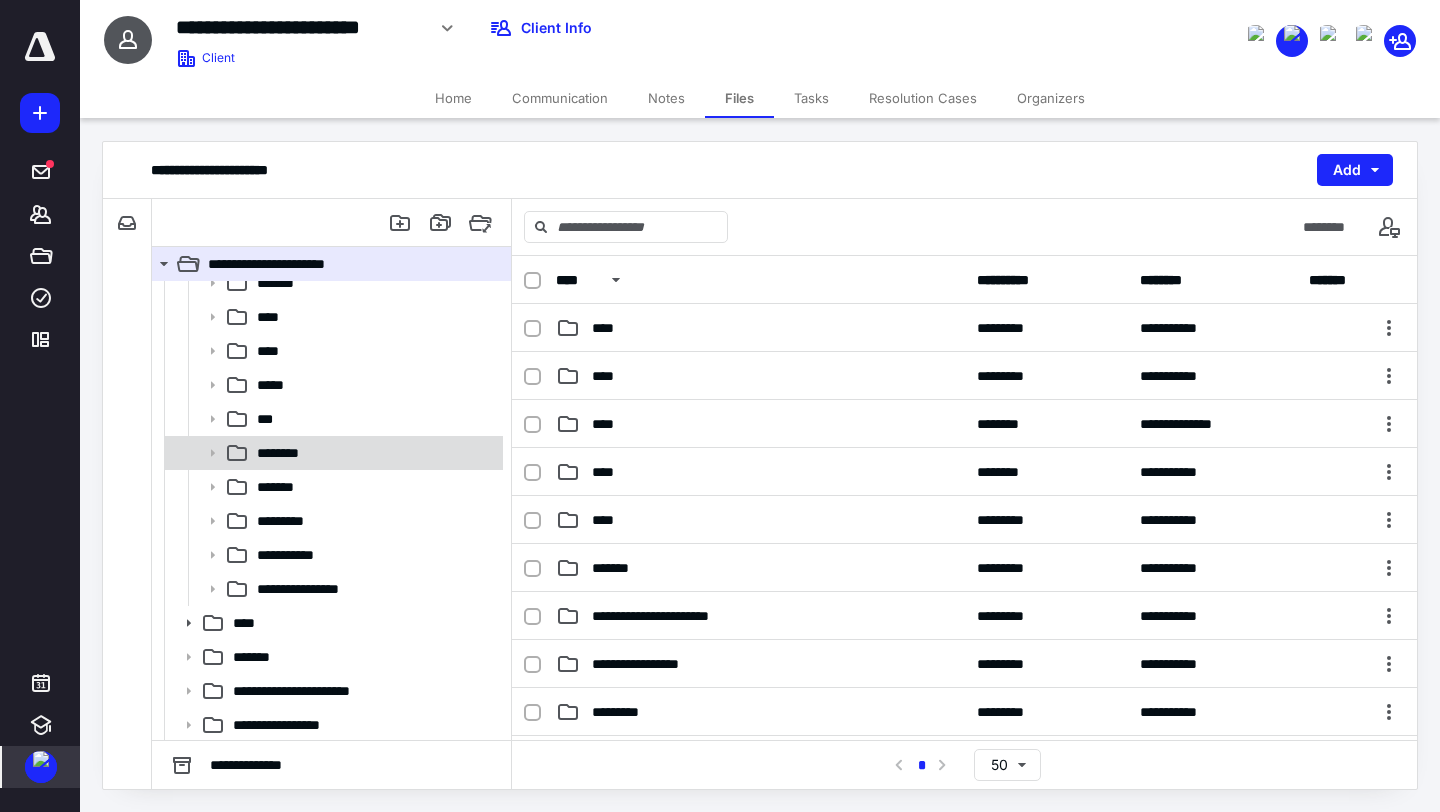 scroll, scrollTop: 397, scrollLeft: 0, axis: vertical 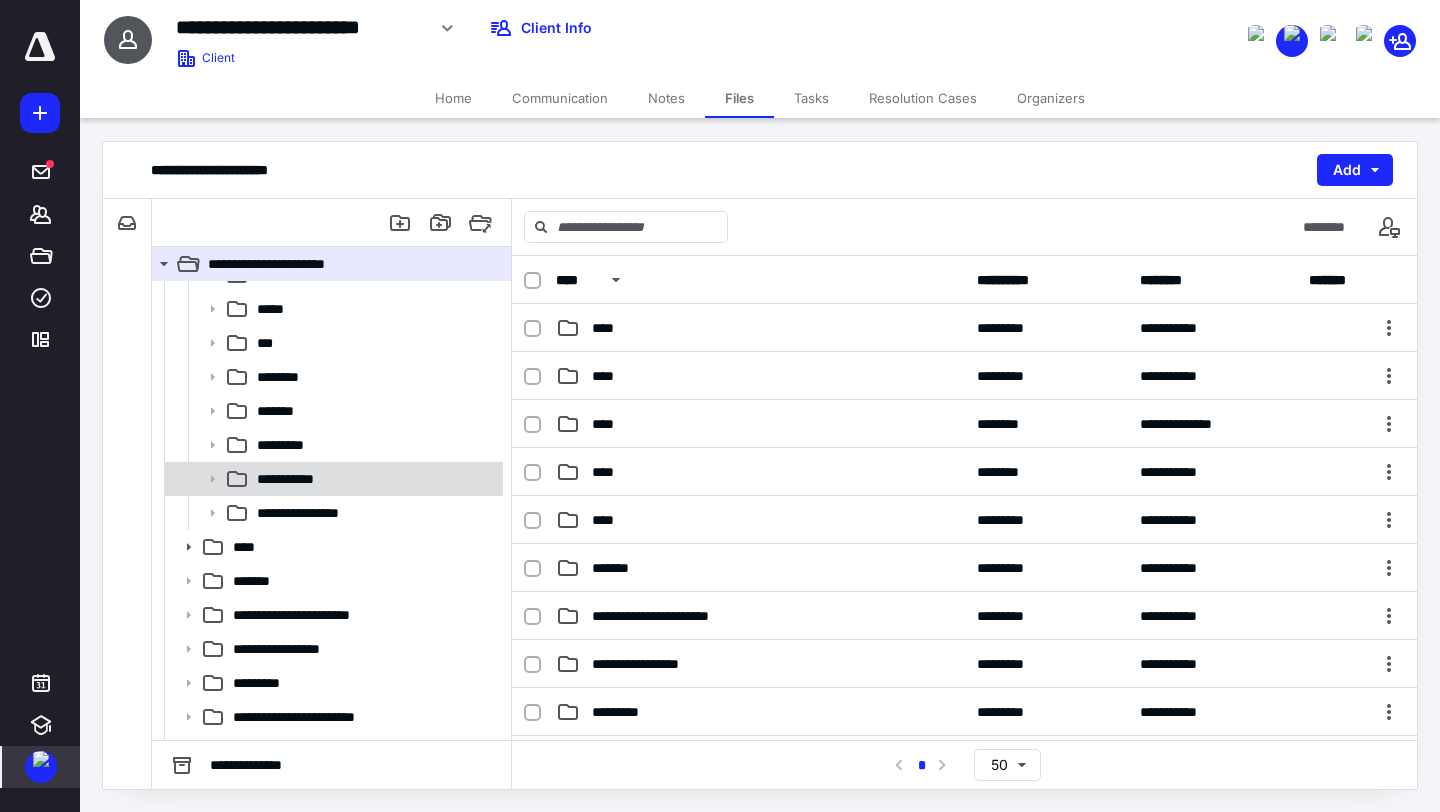 click on "**********" at bounding box center (296, 479) 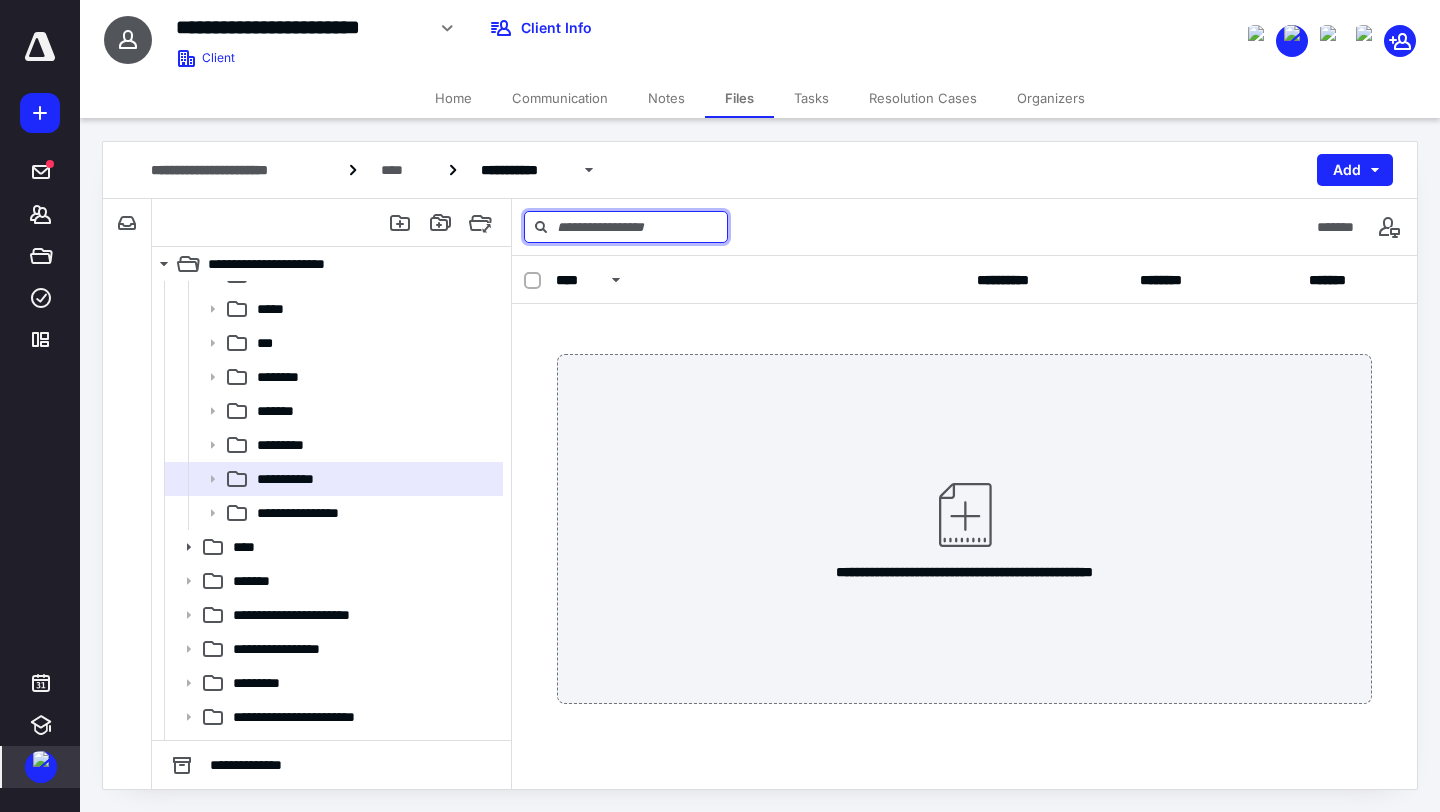 click at bounding box center [626, 227] 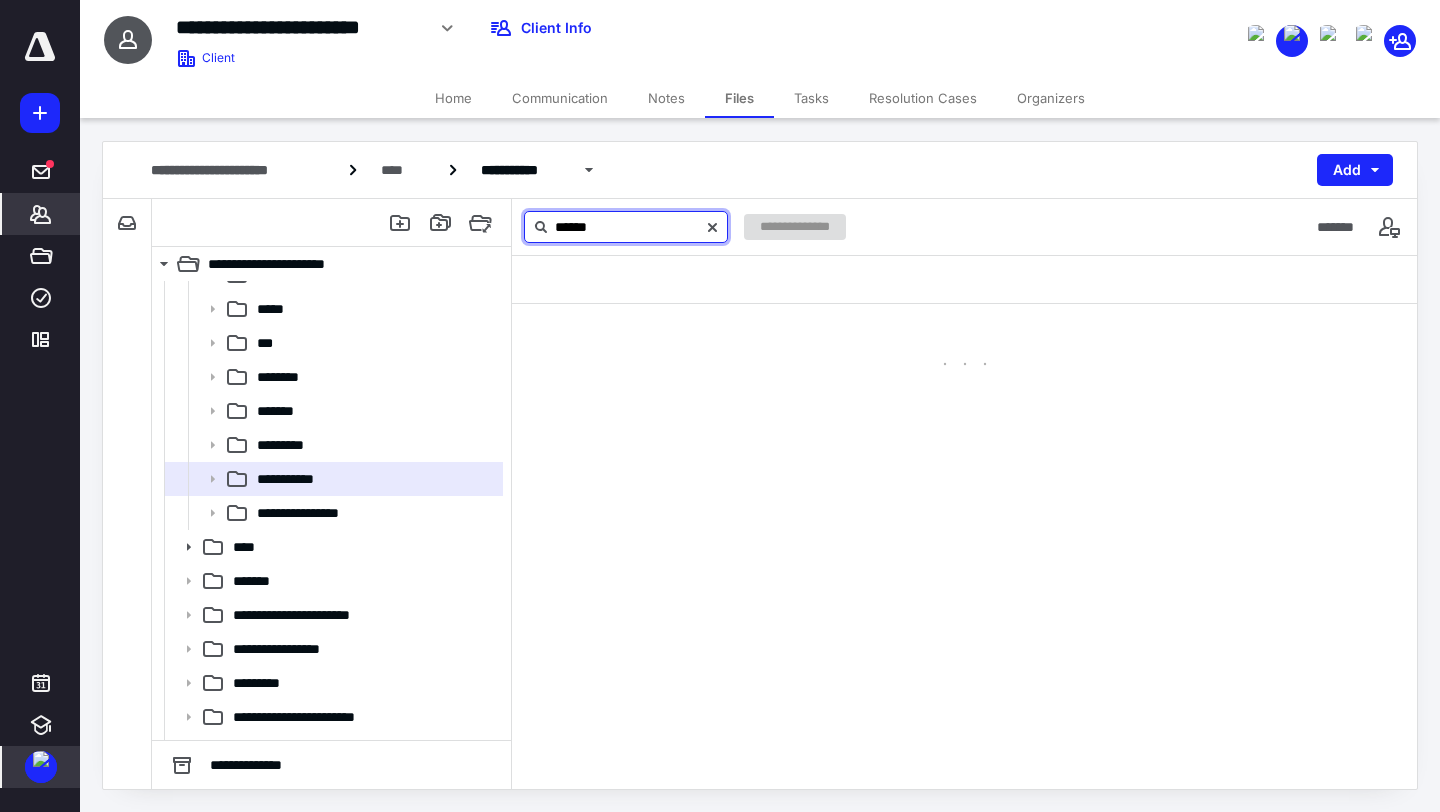 type on "******" 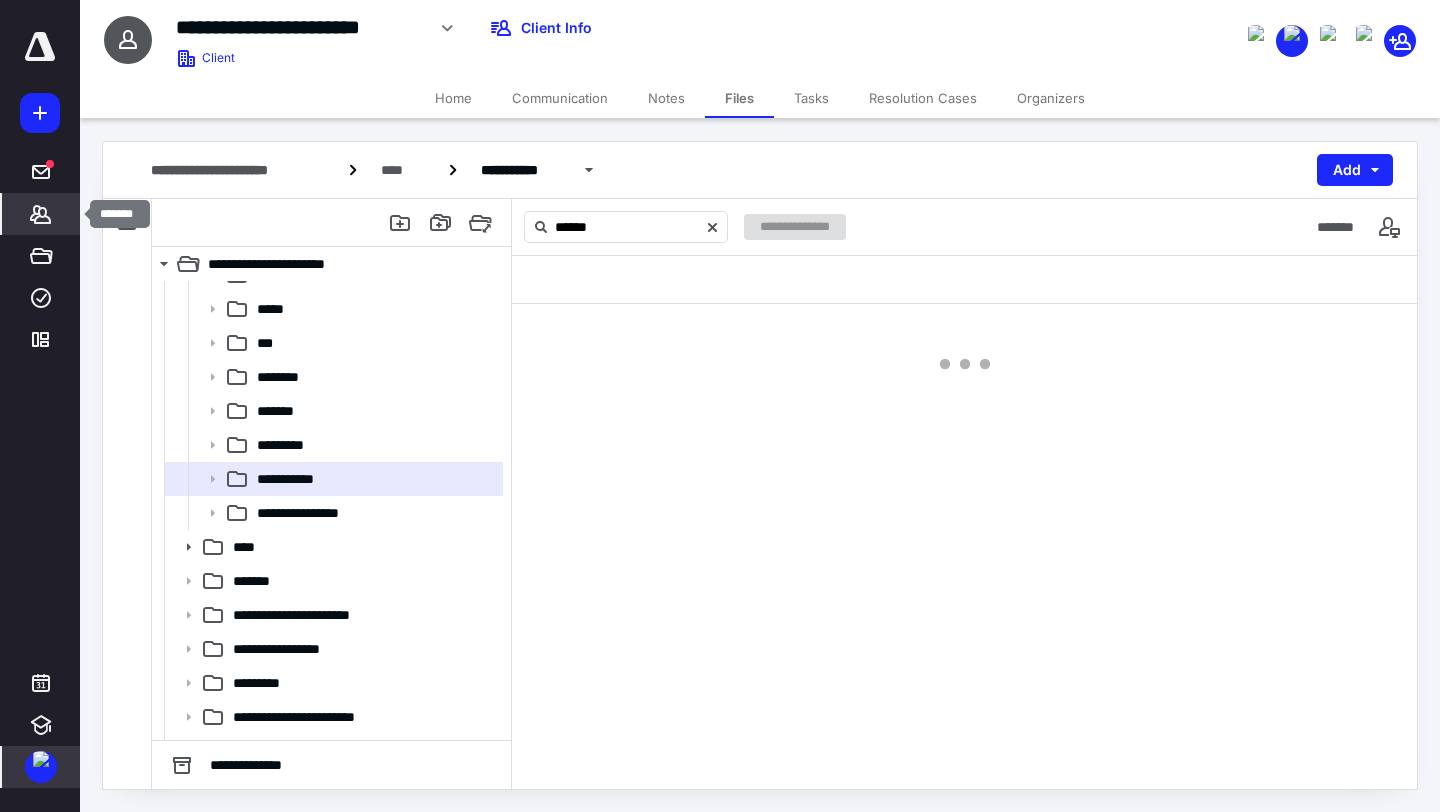 click 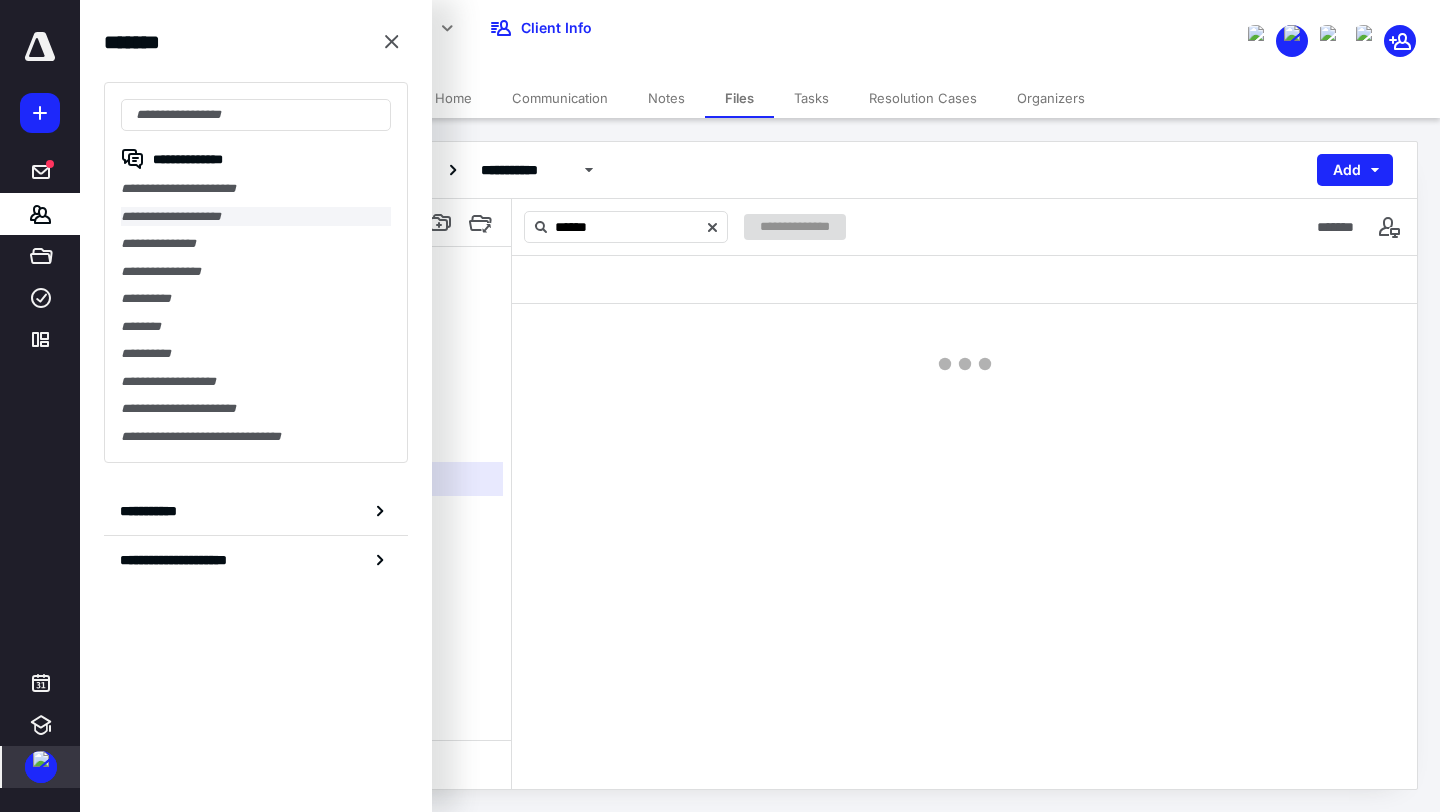 click on "**********" at bounding box center [256, 217] 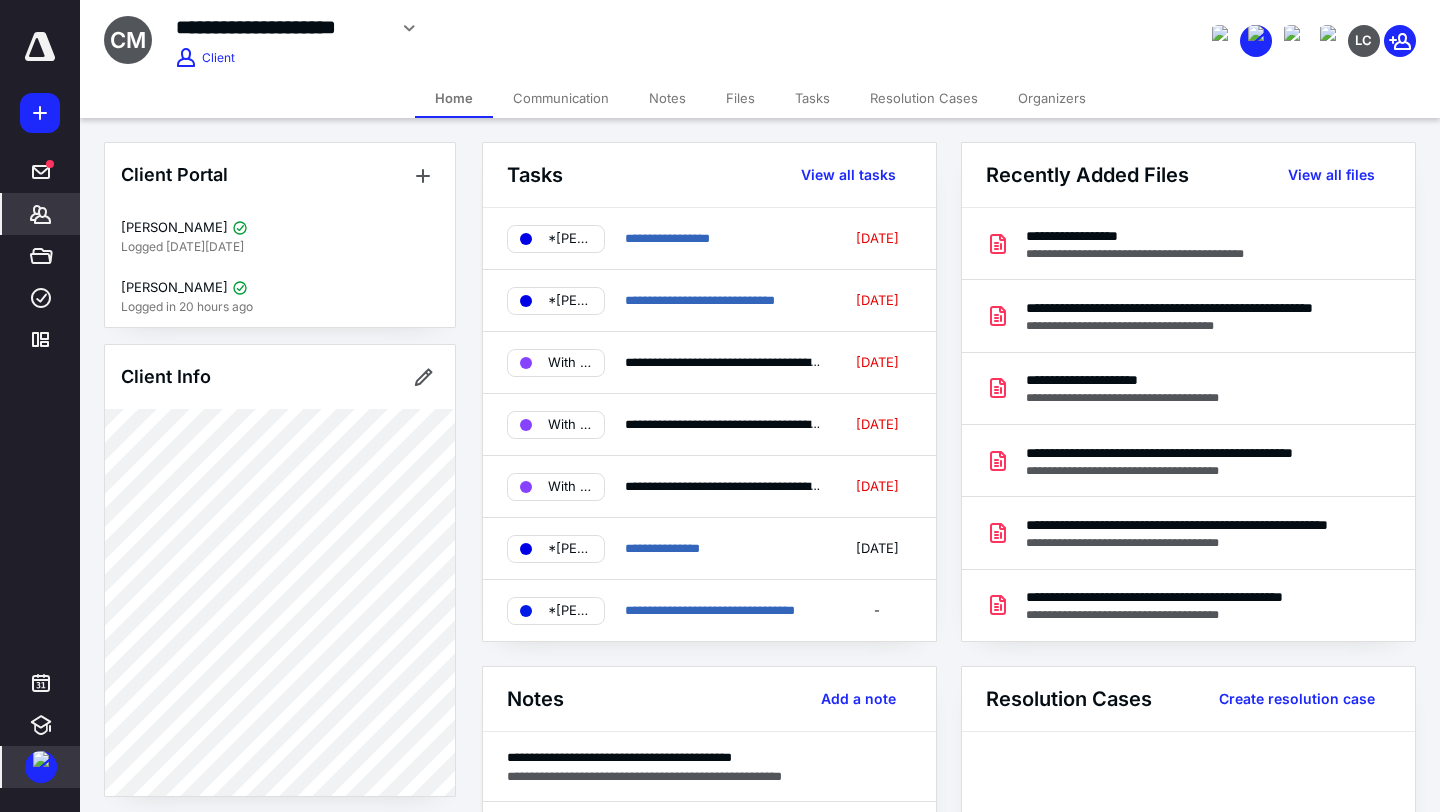 click on "Files" at bounding box center [740, 98] 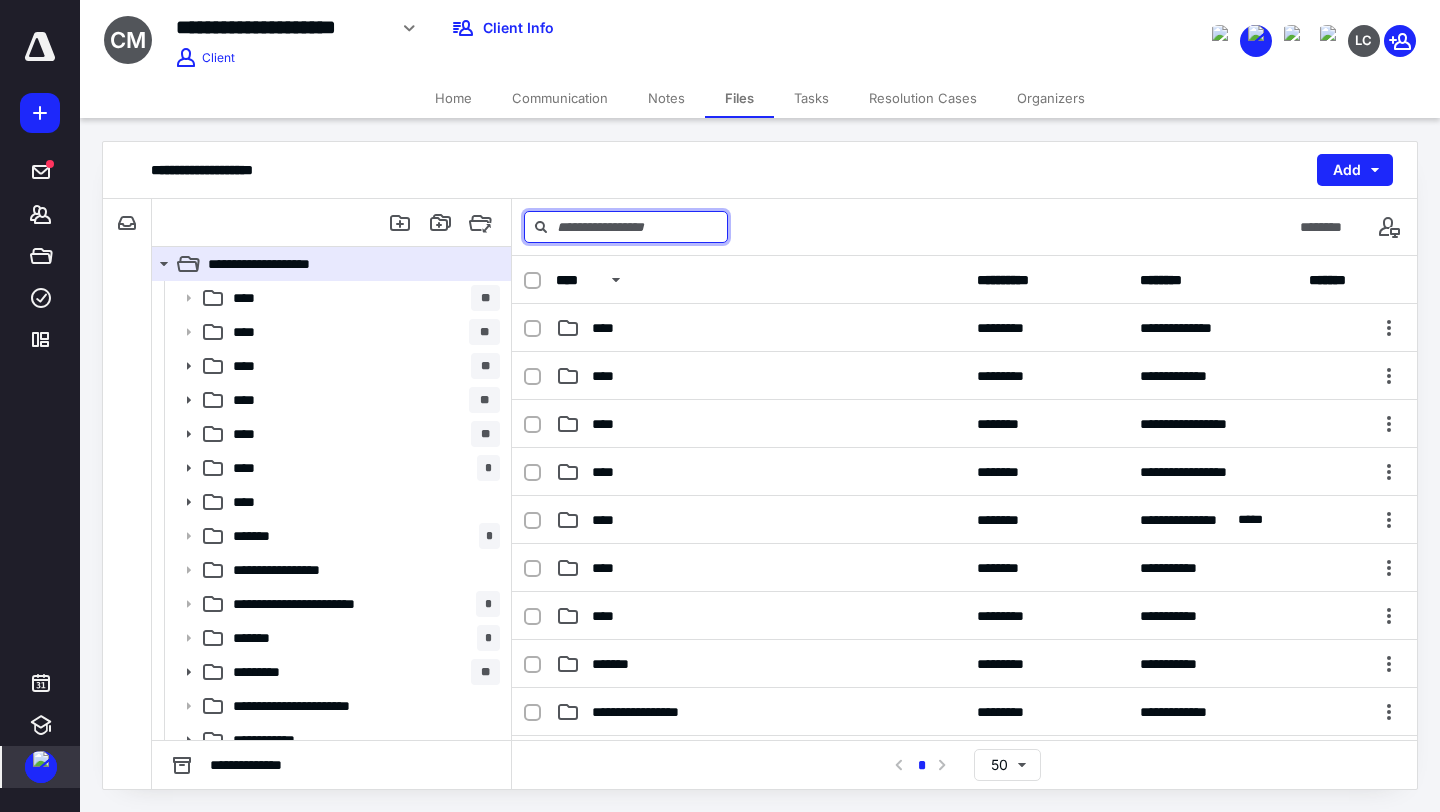 click at bounding box center [626, 227] 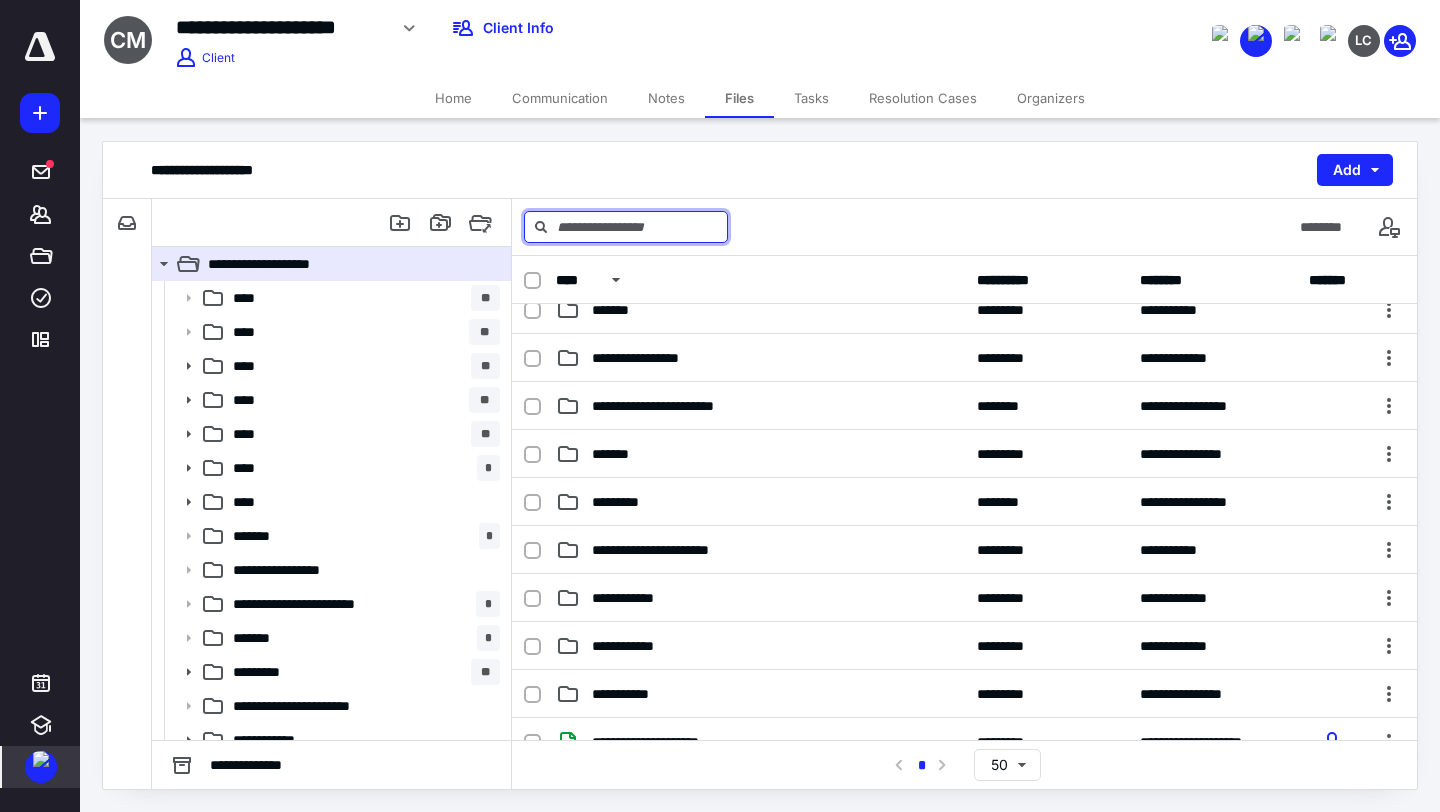 scroll, scrollTop: 668, scrollLeft: 0, axis: vertical 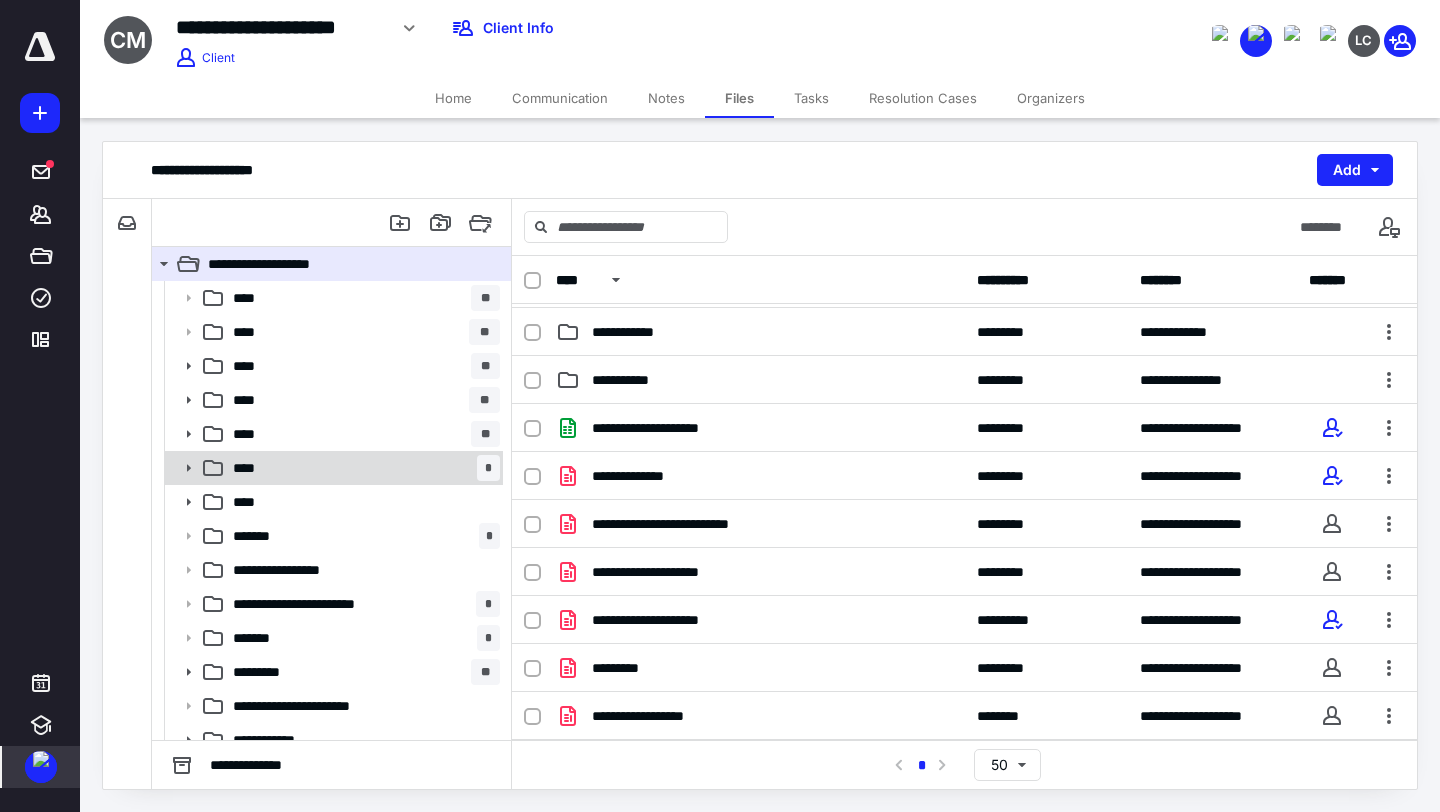 click 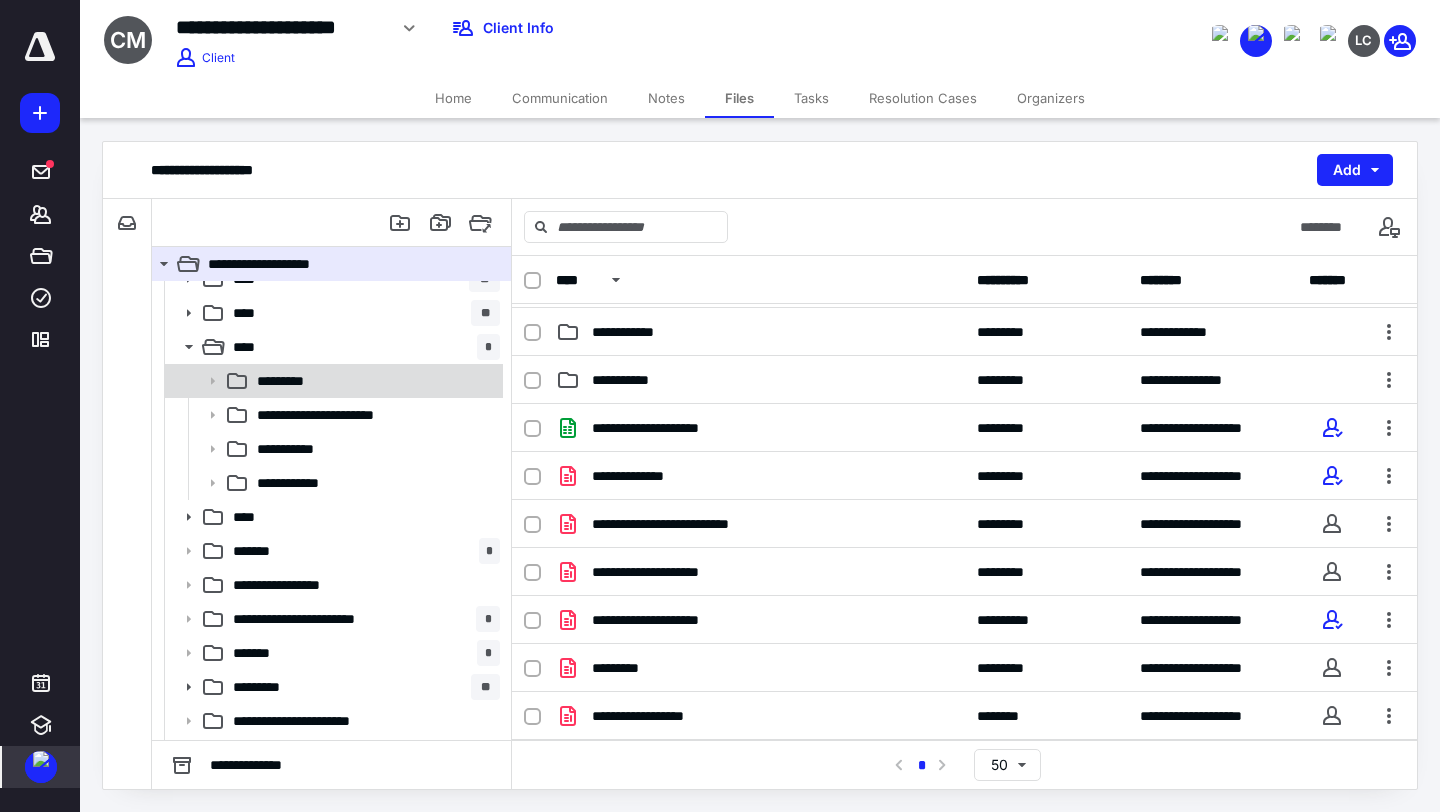 scroll, scrollTop: 212, scrollLeft: 0, axis: vertical 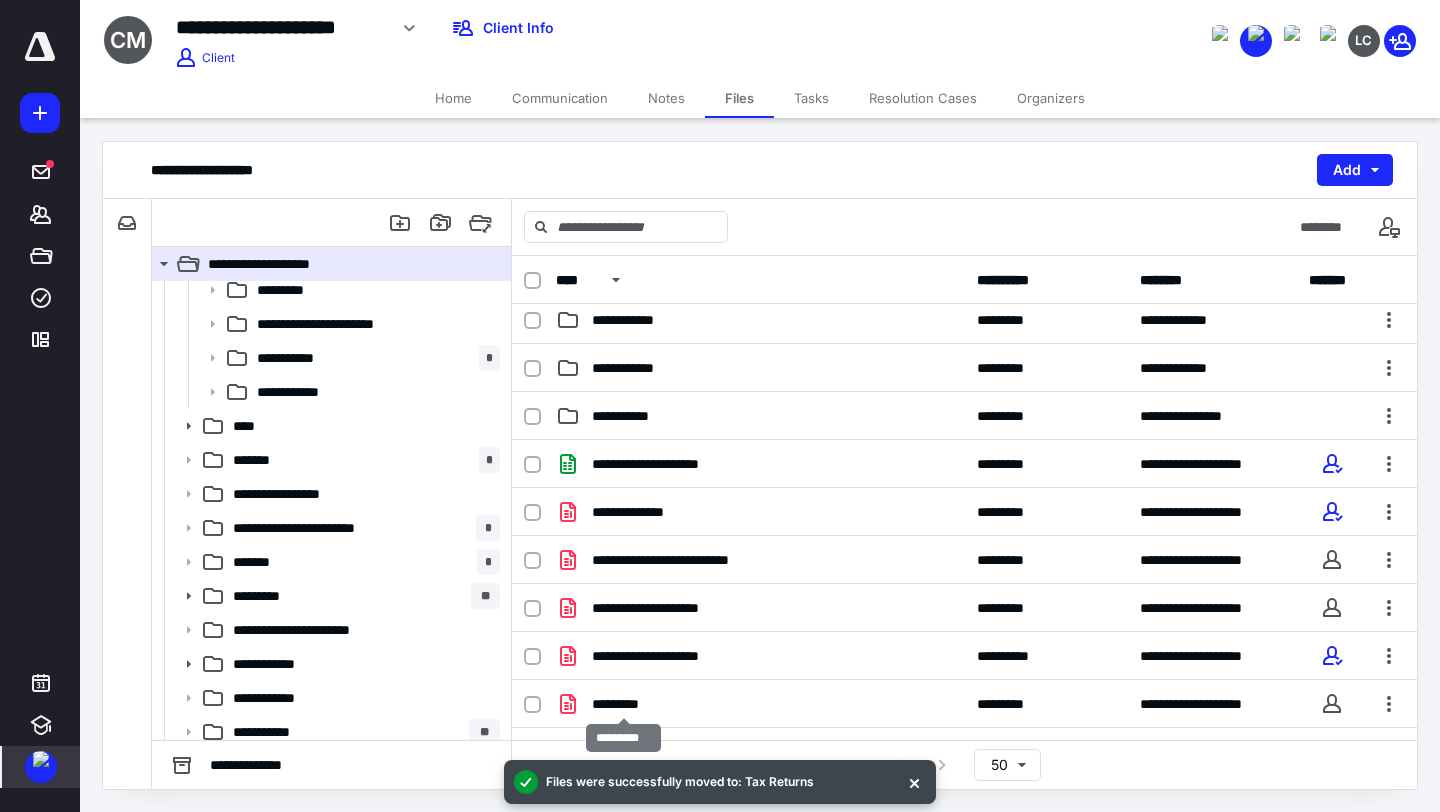click on "**********" at bounding box center (296, 358) 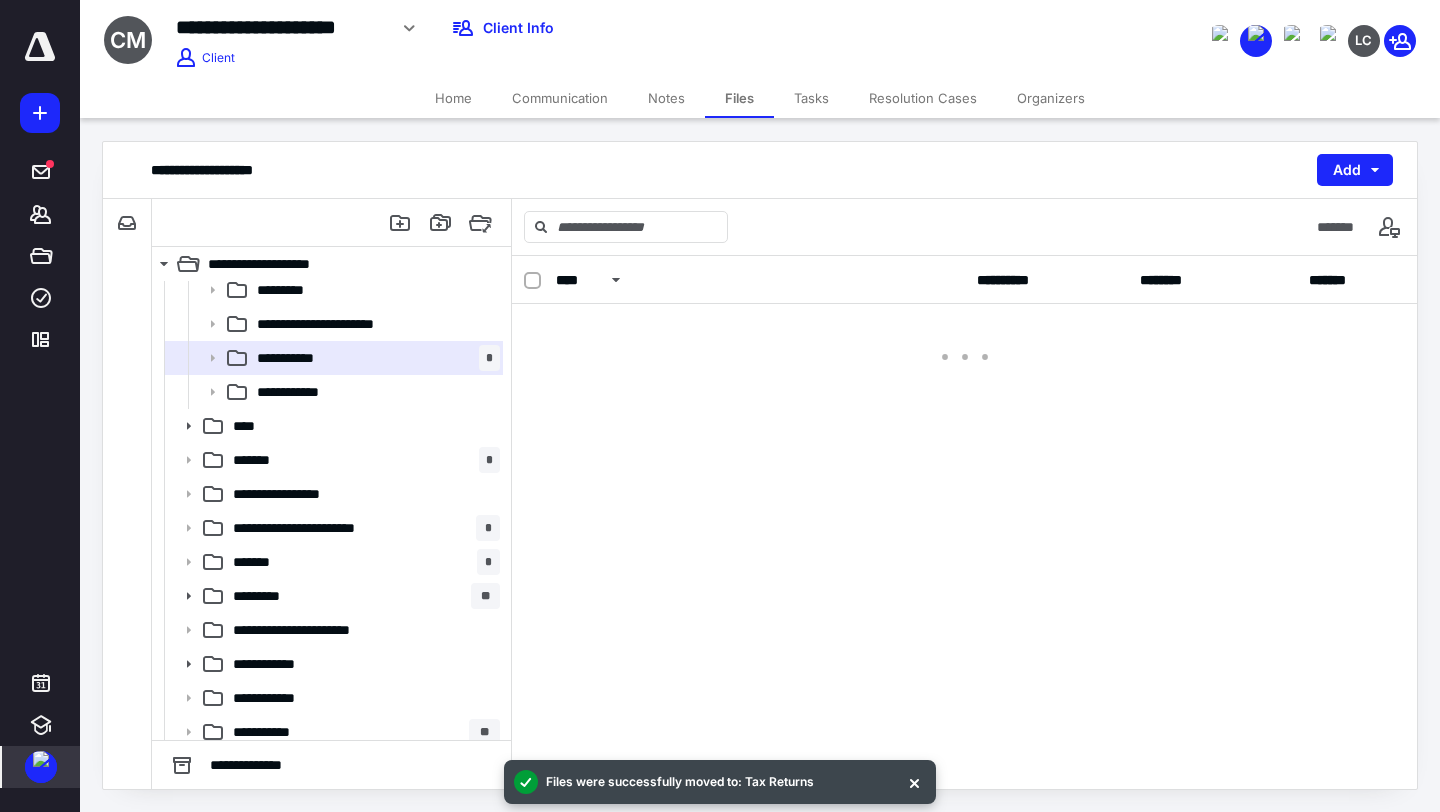 scroll, scrollTop: 0, scrollLeft: 0, axis: both 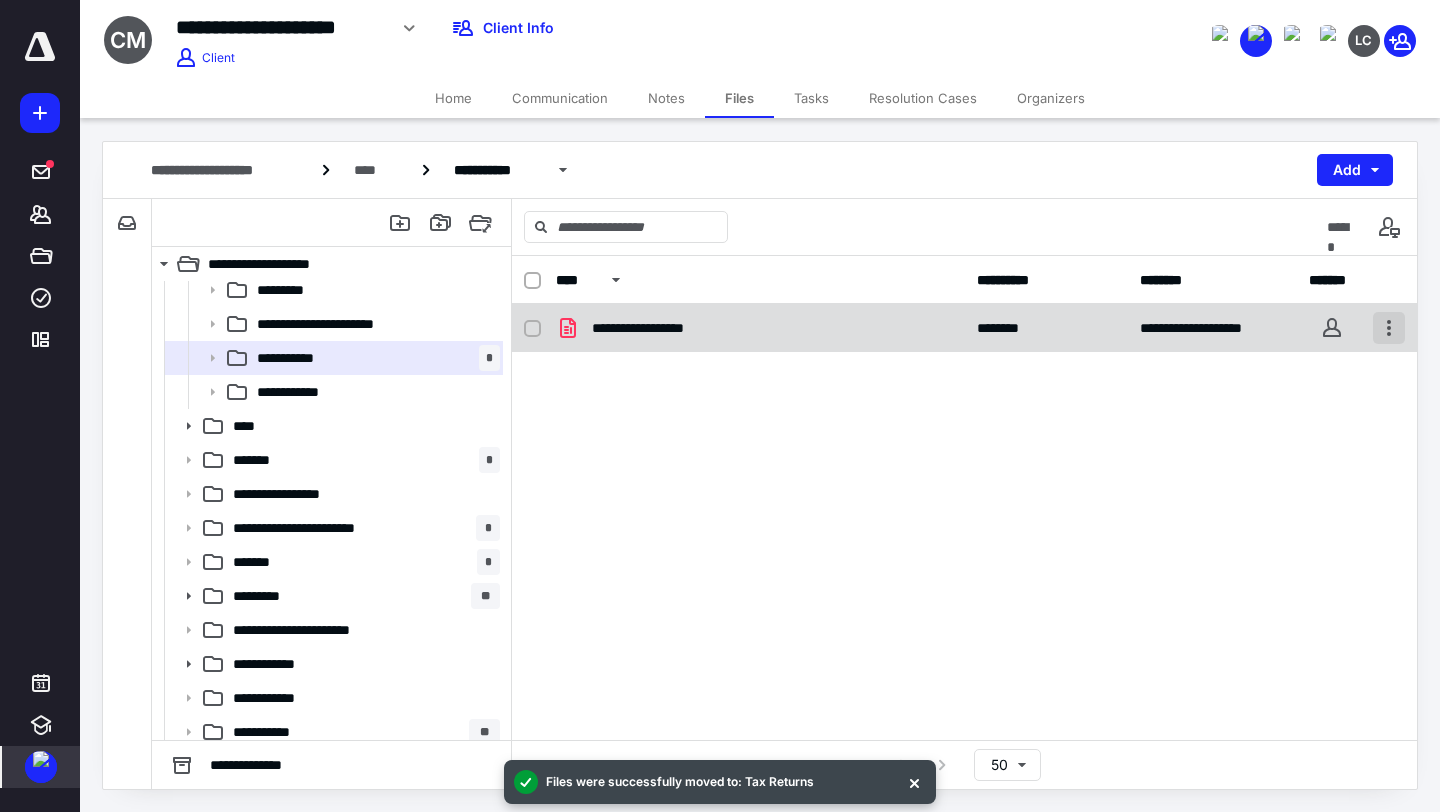 click at bounding box center [1389, 328] 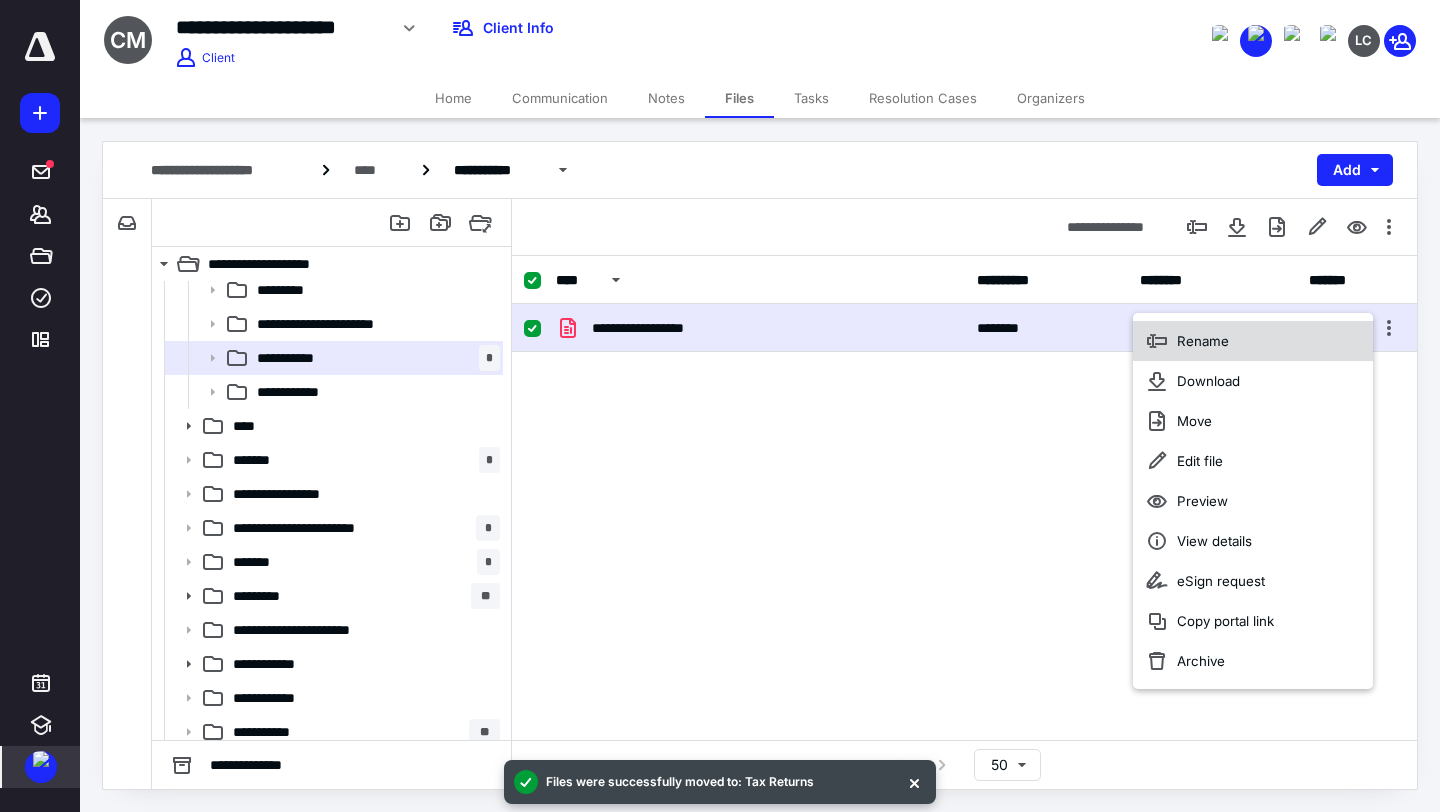 click on "Rename" at bounding box center [1253, 341] 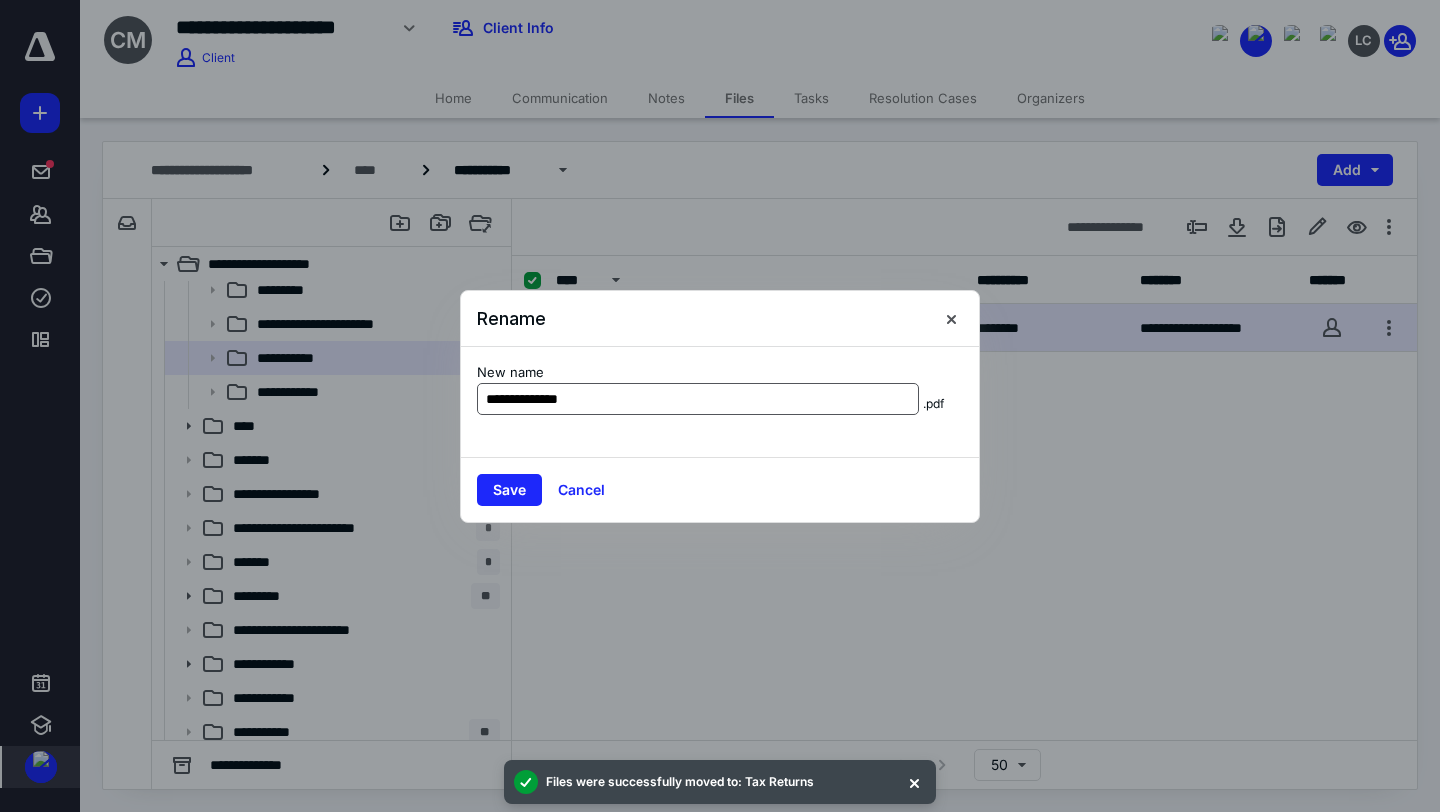 click on "**********" at bounding box center (698, 399) 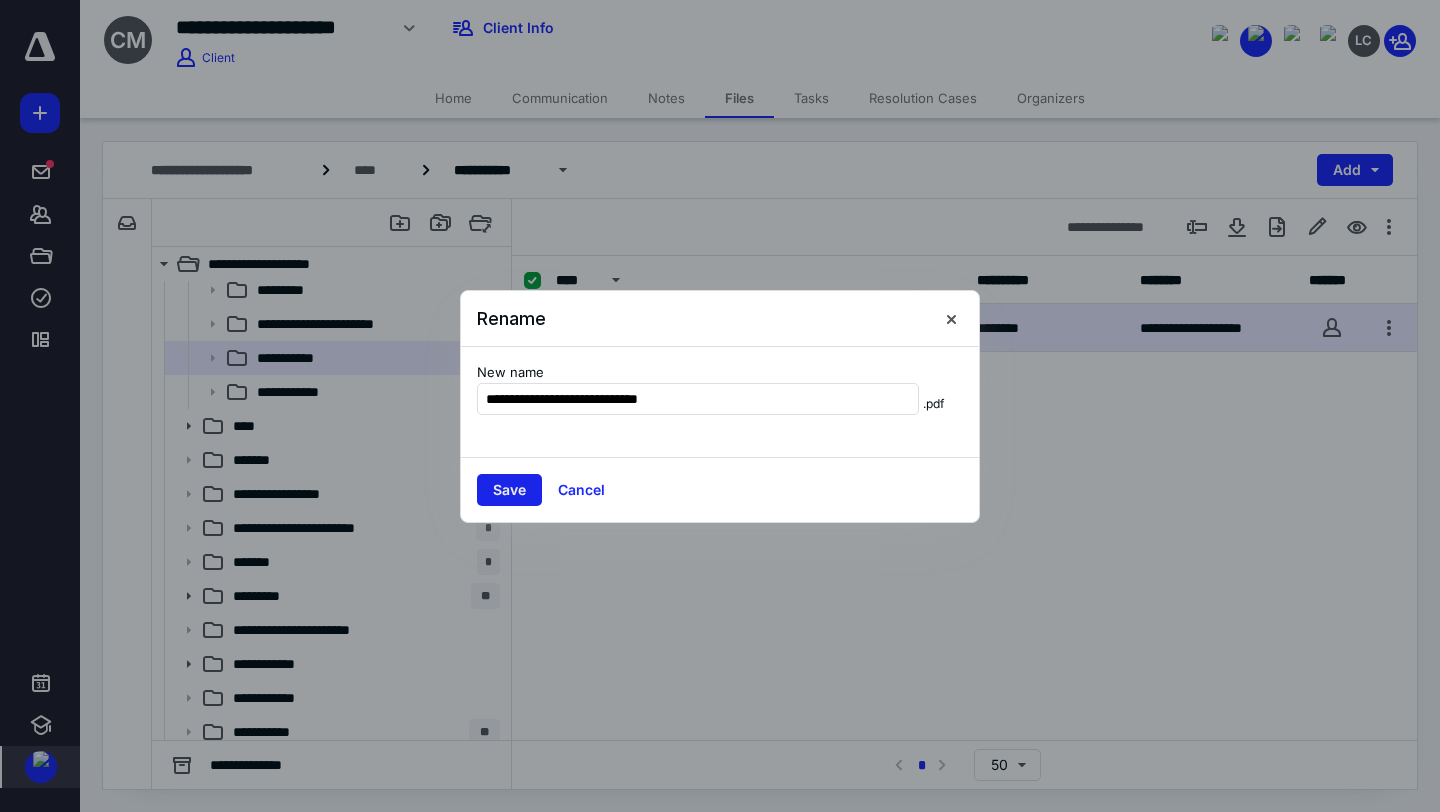 type on "**********" 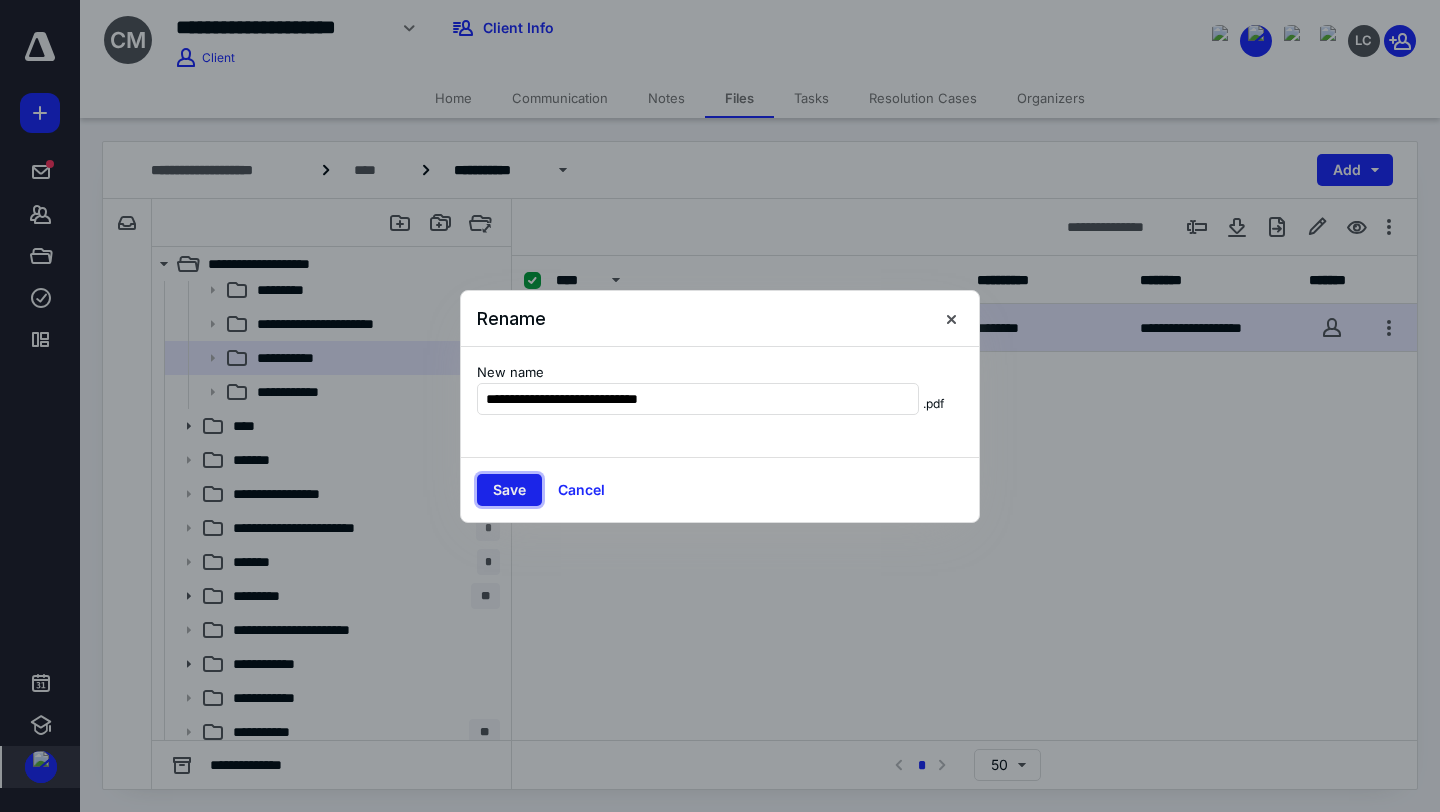 click on "Save" at bounding box center (509, 490) 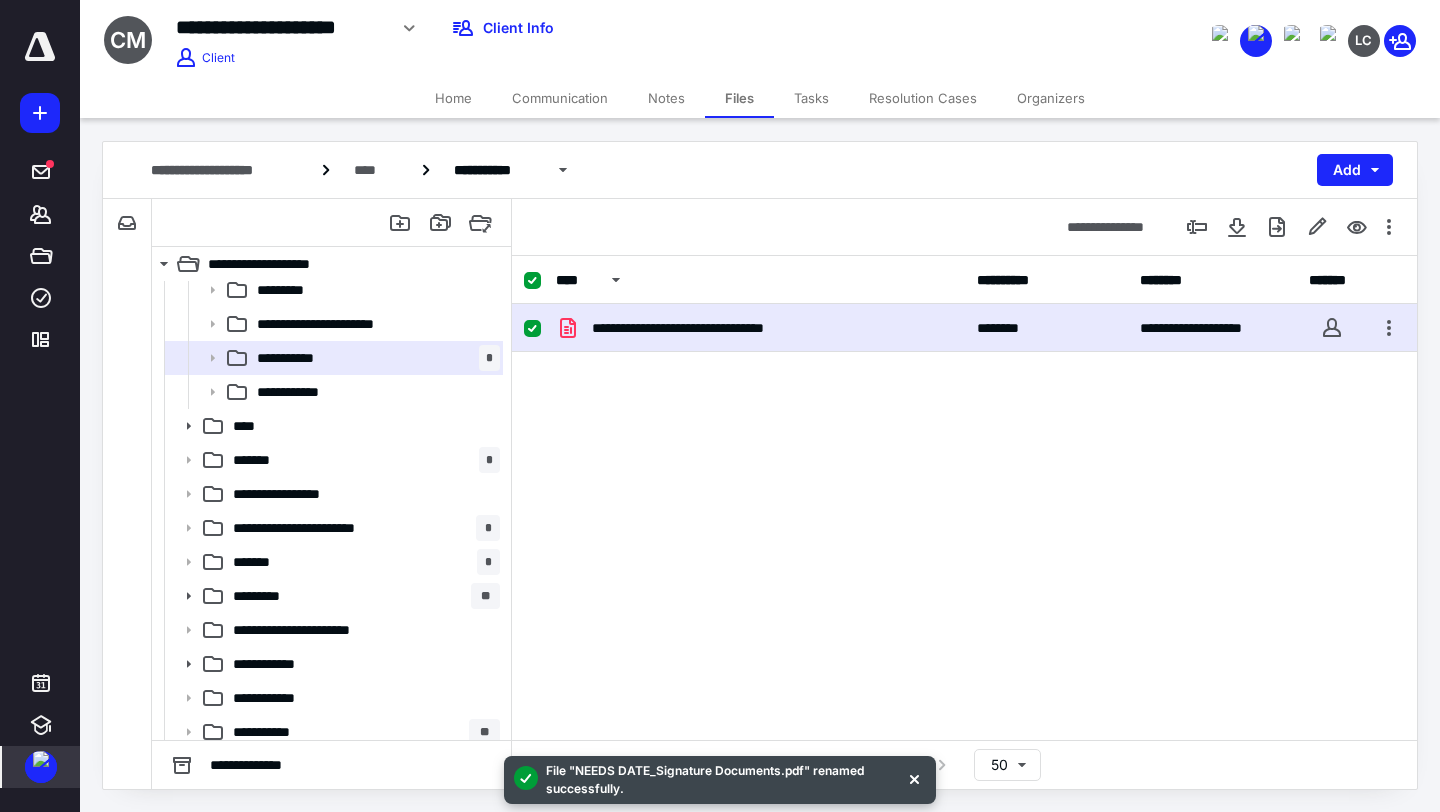 click on "Tasks" at bounding box center (811, 98) 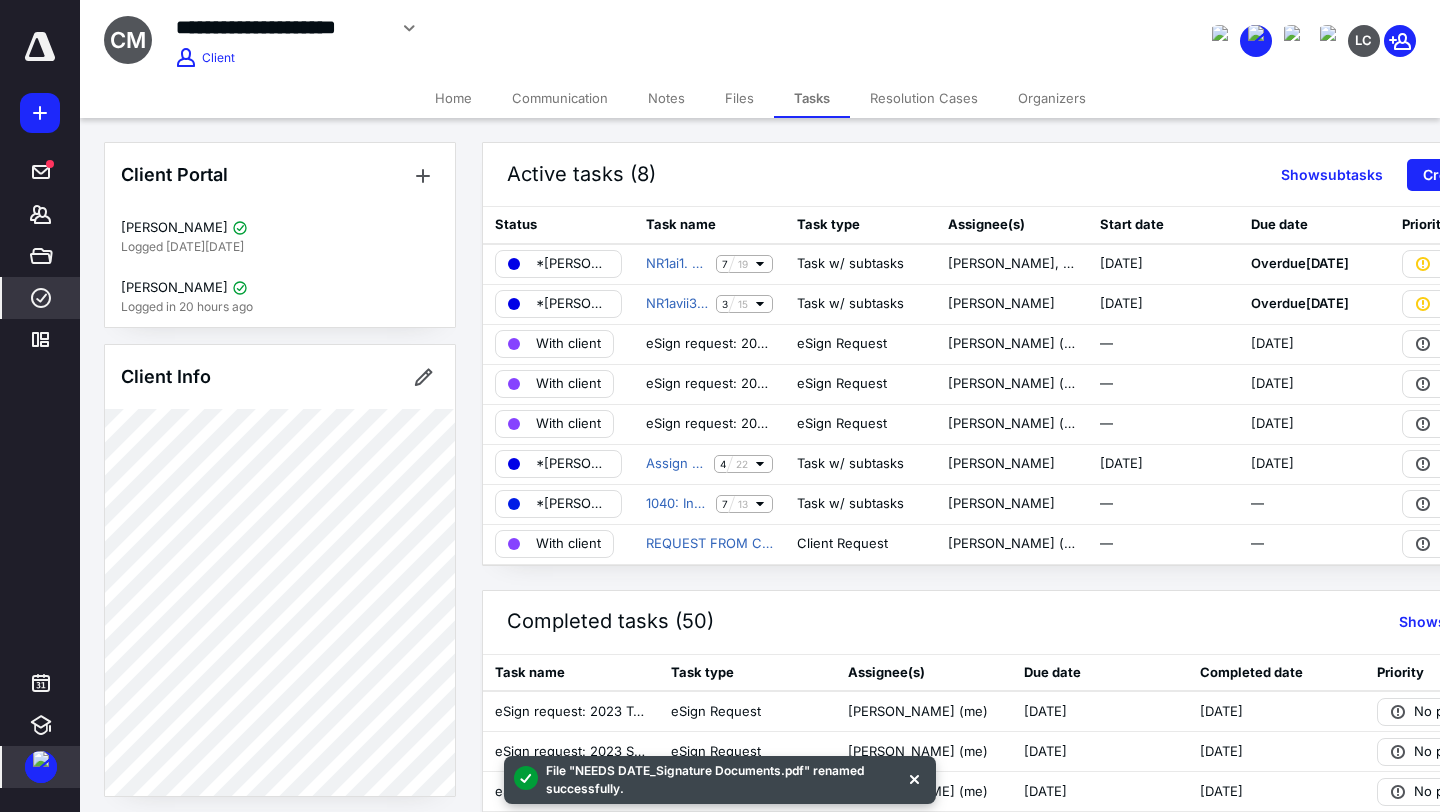 click on "****" at bounding box center [41, 298] 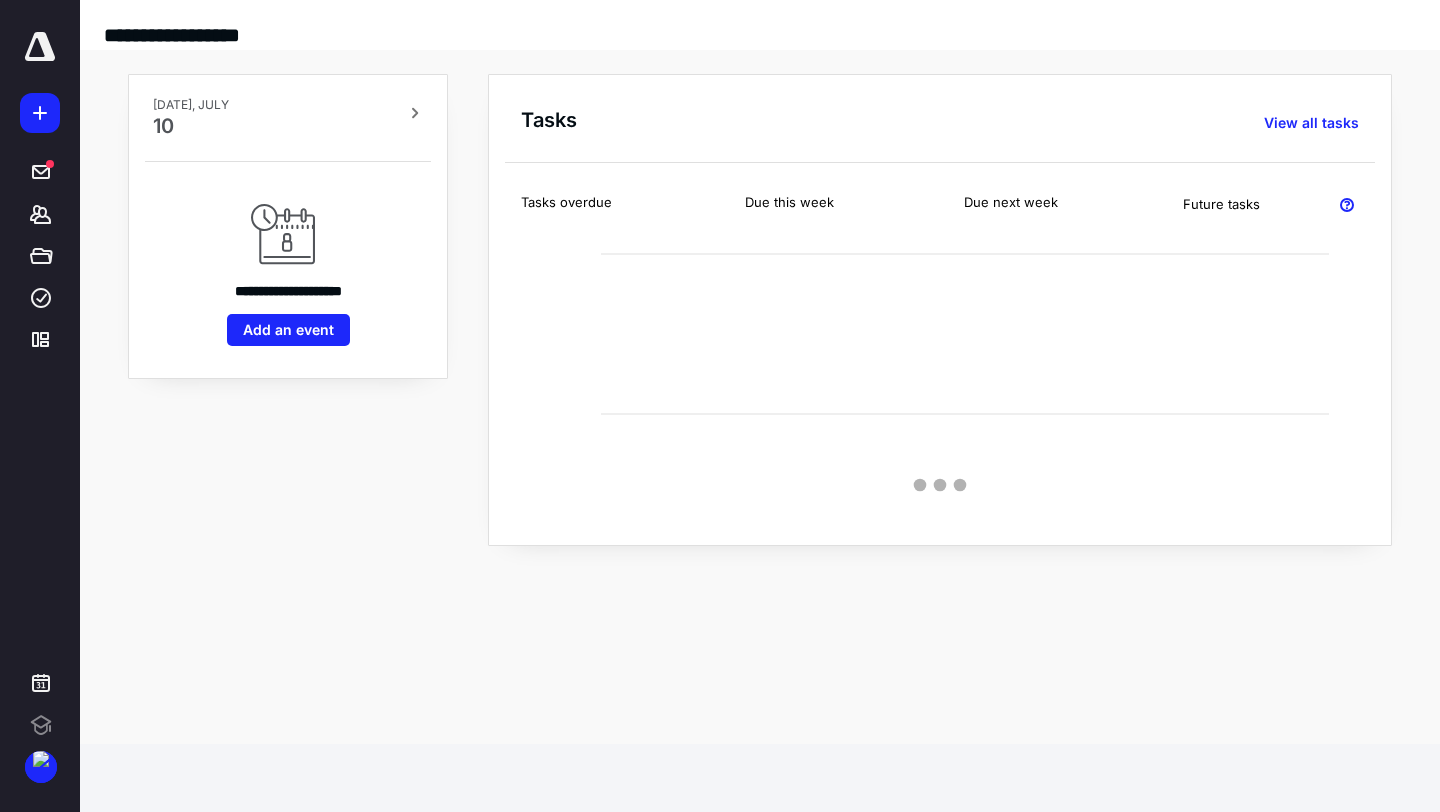 scroll, scrollTop: 0, scrollLeft: 0, axis: both 